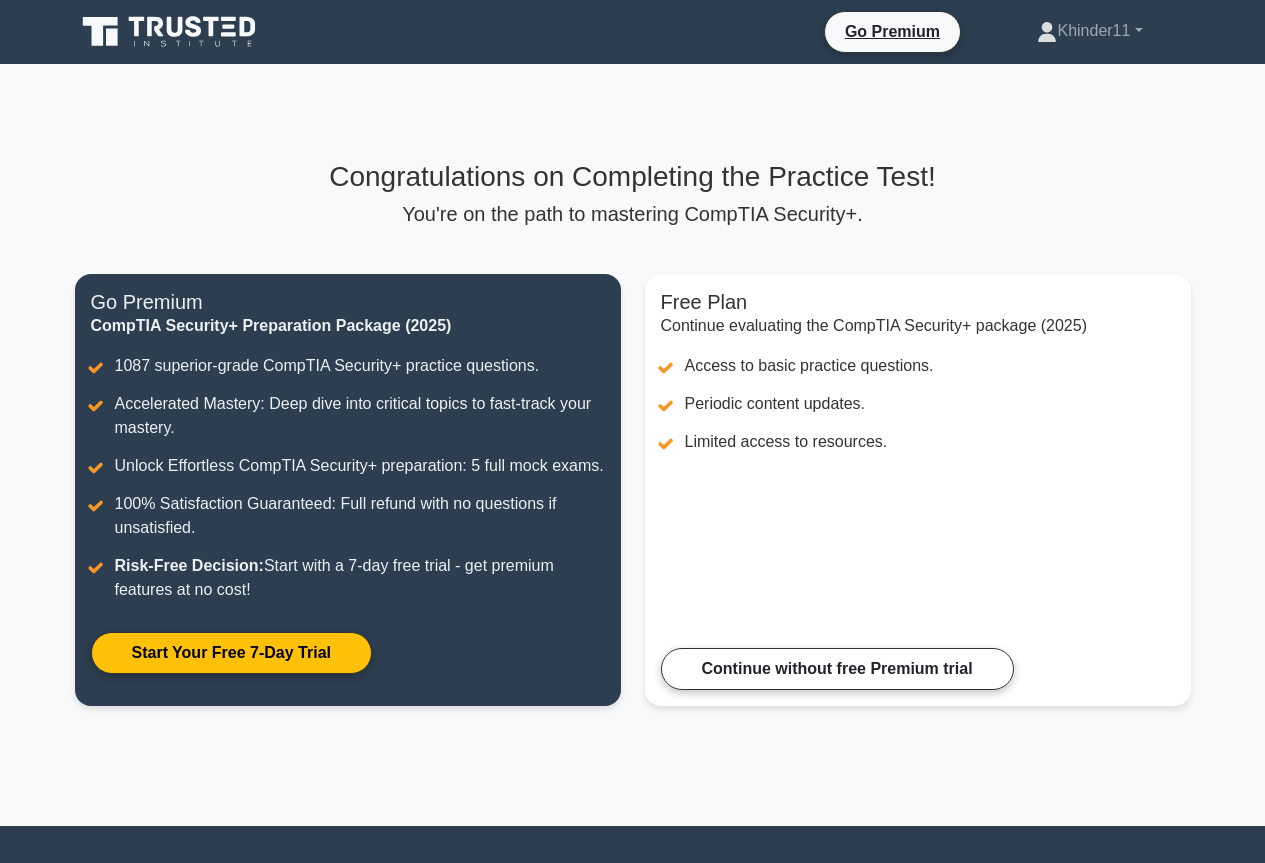 scroll, scrollTop: 0, scrollLeft: 0, axis: both 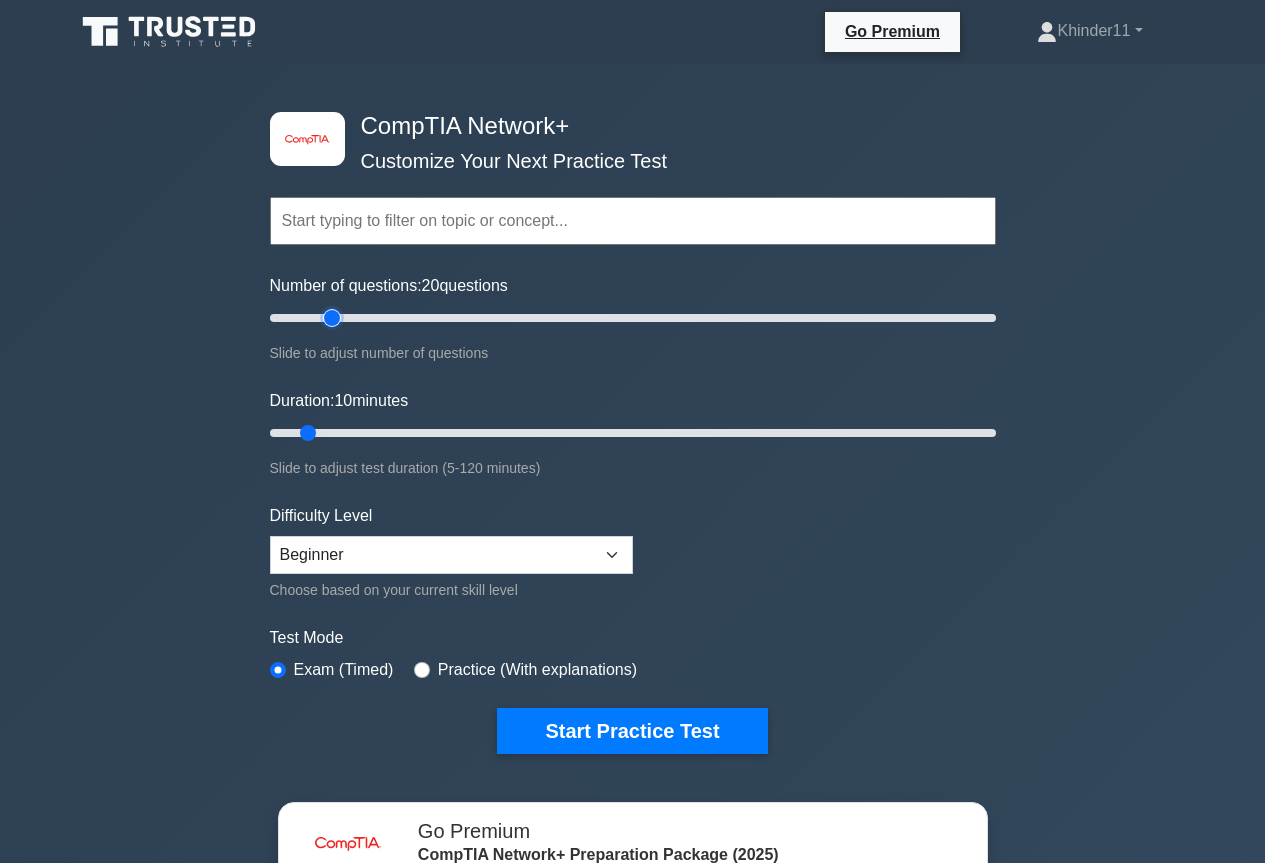 drag, startPoint x: 0, startPoint y: 0, endPoint x: 331, endPoint y: 324, distance: 463.1814 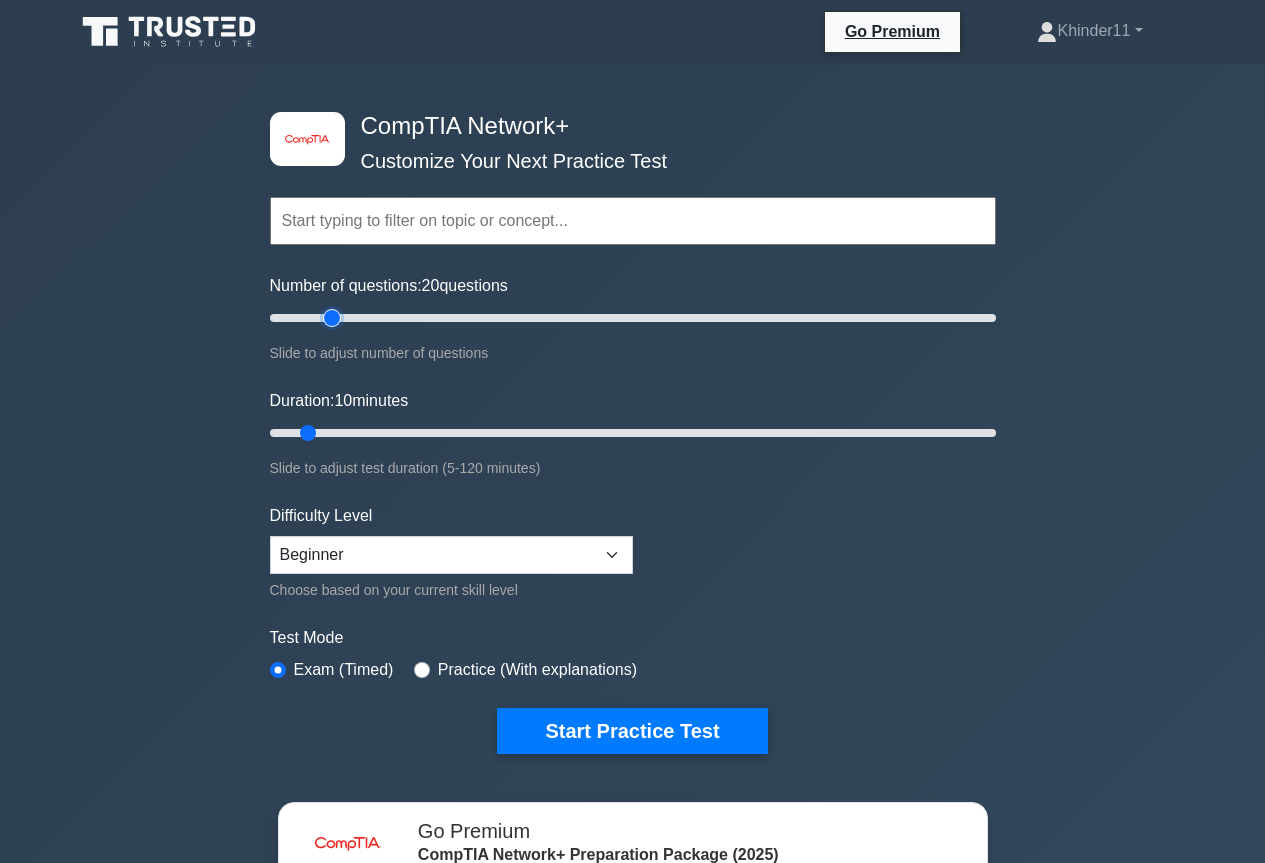 type on "20" 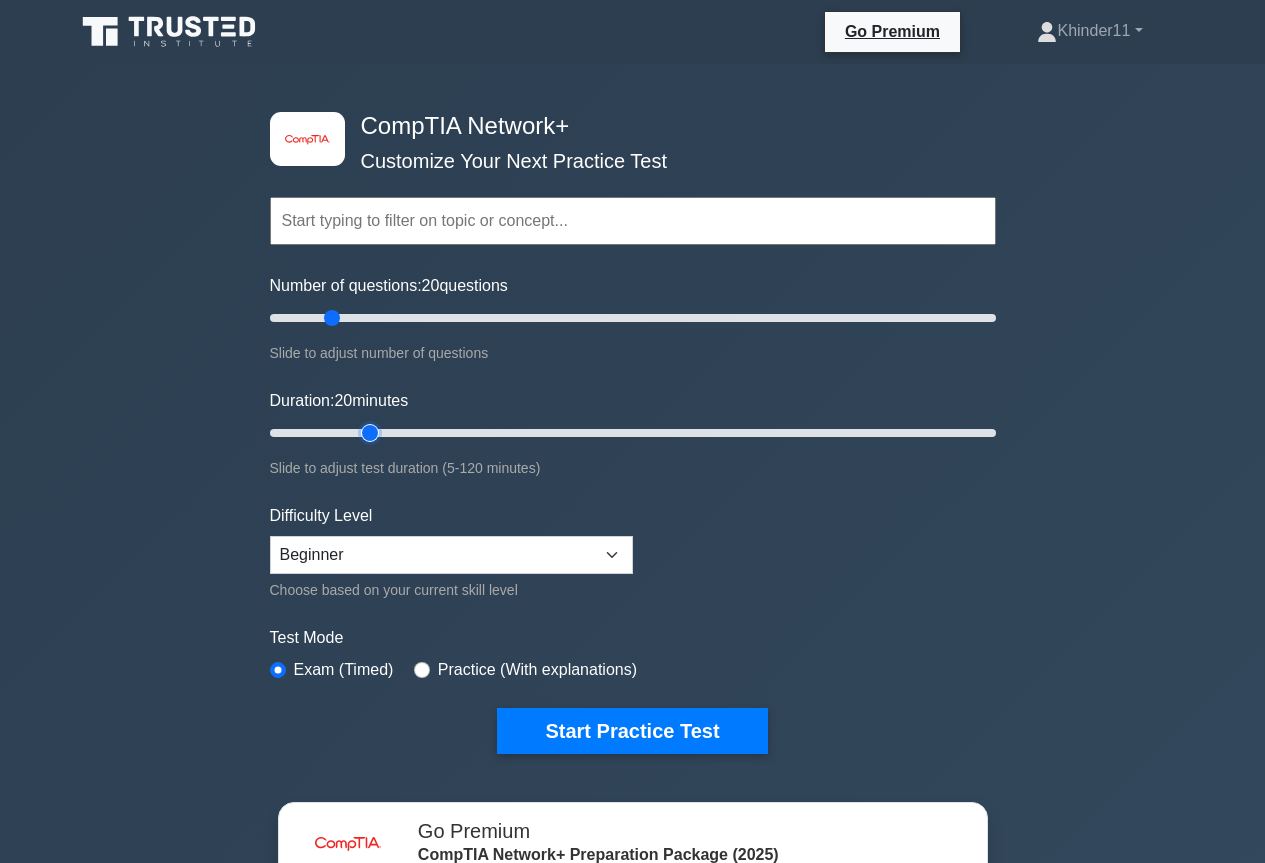 drag, startPoint x: 302, startPoint y: 432, endPoint x: 358, endPoint y: 432, distance: 56 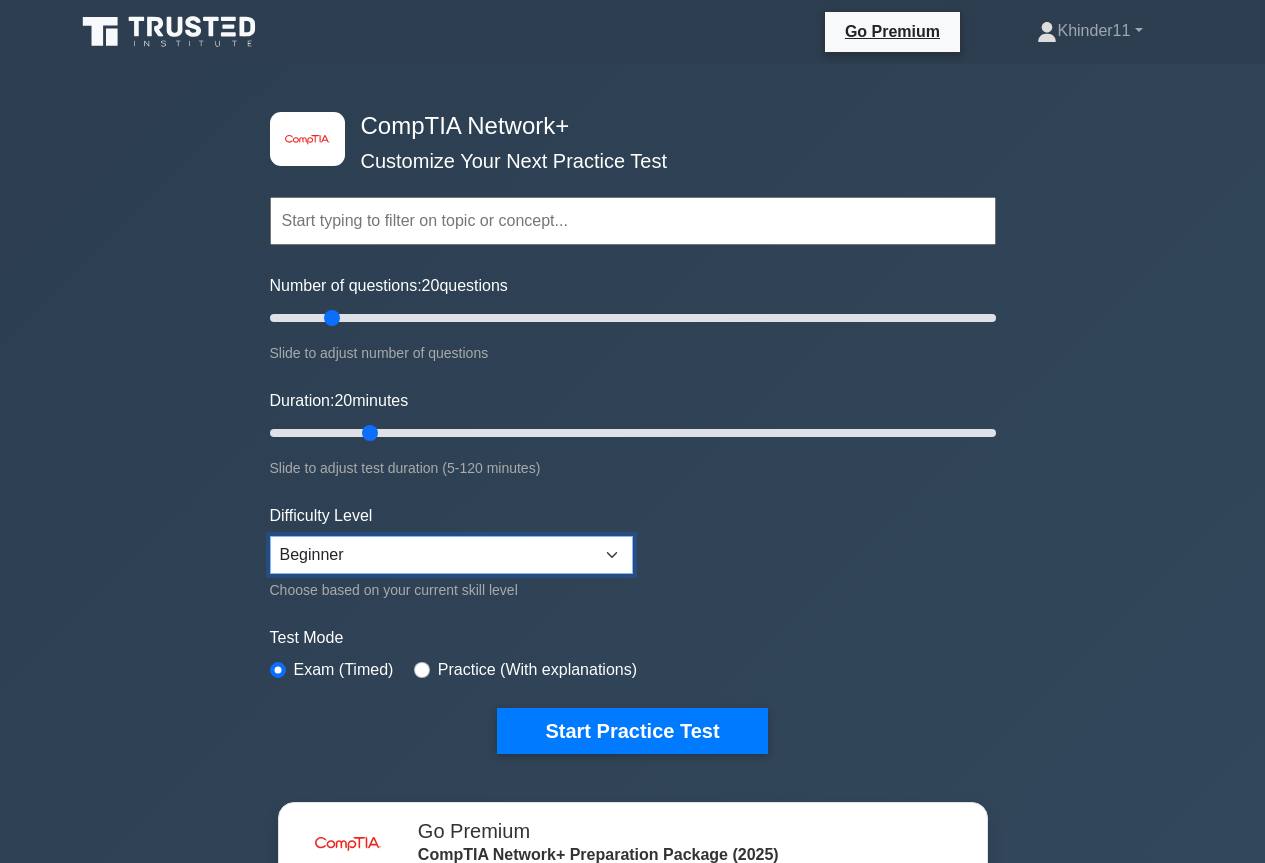 click on "Beginner
Intermediate
Expert" at bounding box center [451, 555] 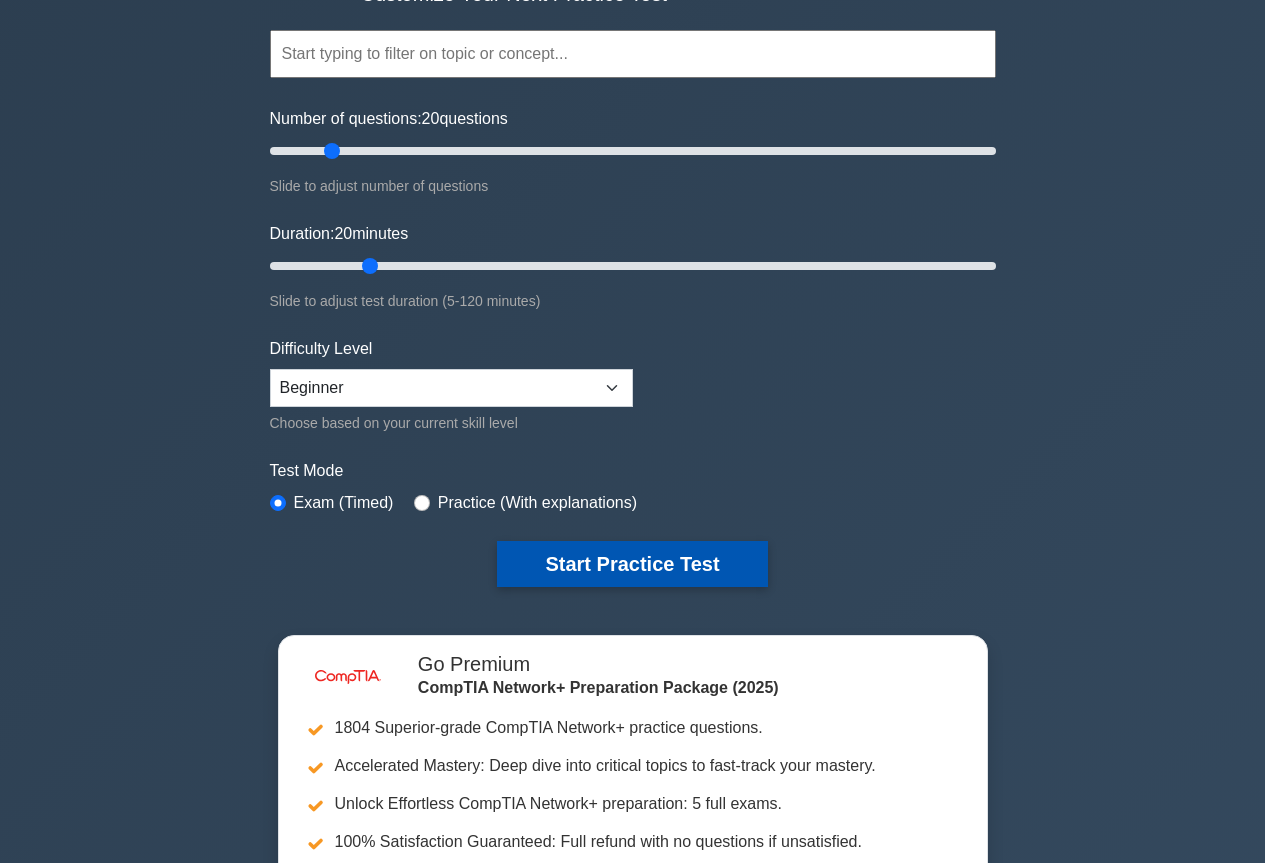 click on "Start Practice Test" at bounding box center (632, 564) 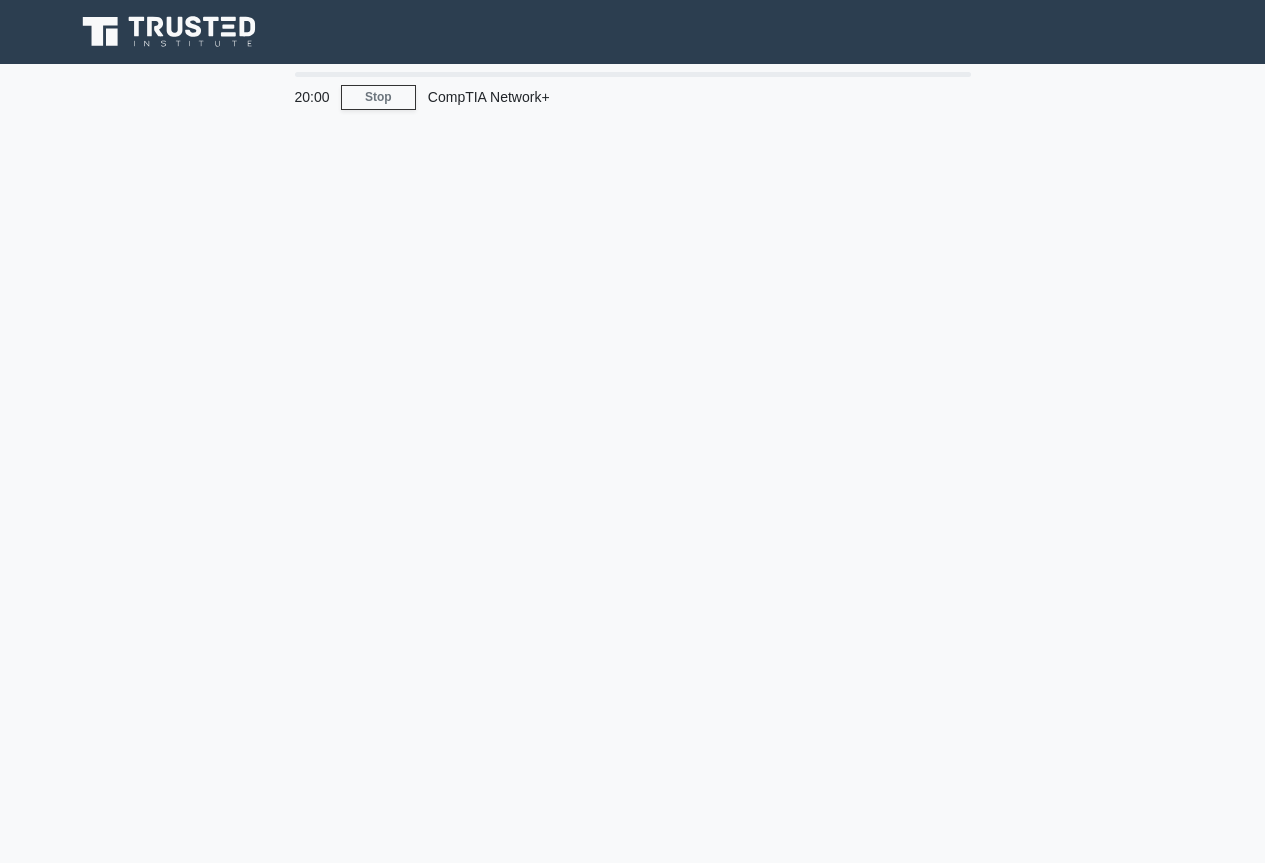 scroll, scrollTop: 0, scrollLeft: 0, axis: both 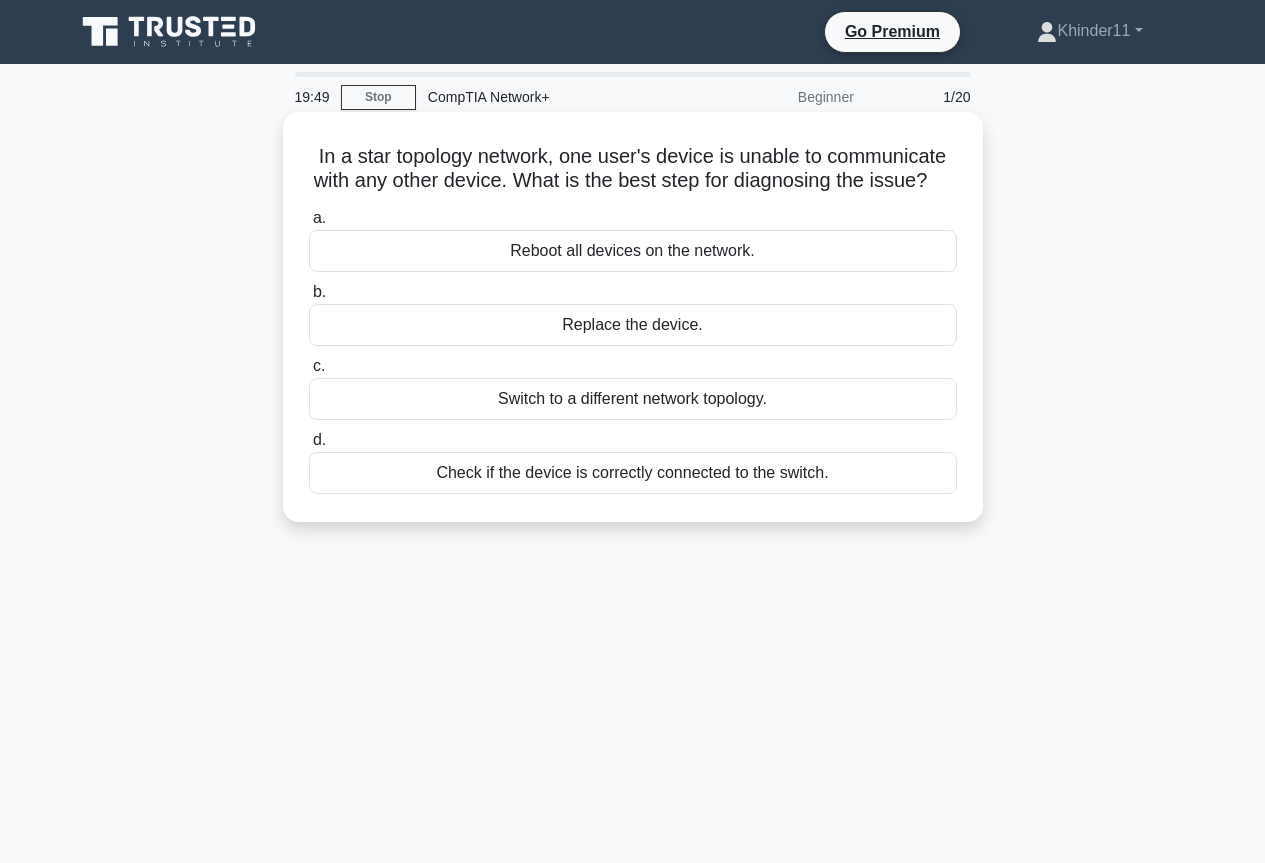 click on "In a star topology network, one user's device is unable to communicate with any other device. What is the best step for diagnosing the issue?
.spinner_0XTQ{transform-origin:center;animation:spinner_y6GP .75s linear infinite}@keyframes spinner_y6GP{100%{transform:rotate(360deg)}}" at bounding box center (633, 169) 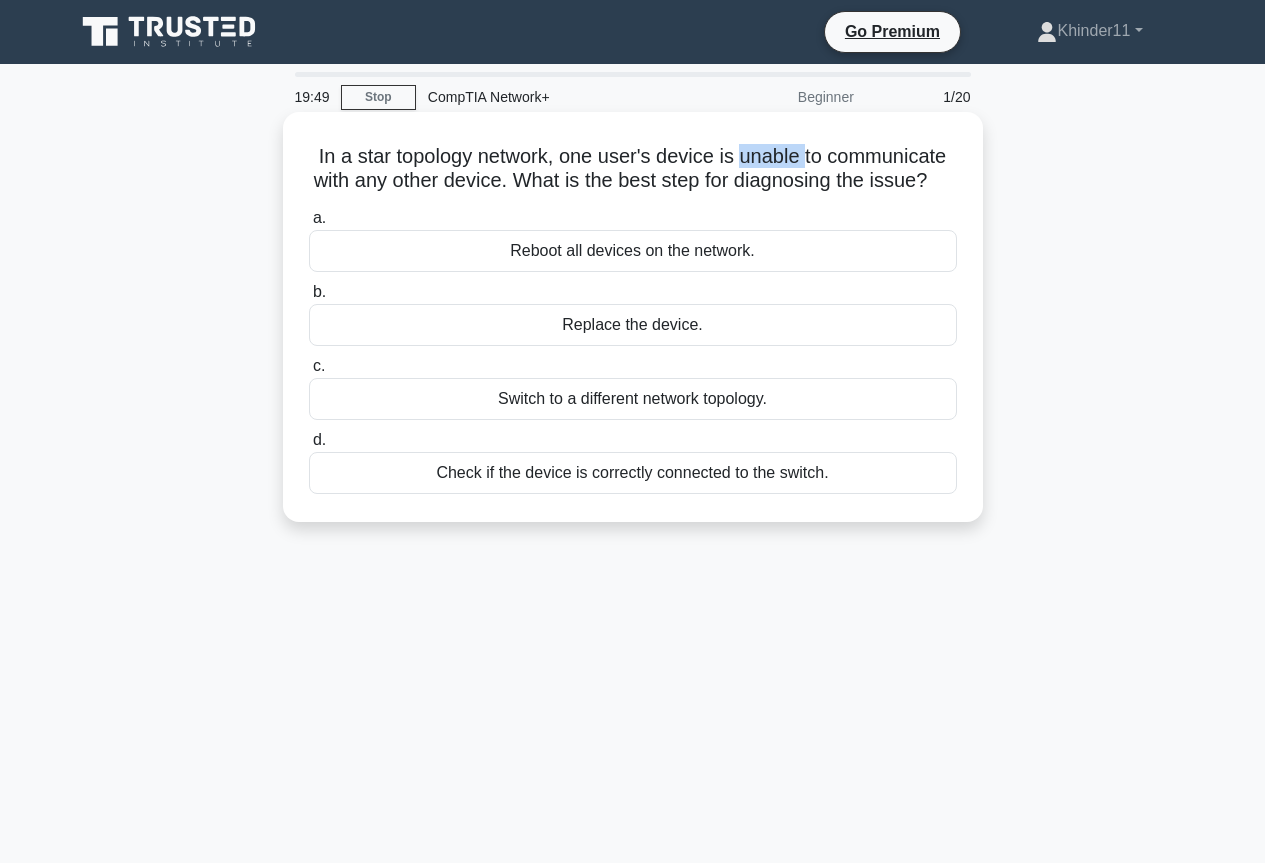 click on "In a star topology network, one user's device is unable to communicate with any other device. What is the best step for diagnosing the issue?
.spinner_0XTQ{transform-origin:center;animation:spinner_y6GP .75s linear infinite}@keyframes spinner_y6GP{100%{transform:rotate(360deg)}}" at bounding box center [633, 169] 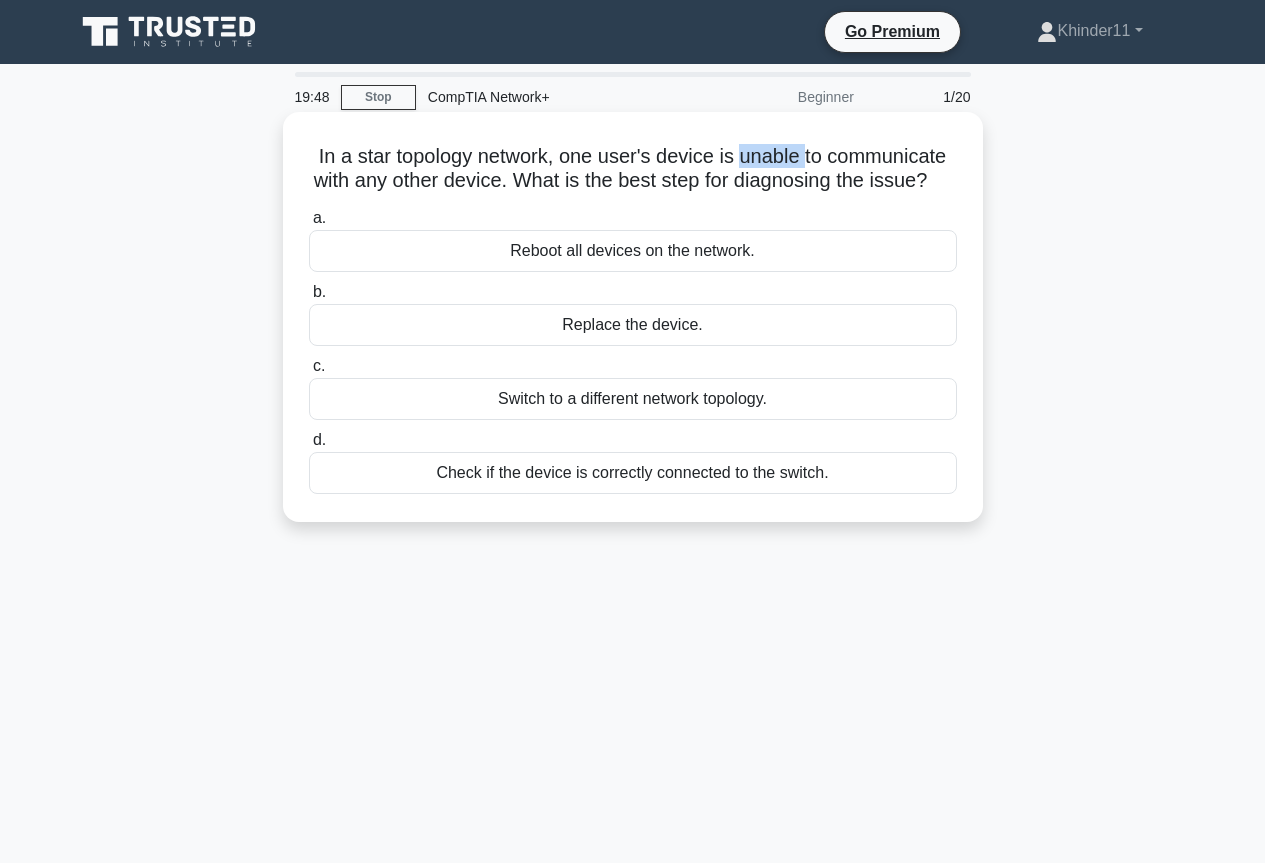 click on "In a star topology network, one user's device is unable to communicate with any other device. What is the best step for diagnosing the issue?
.spinner_0XTQ{transform-origin:center;animation:spinner_y6GP .75s linear infinite}@keyframes spinner_y6GP{100%{transform:rotate(360deg)}}" at bounding box center [633, 169] 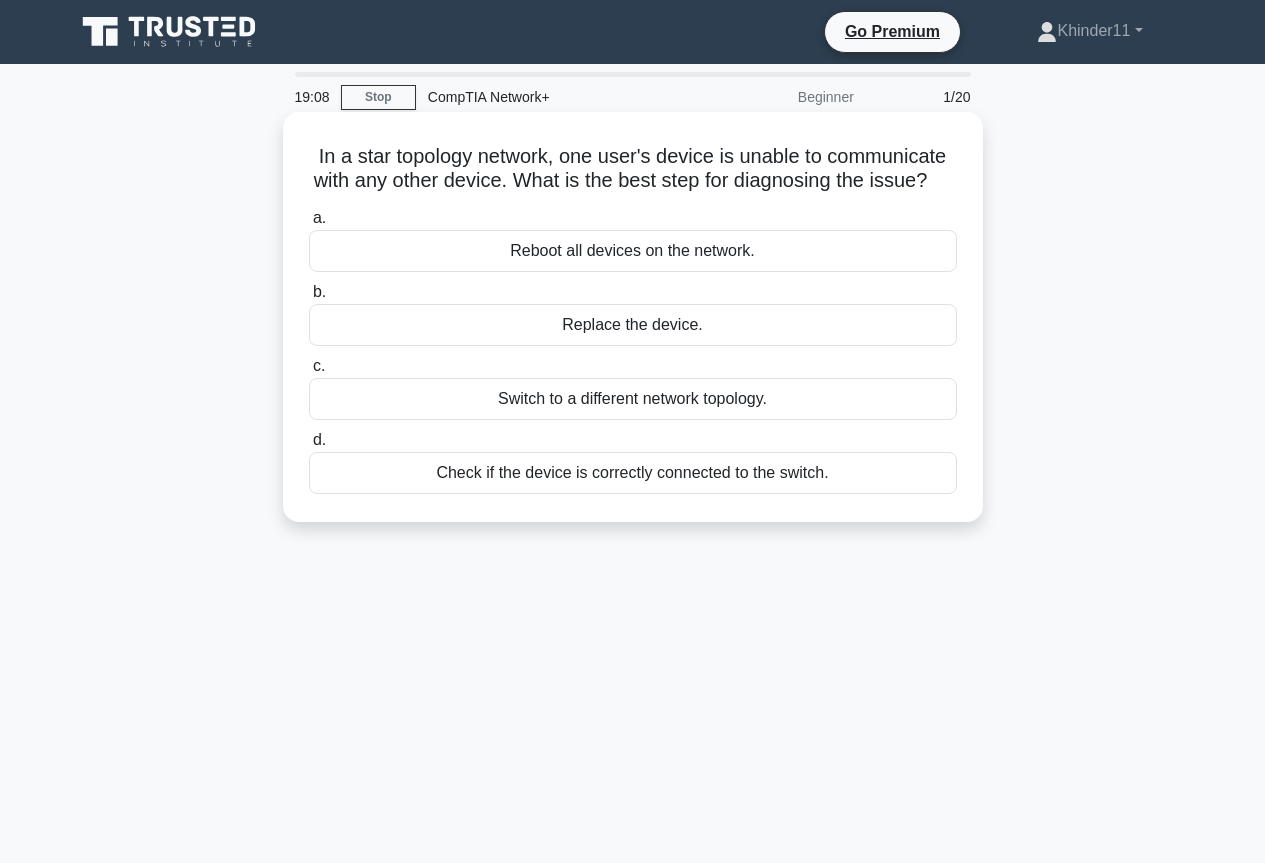 click on "Check if the device is correctly connected to the switch." at bounding box center (633, 473) 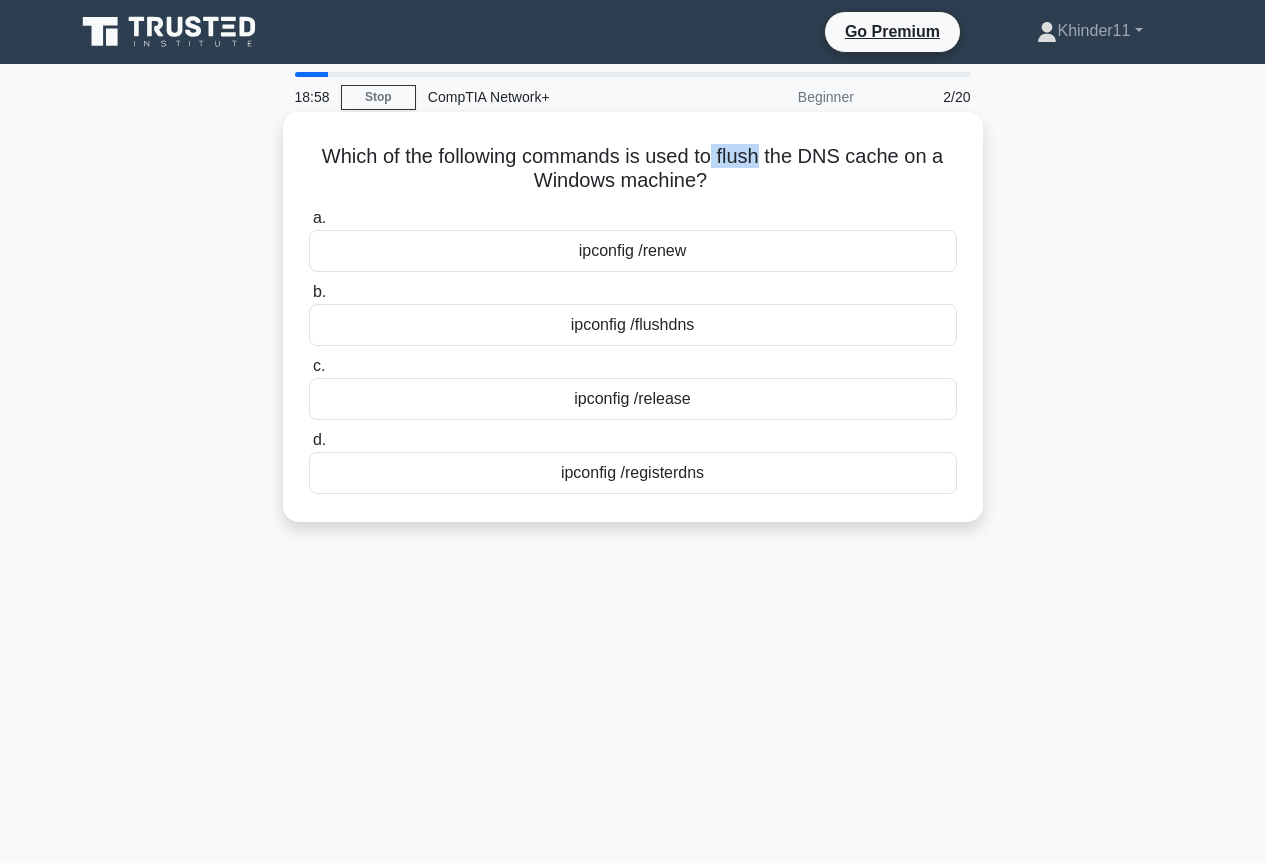 drag, startPoint x: 721, startPoint y: 154, endPoint x: 770, endPoint y: 154, distance: 49 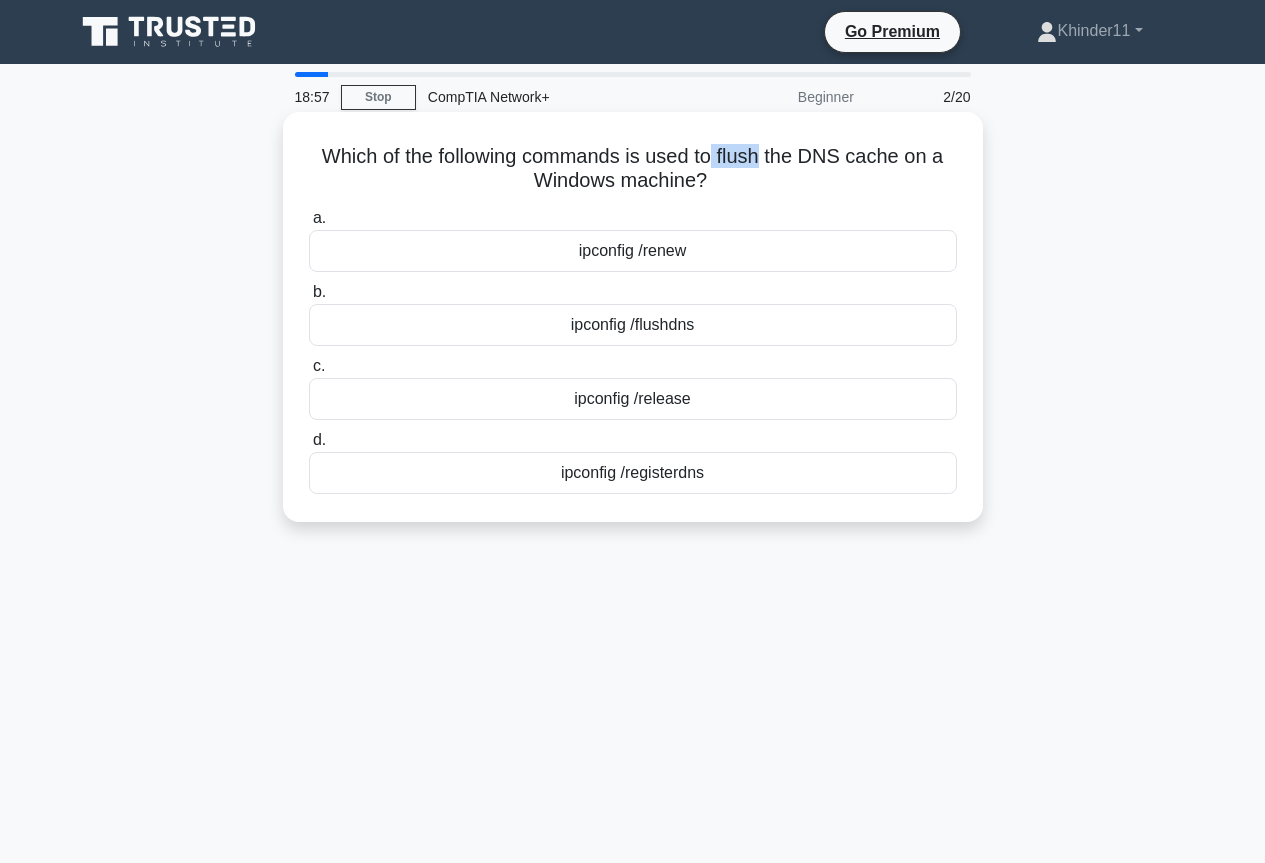 click on "Which of the following commands is used to flush the DNS cache on a Windows machine?
.spinner_0XTQ{transform-origin:center;animation:spinner_y6GP .75s linear infinite}@keyframes spinner_y6GP{100%{transform:rotate(360deg)}}" at bounding box center (633, 169) 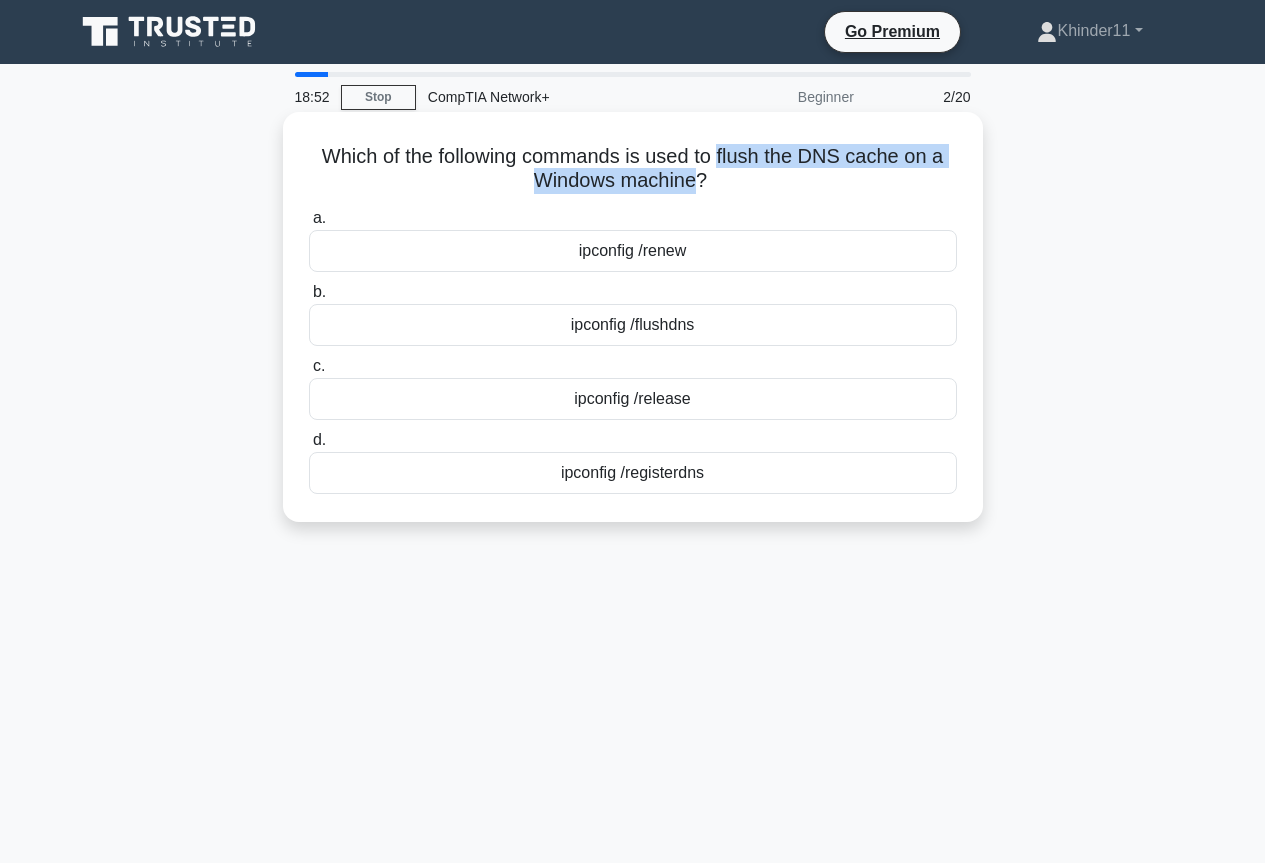 drag, startPoint x: 723, startPoint y: 156, endPoint x: 695, endPoint y: 184, distance: 39.59798 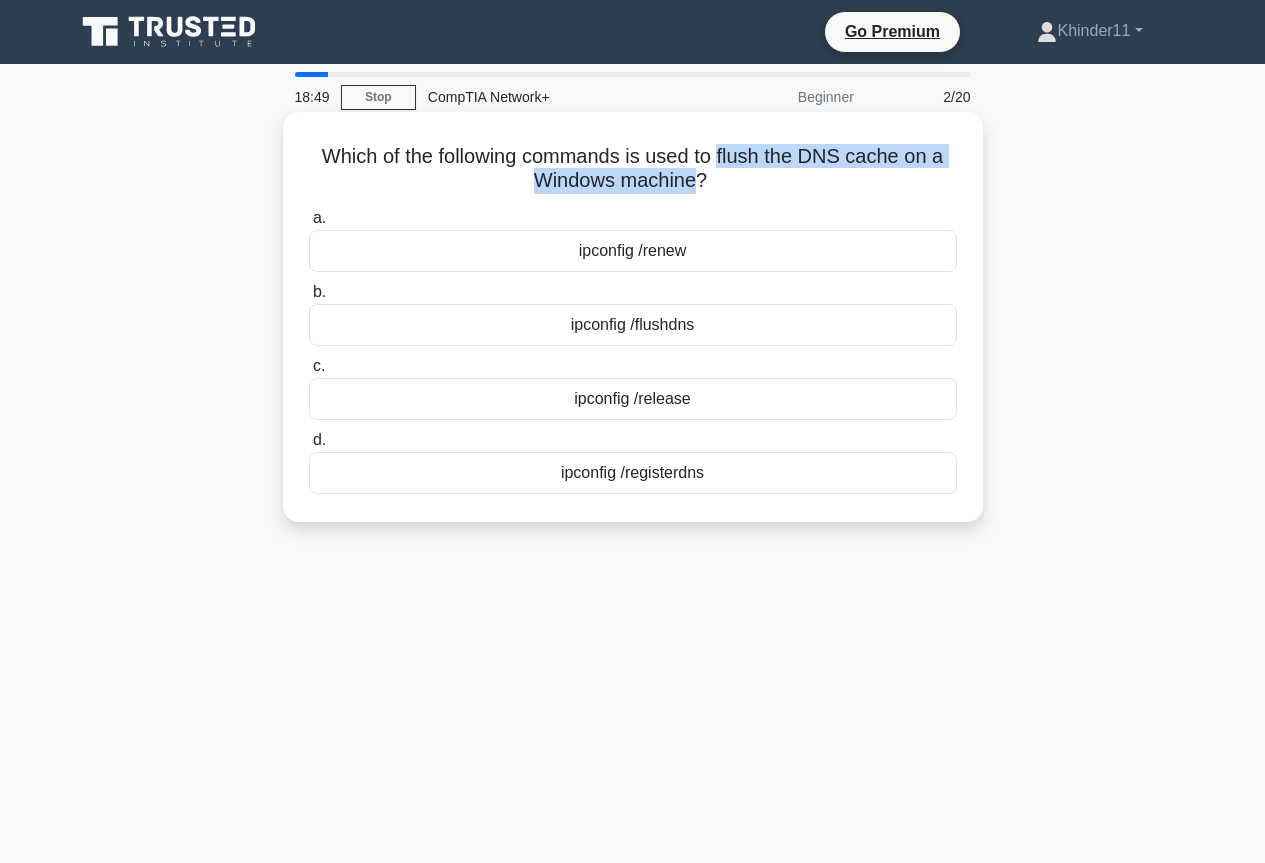 click on "Which of the following commands is used to flush the DNS cache on a Windows machine?
.spinner_0XTQ{transform-origin:center;animation:spinner_y6GP .75s linear infinite}@keyframes spinner_y6GP{100%{transform:rotate(360deg)}}" at bounding box center [633, 169] 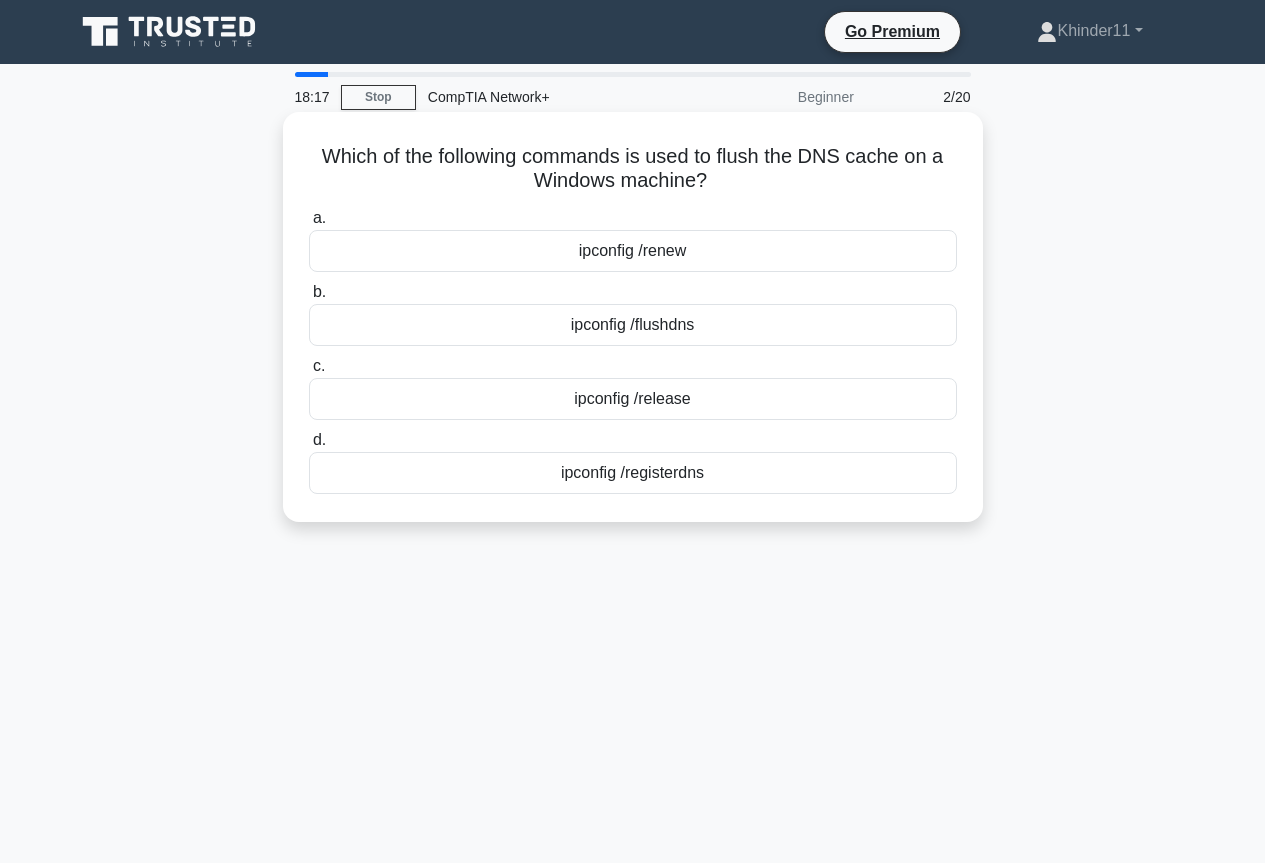 click on "ipconfig /flushdns" at bounding box center (633, 325) 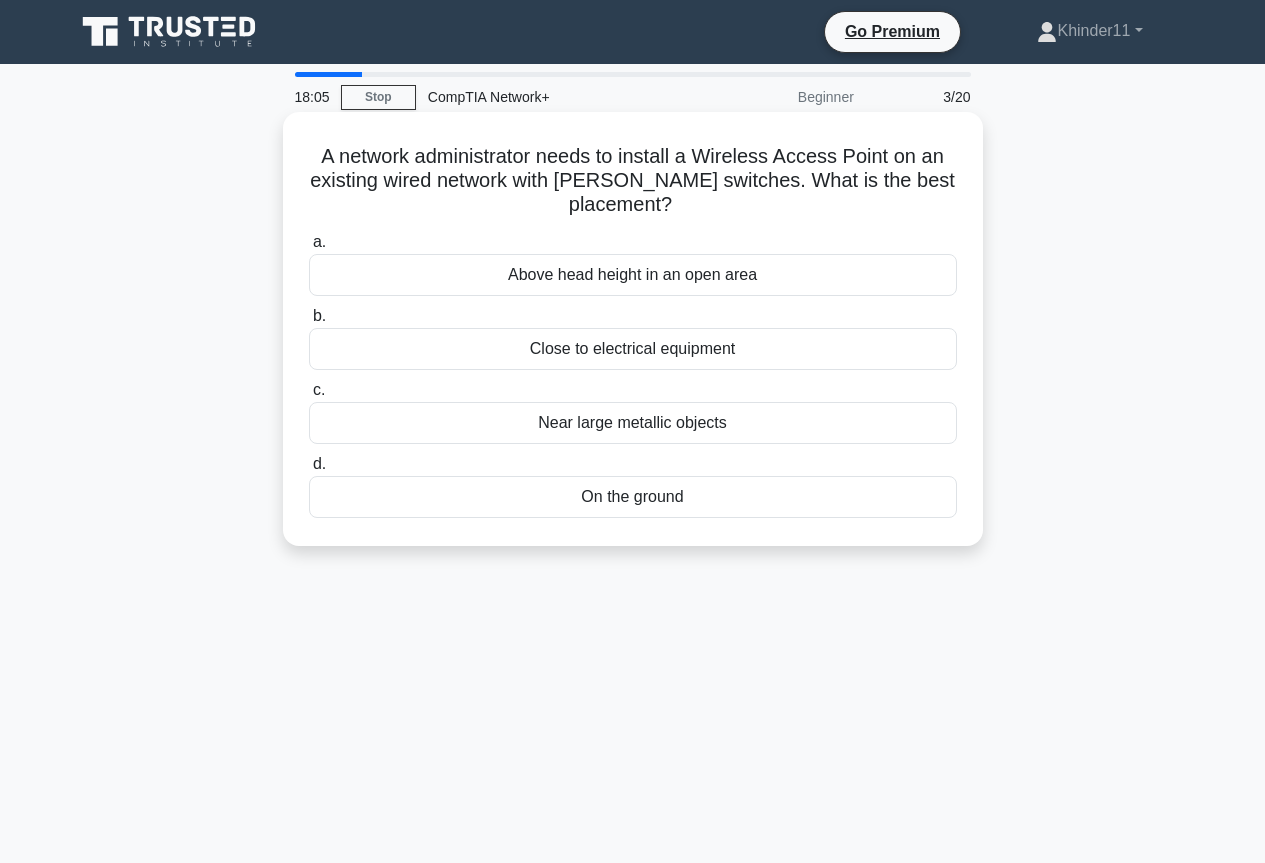 click on "A network administrator needs to install a Wireless Access Point on an existing wired network with [PERSON_NAME] switches. What is the best placement?
.spinner_0XTQ{transform-origin:center;animation:spinner_y6GP .75s linear infinite}@keyframes spinner_y6GP{100%{transform:rotate(360deg)}}" at bounding box center (633, 181) 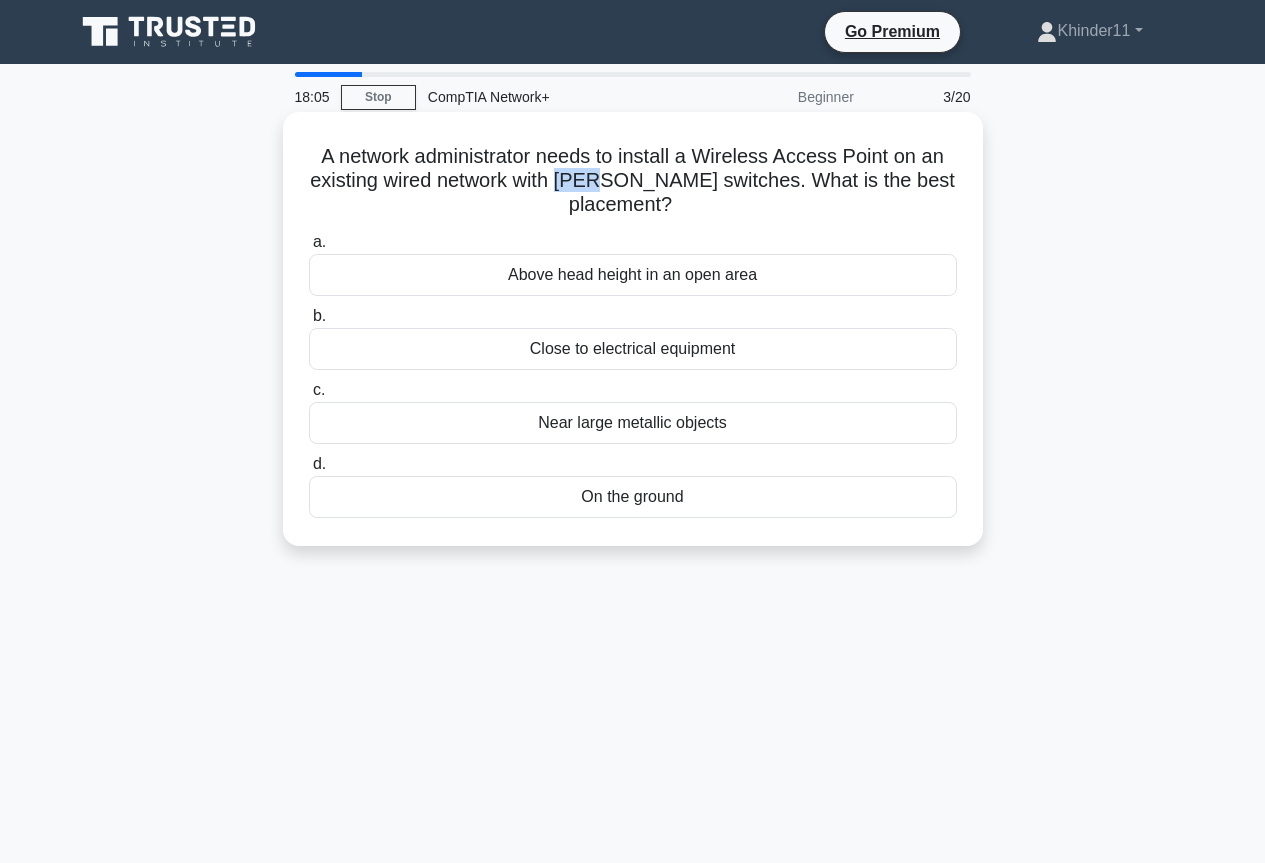 click on "A network administrator needs to install a Wireless Access Point on an existing wired network with [PERSON_NAME] switches. What is the best placement?
.spinner_0XTQ{transform-origin:center;animation:spinner_y6GP .75s linear infinite}@keyframes spinner_y6GP{100%{transform:rotate(360deg)}}" at bounding box center (633, 181) 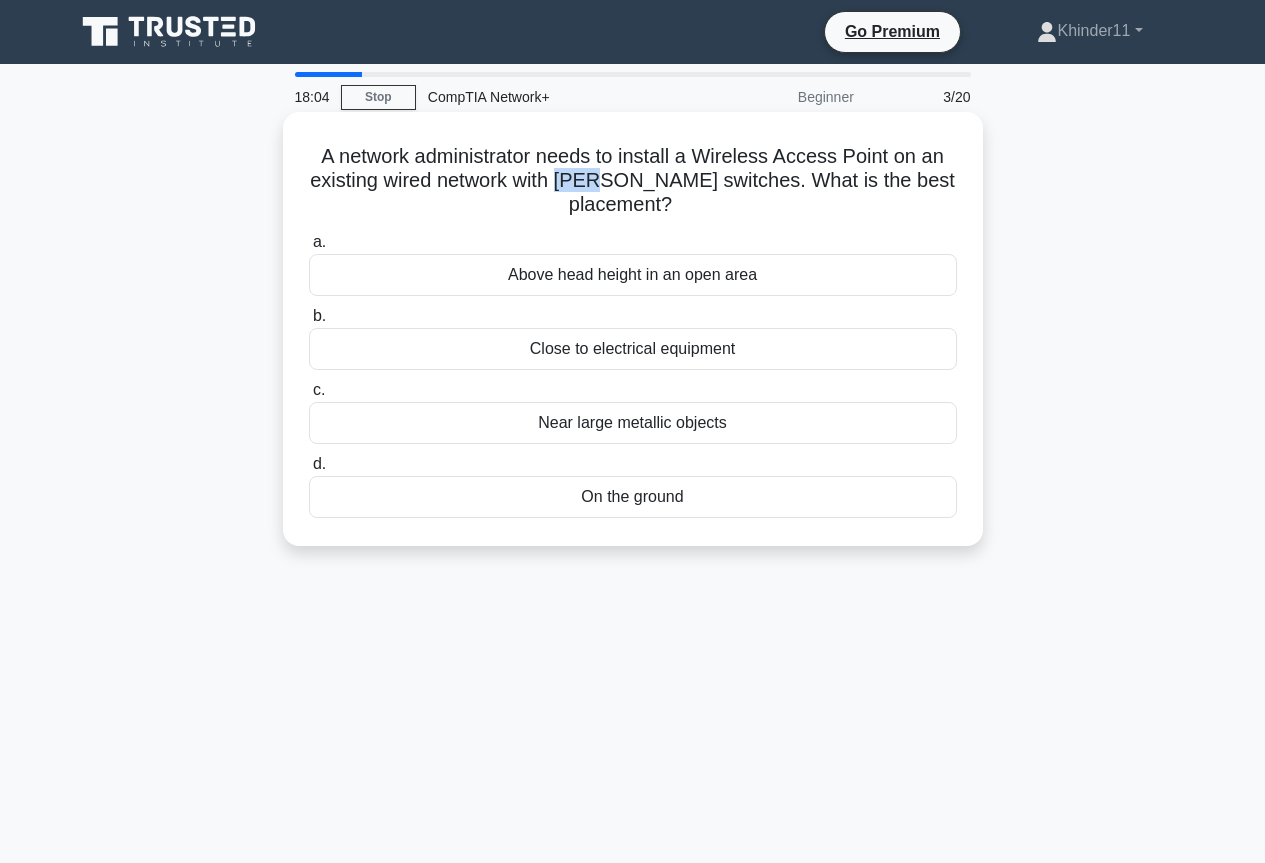 click on "A network administrator needs to install a Wireless Access Point on an existing wired network with [PERSON_NAME] switches. What is the best placement?
.spinner_0XTQ{transform-origin:center;animation:spinner_y6GP .75s linear infinite}@keyframes spinner_y6GP{100%{transform:rotate(360deg)}}" at bounding box center (633, 181) 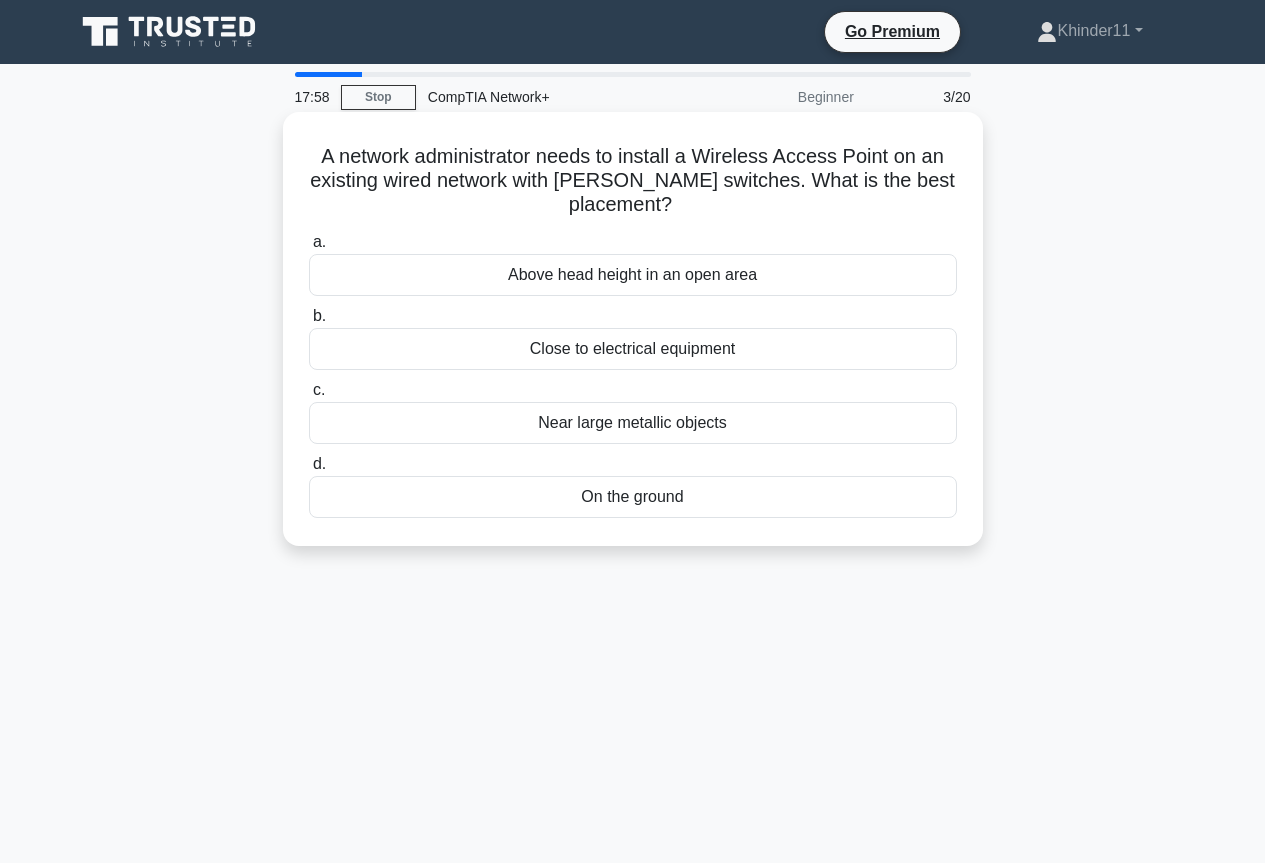 click on "A network administrator needs to install a Wireless Access Point on an existing wired network with [PERSON_NAME] switches. What is the best placement?
.spinner_0XTQ{transform-origin:center;animation:spinner_y6GP .75s linear infinite}@keyframes spinner_y6GP{100%{transform:rotate(360deg)}}" at bounding box center [633, 181] 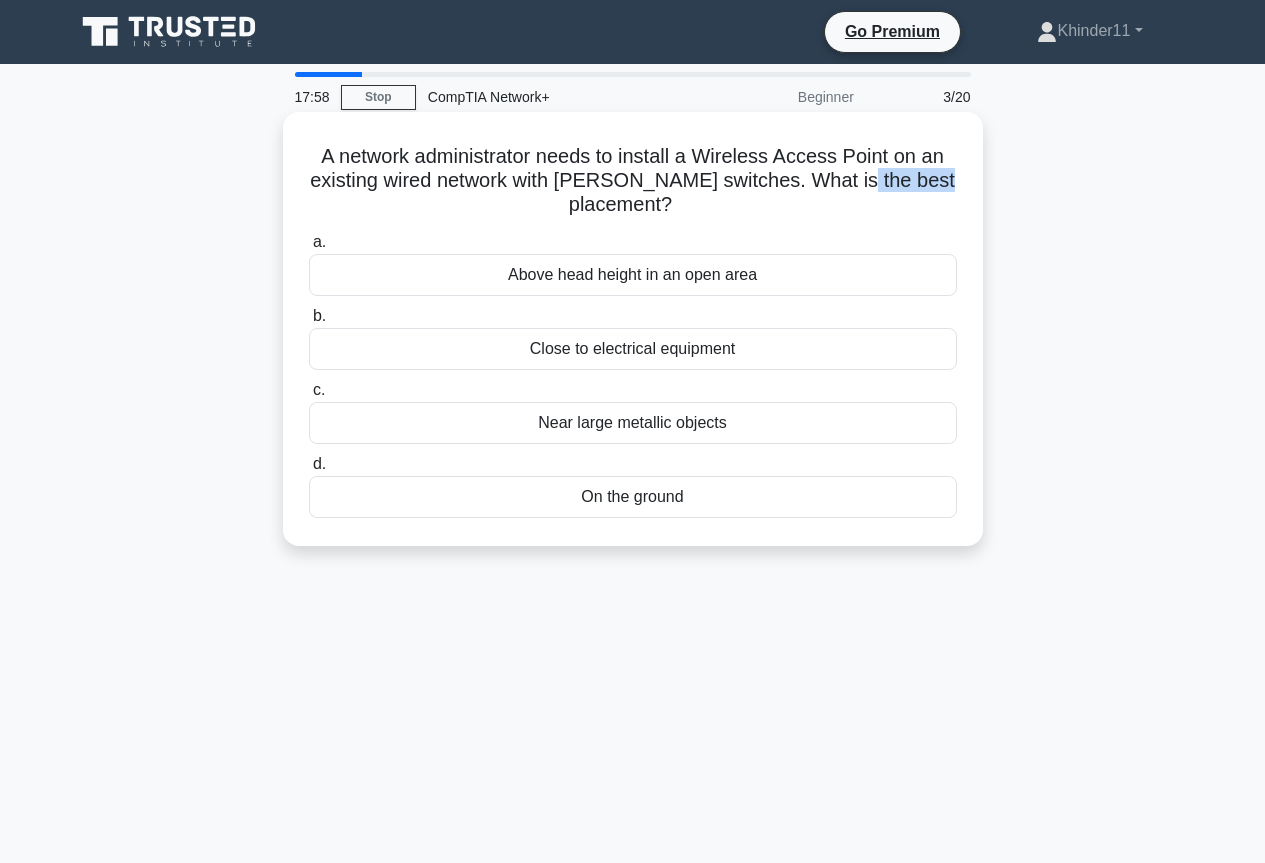 click on "A network administrator needs to install a Wireless Access Point on an existing wired network with [PERSON_NAME] switches. What is the best placement?
.spinner_0XTQ{transform-origin:center;animation:spinner_y6GP .75s linear infinite}@keyframes spinner_y6GP{100%{transform:rotate(360deg)}}" at bounding box center [633, 181] 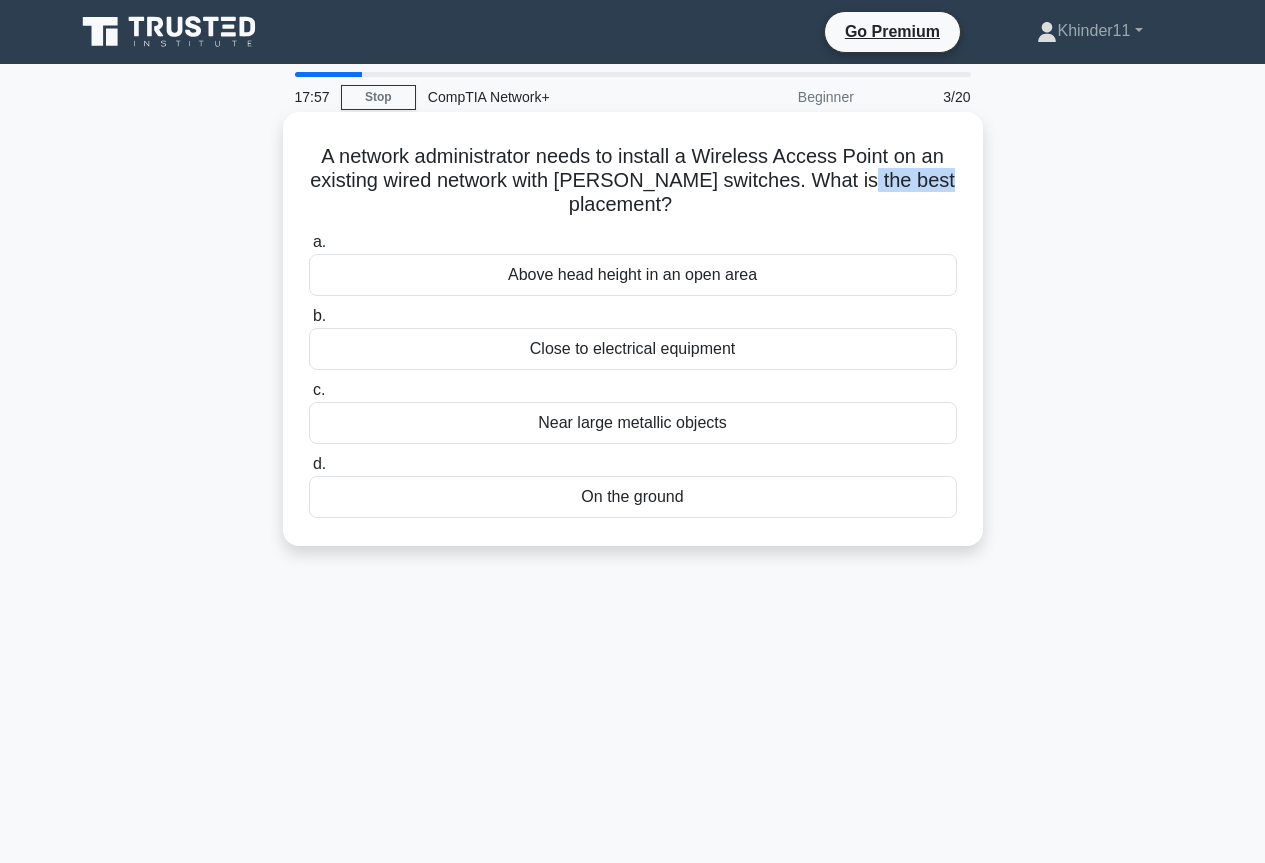 click on "A network administrator needs to install a Wireless Access Point on an existing wired network with [PERSON_NAME] switches. What is the best placement?
.spinner_0XTQ{transform-origin:center;animation:spinner_y6GP .75s linear infinite}@keyframes spinner_y6GP{100%{transform:rotate(360deg)}}" at bounding box center (633, 181) 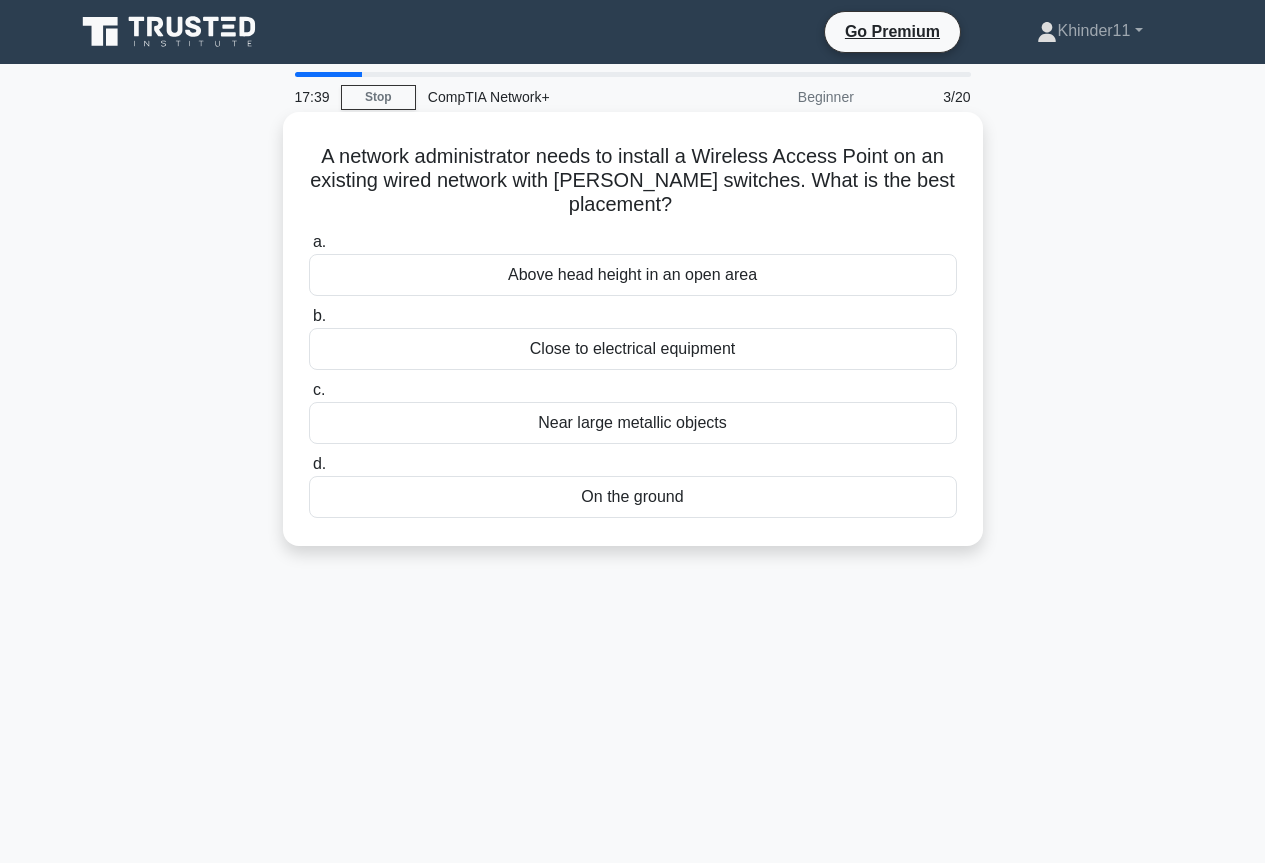 click on "Above head height in an open area" at bounding box center [633, 275] 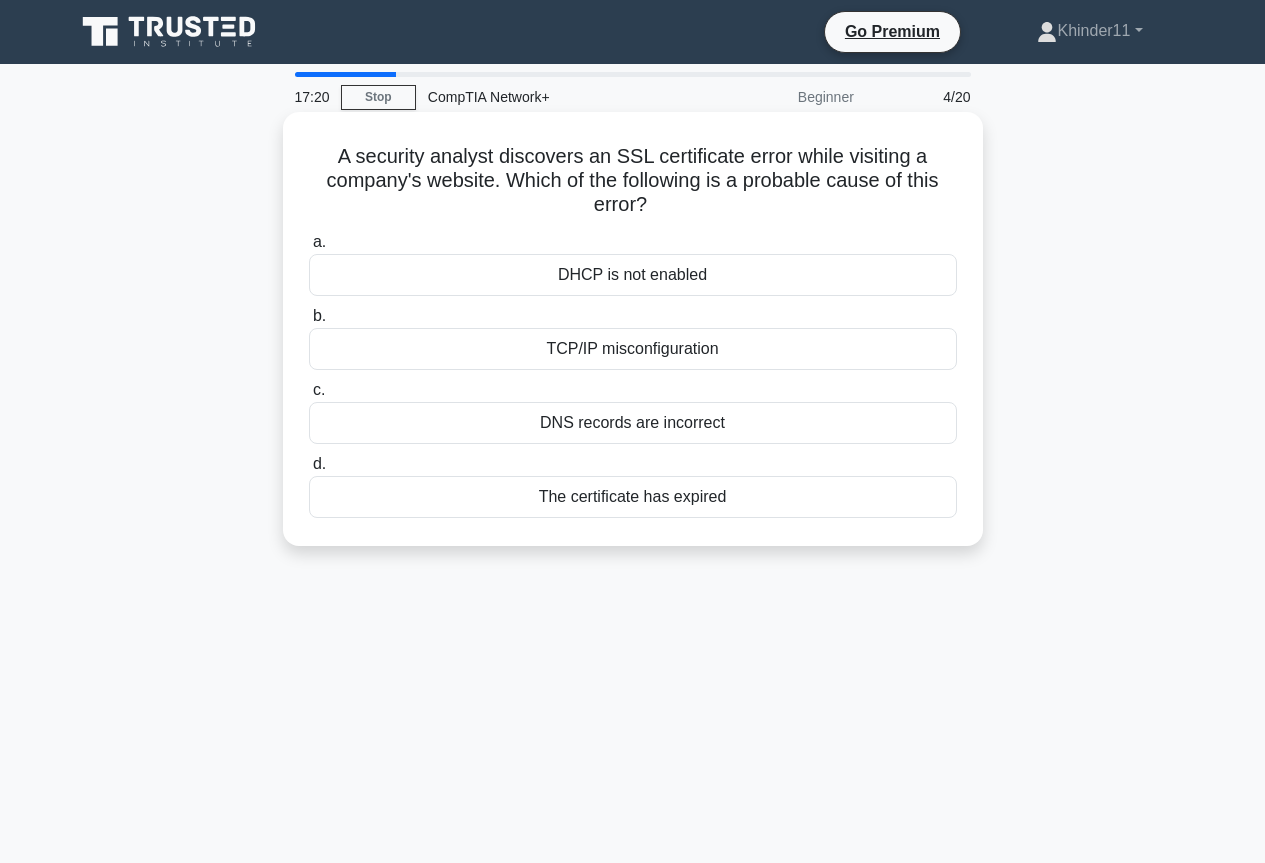 click on "The certificate has expired" at bounding box center (633, 497) 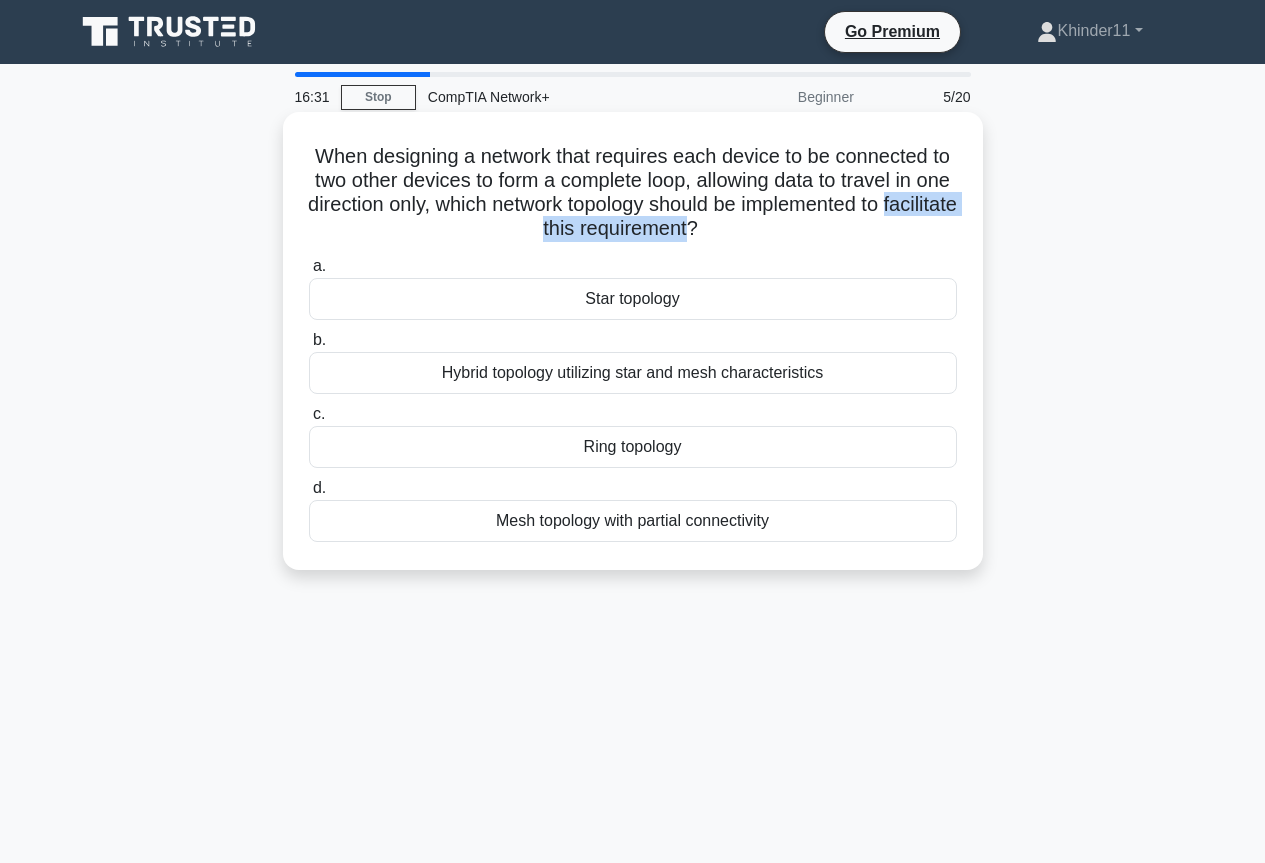 drag, startPoint x: 731, startPoint y: 226, endPoint x: 500, endPoint y: 232, distance: 231.07791 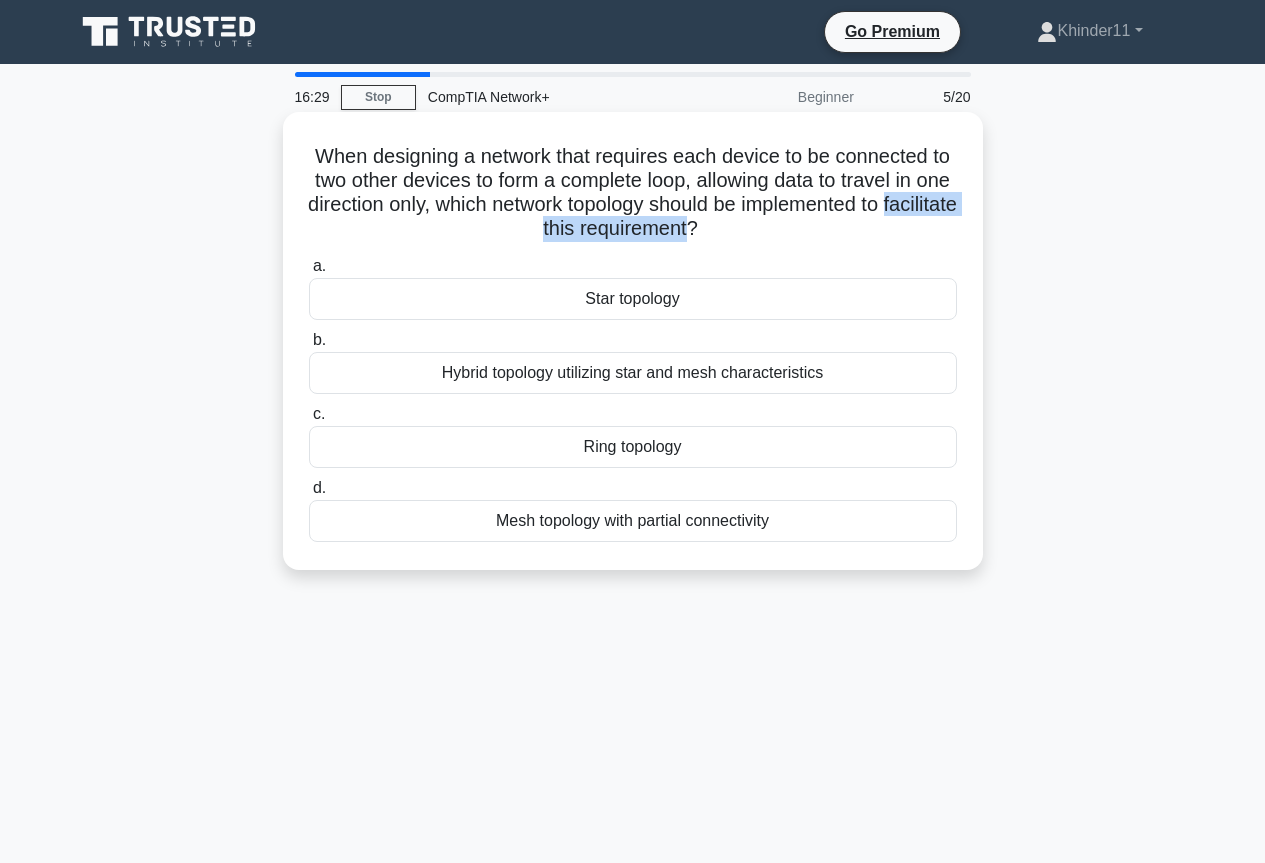 click on "When designing a network that requires each device to be connected to two other devices to form a complete loop, allowing data to travel in one direction only, which network topology should be implemented to facilitate this requirement?
.spinner_0XTQ{transform-origin:center;animation:spinner_y6GP .75s linear infinite}@keyframes spinner_y6GP{100%{transform:rotate(360deg)}}" at bounding box center [633, 193] 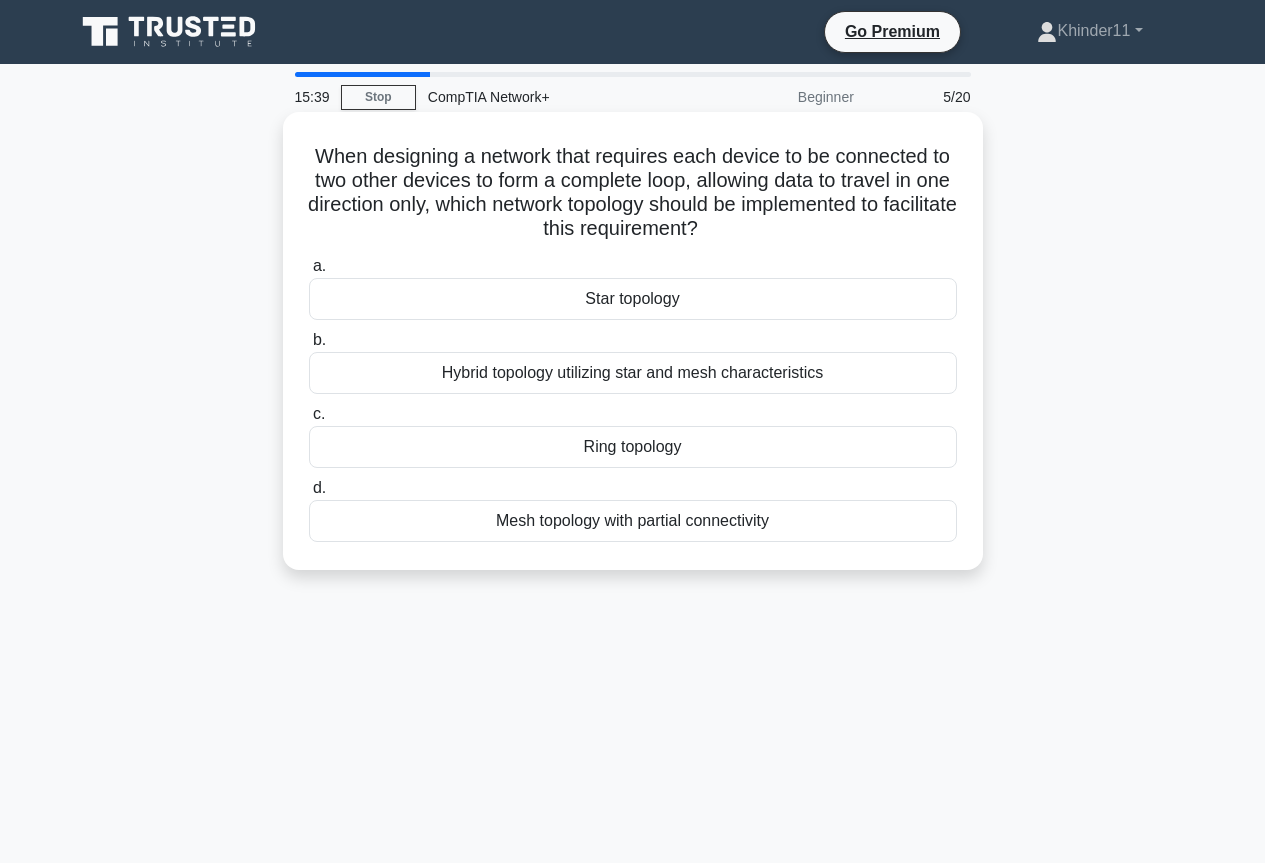 click on "Ring topology" at bounding box center (633, 447) 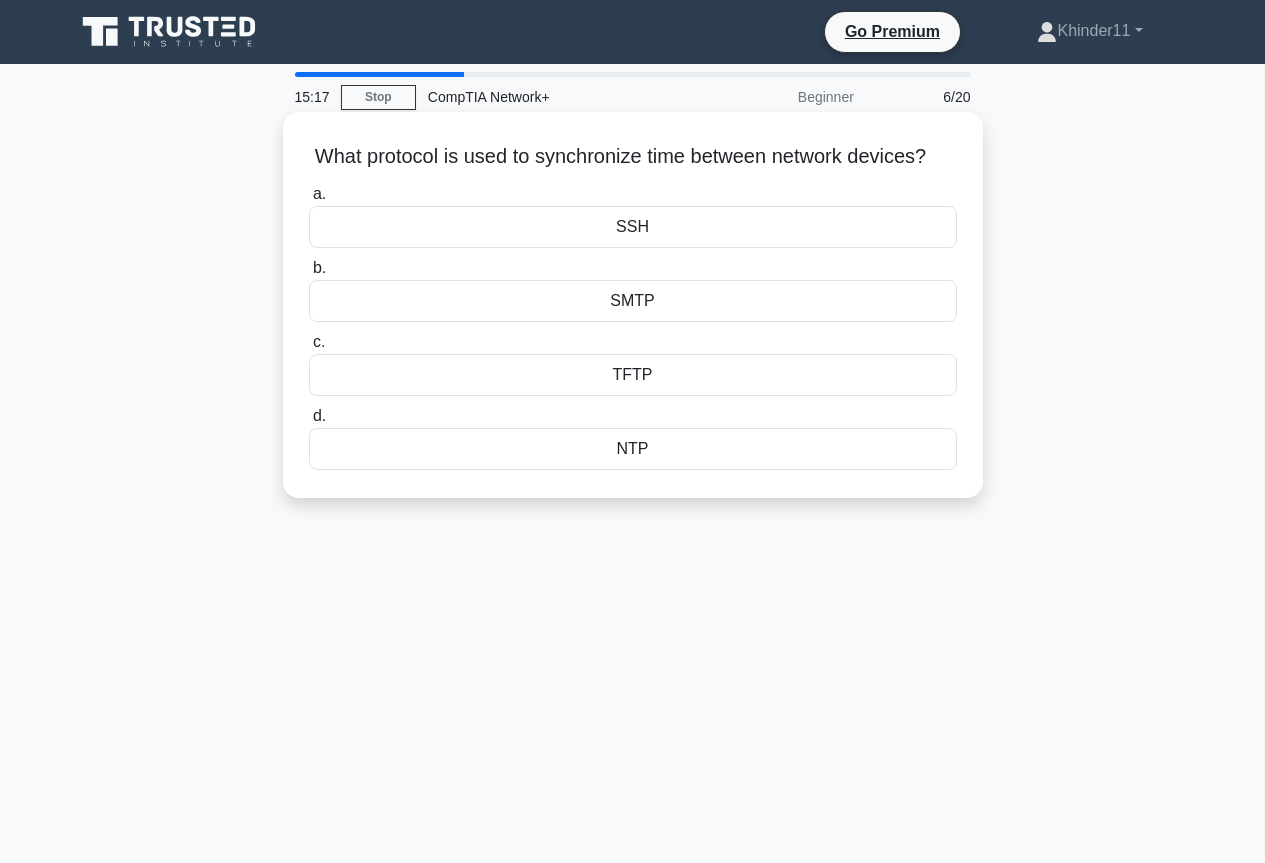 click on "What protocol is used to synchronize time between network devices?
.spinner_0XTQ{transform-origin:center;animation:spinner_y6GP .75s linear infinite}@keyframes spinner_y6GP{100%{transform:rotate(360deg)}}" at bounding box center (633, 157) 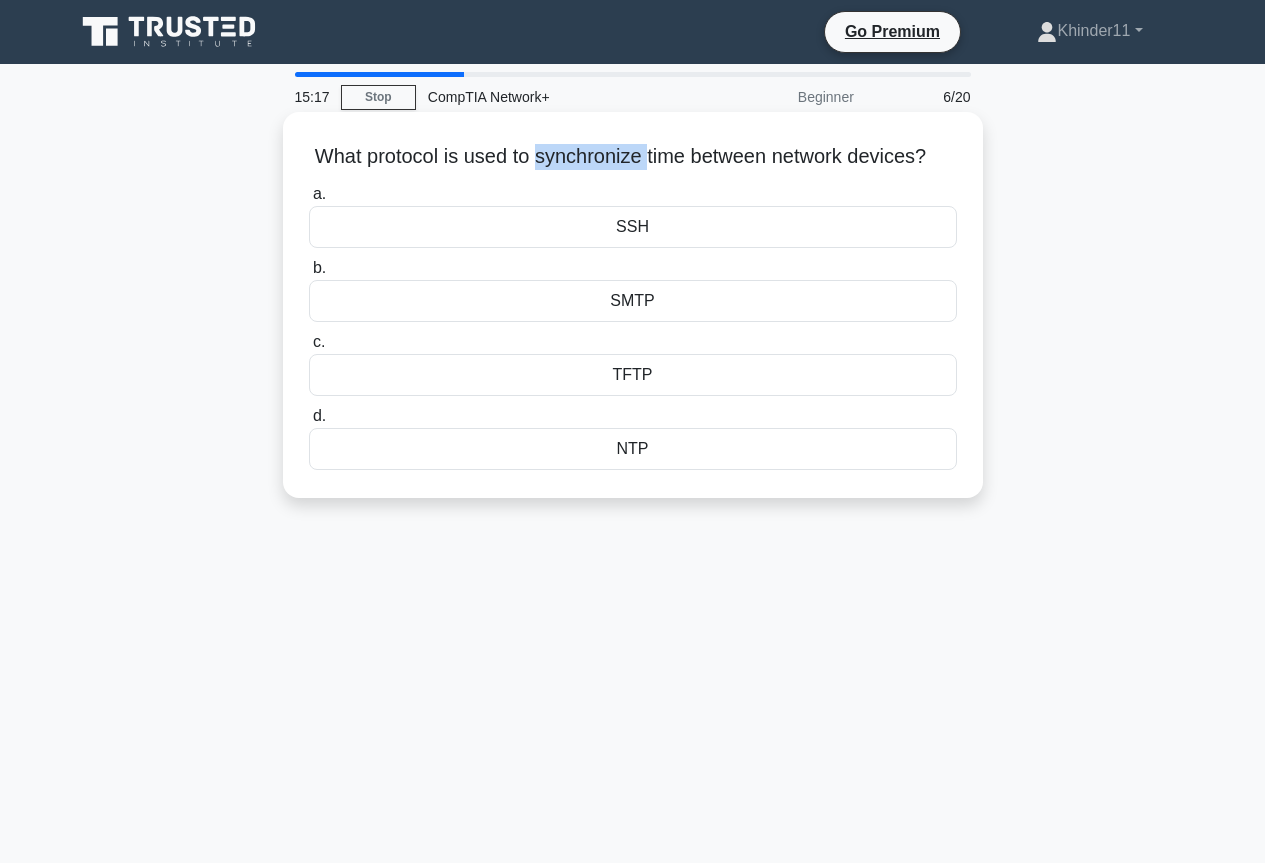 click on "What protocol is used to synchronize time between network devices?
.spinner_0XTQ{transform-origin:center;animation:spinner_y6GP .75s linear infinite}@keyframes spinner_y6GP{100%{transform:rotate(360deg)}}" at bounding box center [633, 157] 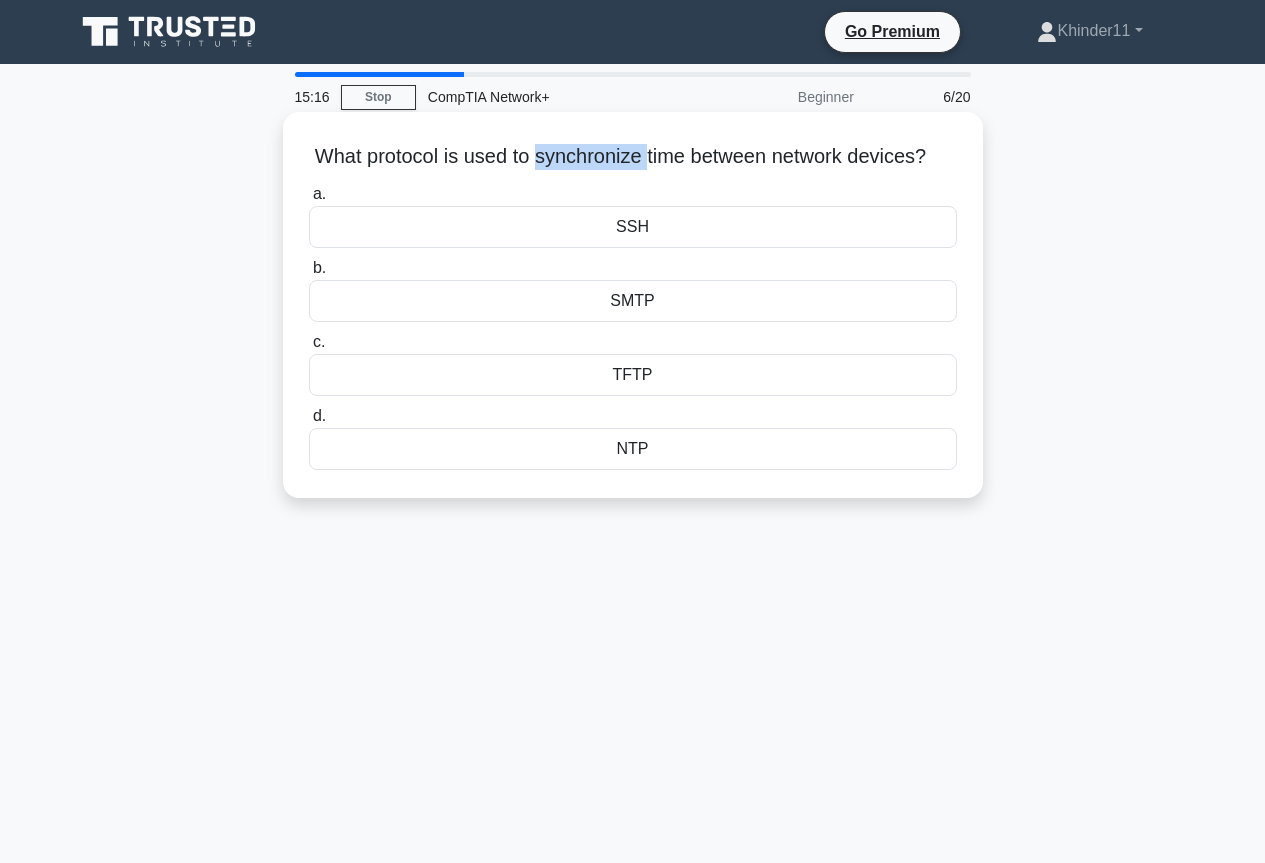 click on "What protocol is used to synchronize time between network devices?
.spinner_0XTQ{transform-origin:center;animation:spinner_y6GP .75s linear infinite}@keyframes spinner_y6GP{100%{transform:rotate(360deg)}}" at bounding box center [633, 157] 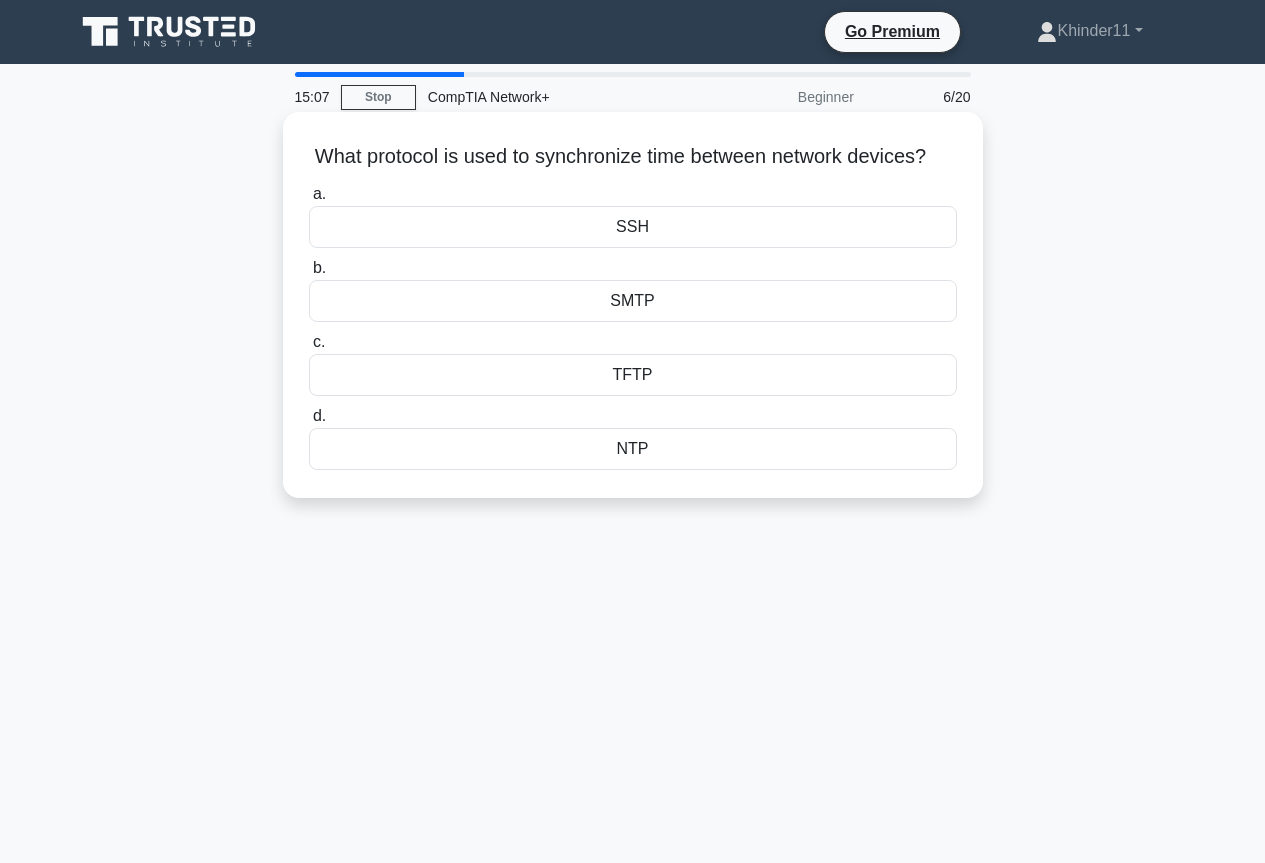 click on "NTP" at bounding box center (633, 449) 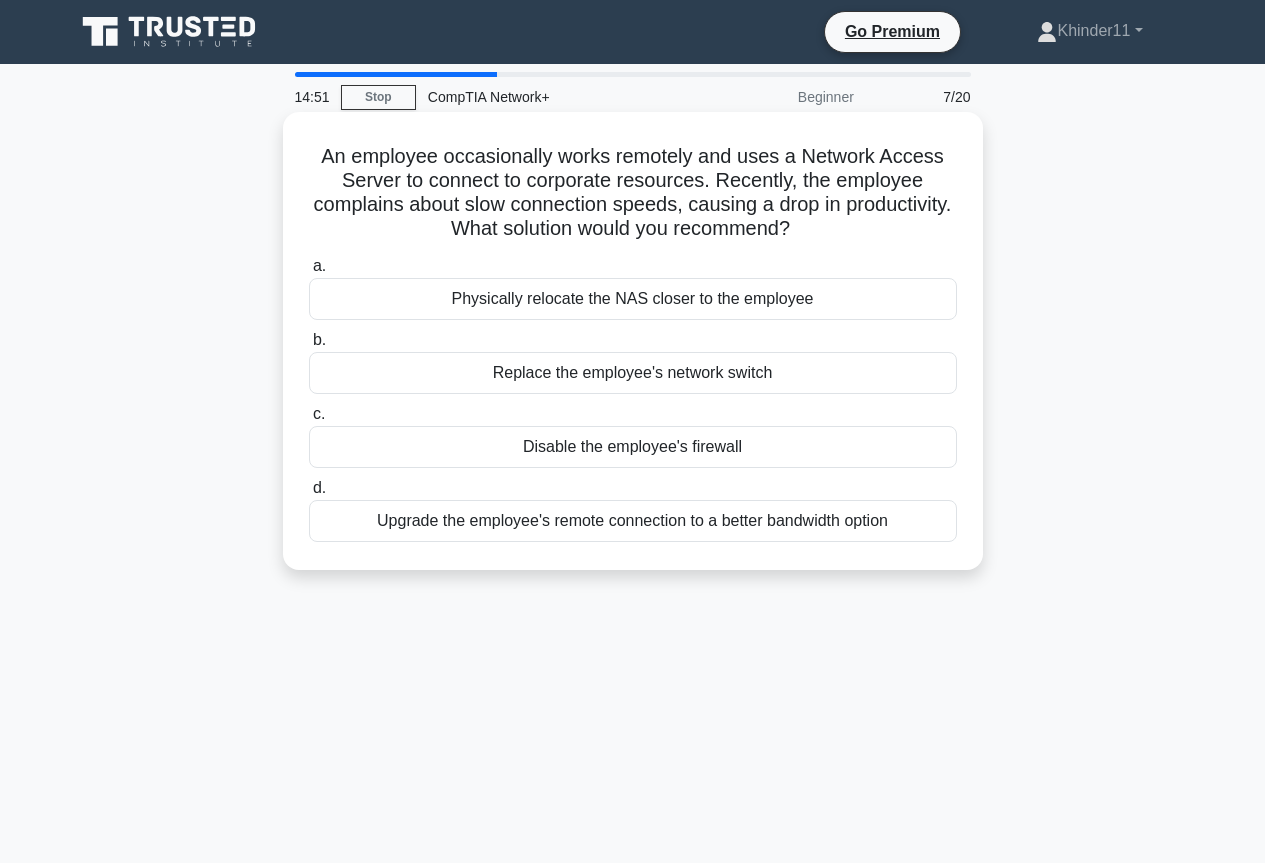 click on "An employee occasionally works remotely and uses a Network Access Server to connect to corporate resources. Recently, the employee complains about slow connection speeds, causing a drop in productivity. What solution would you recommend?
.spinner_0XTQ{transform-origin:center;animation:spinner_y6GP .75s linear infinite}@keyframes spinner_y6GP{100%{transform:rotate(360deg)}}" at bounding box center (633, 193) 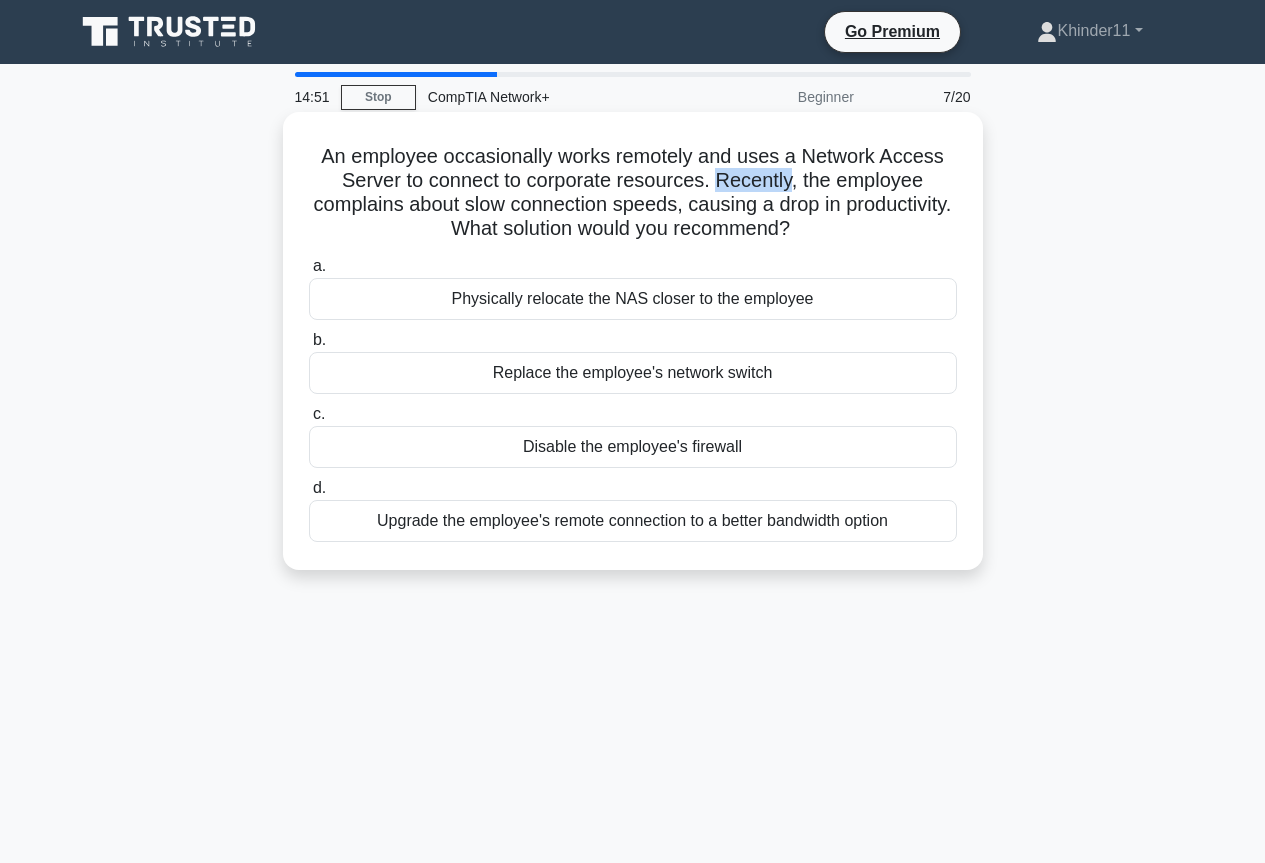 click on "An employee occasionally works remotely and uses a Network Access Server to connect to corporate resources. Recently, the employee complains about slow connection speeds, causing a drop in productivity. What solution would you recommend?
.spinner_0XTQ{transform-origin:center;animation:spinner_y6GP .75s linear infinite}@keyframes spinner_y6GP{100%{transform:rotate(360deg)}}" at bounding box center (633, 193) 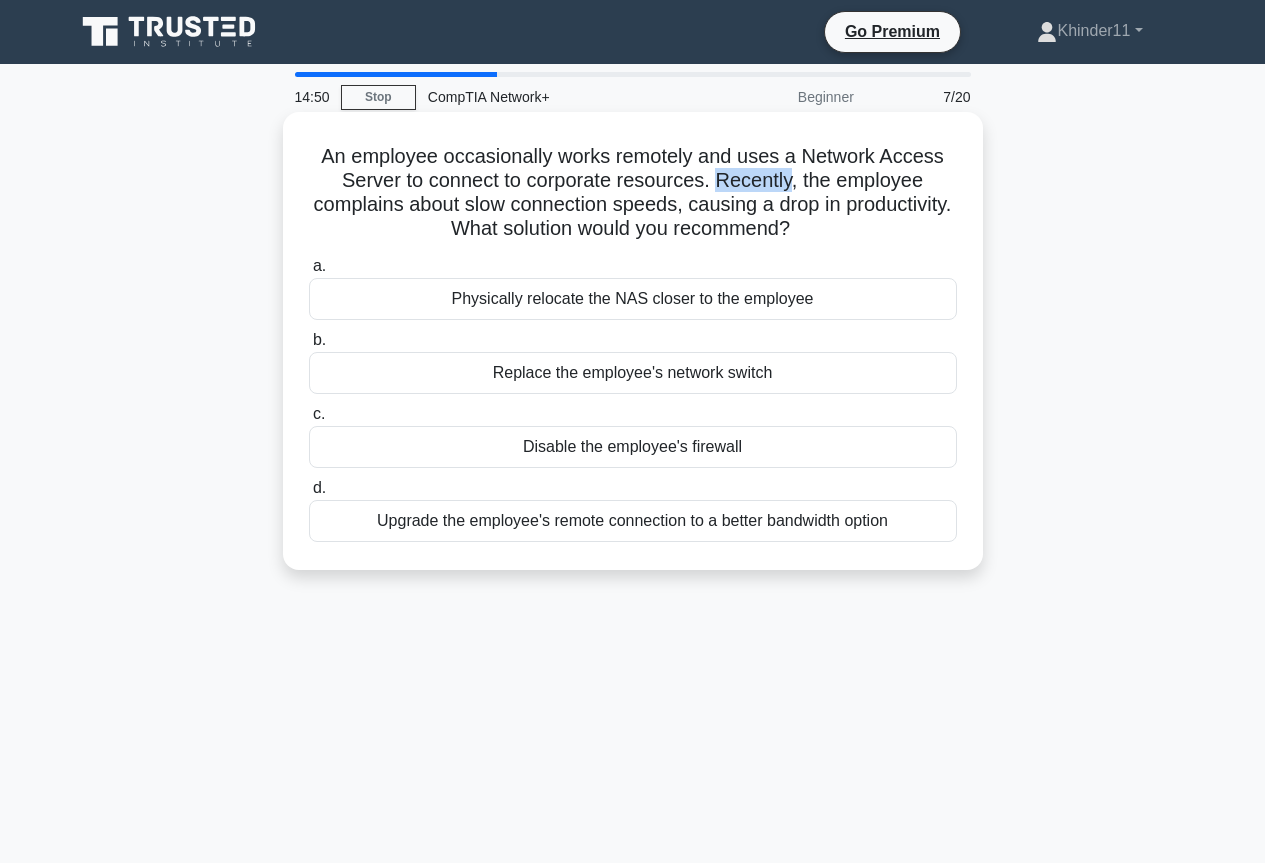 click on "An employee occasionally works remotely and uses a Network Access Server to connect to corporate resources. Recently, the employee complains about slow connection speeds, causing a drop in productivity. What solution would you recommend?
.spinner_0XTQ{transform-origin:center;animation:spinner_y6GP .75s linear infinite}@keyframes spinner_y6GP{100%{transform:rotate(360deg)}}" at bounding box center (633, 193) 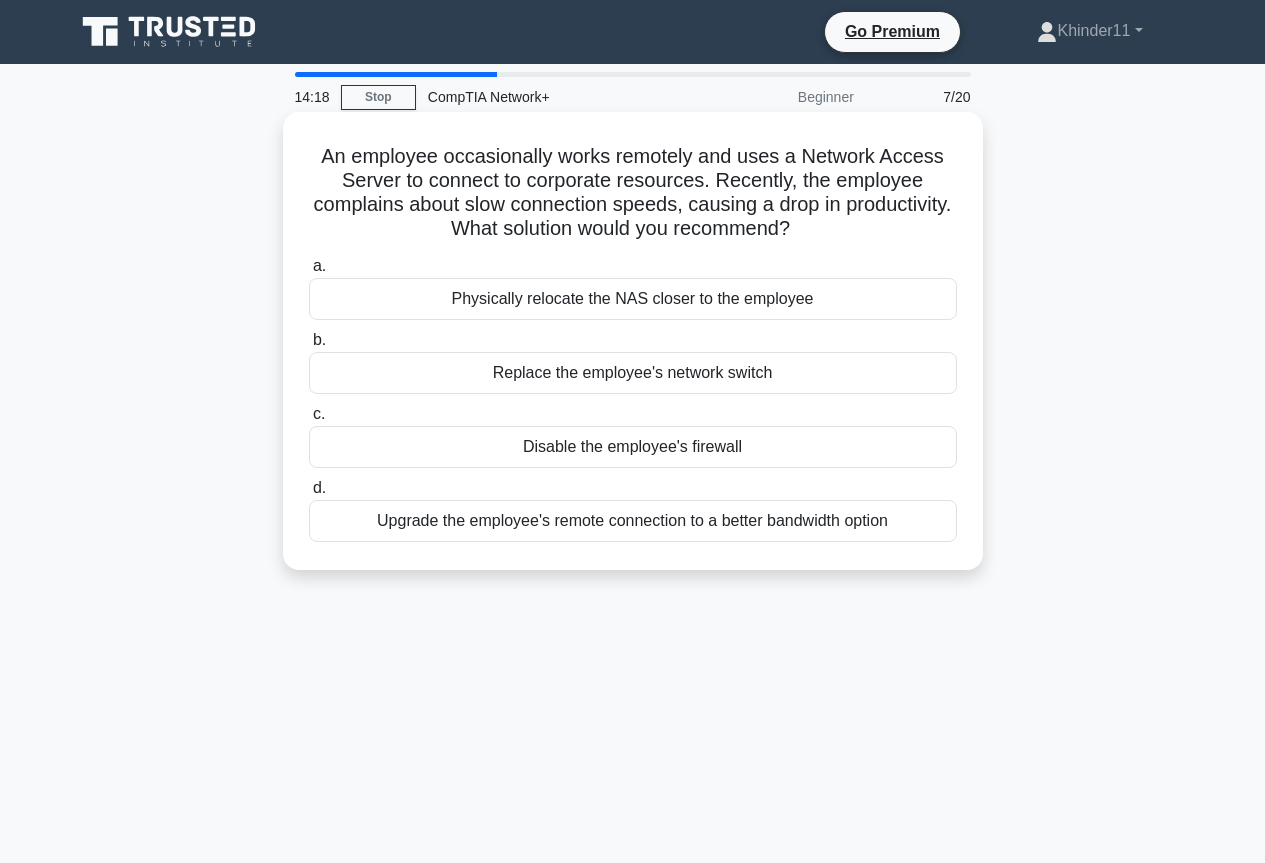 click on "Upgrade the employee's remote connection to a better bandwidth option" at bounding box center (633, 521) 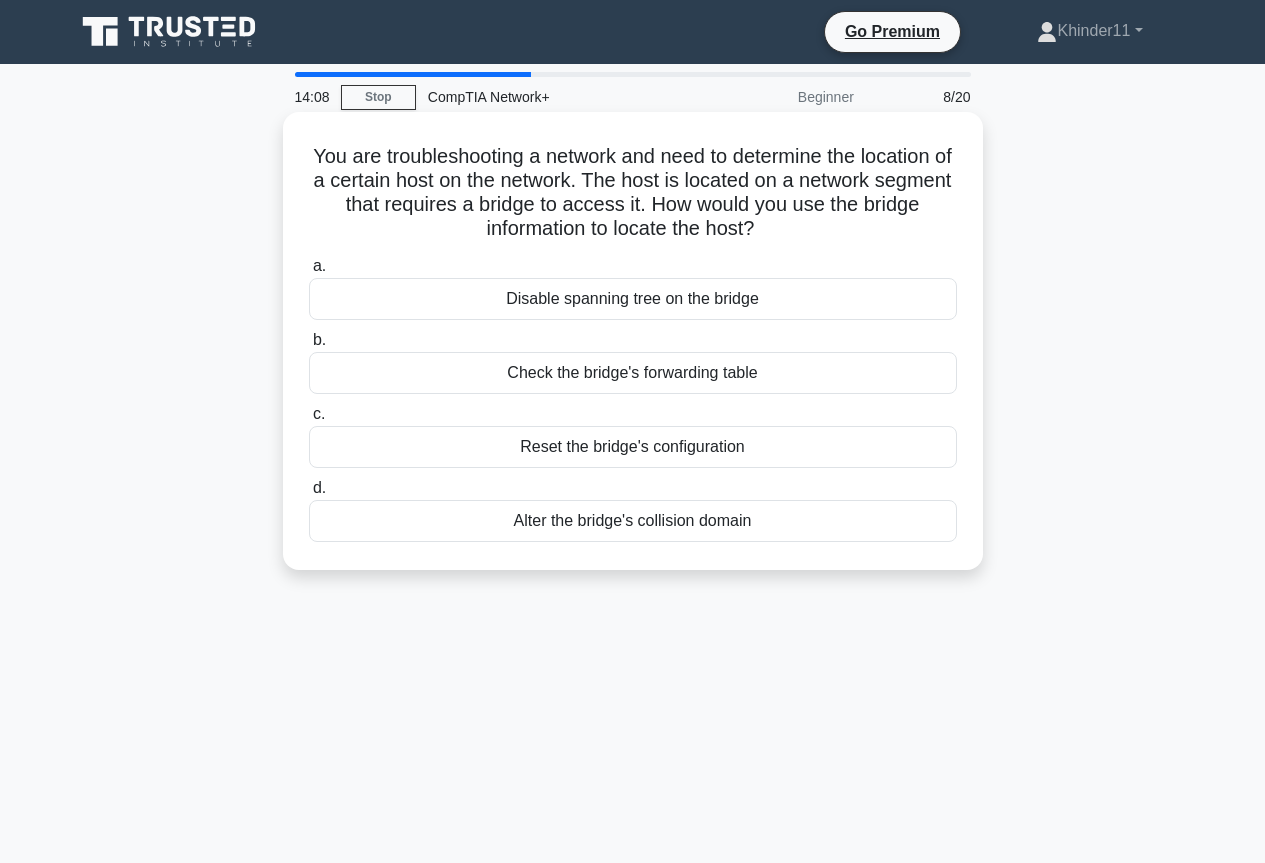 click on "You are troubleshooting a network and need to determine the location of a certain host on the network. The host is located on a network segment that requires a bridge to access it. How would you use the bridge information to locate the host?
.spinner_0XTQ{transform-origin:center;animation:spinner_y6GP .75s linear infinite}@keyframes spinner_y6GP{100%{transform:rotate(360deg)}}" at bounding box center (633, 193) 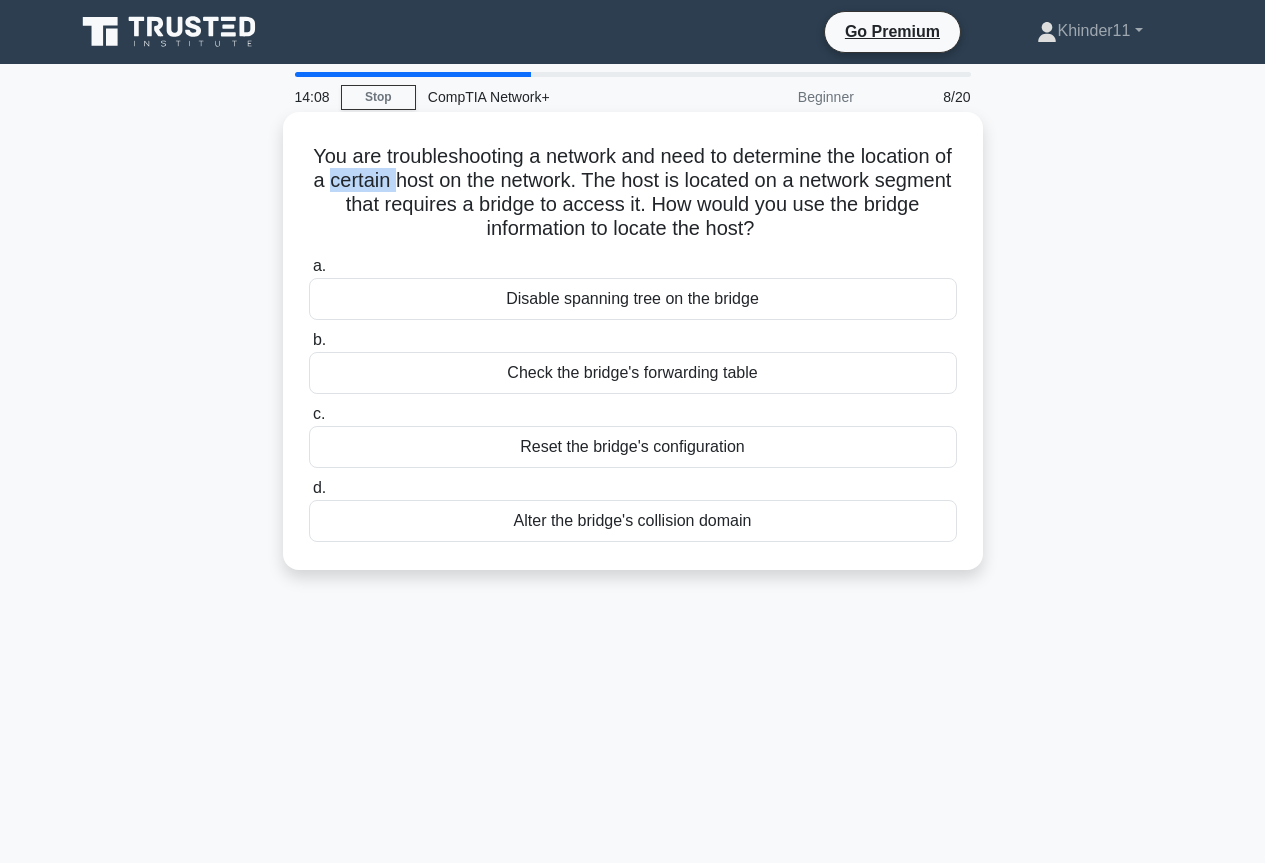 click on "You are troubleshooting a network and need to determine the location of a certain host on the network. The host is located on a network segment that requires a bridge to access it. How would you use the bridge information to locate the host?
.spinner_0XTQ{transform-origin:center;animation:spinner_y6GP .75s linear infinite}@keyframes spinner_y6GP{100%{transform:rotate(360deg)}}" at bounding box center [633, 193] 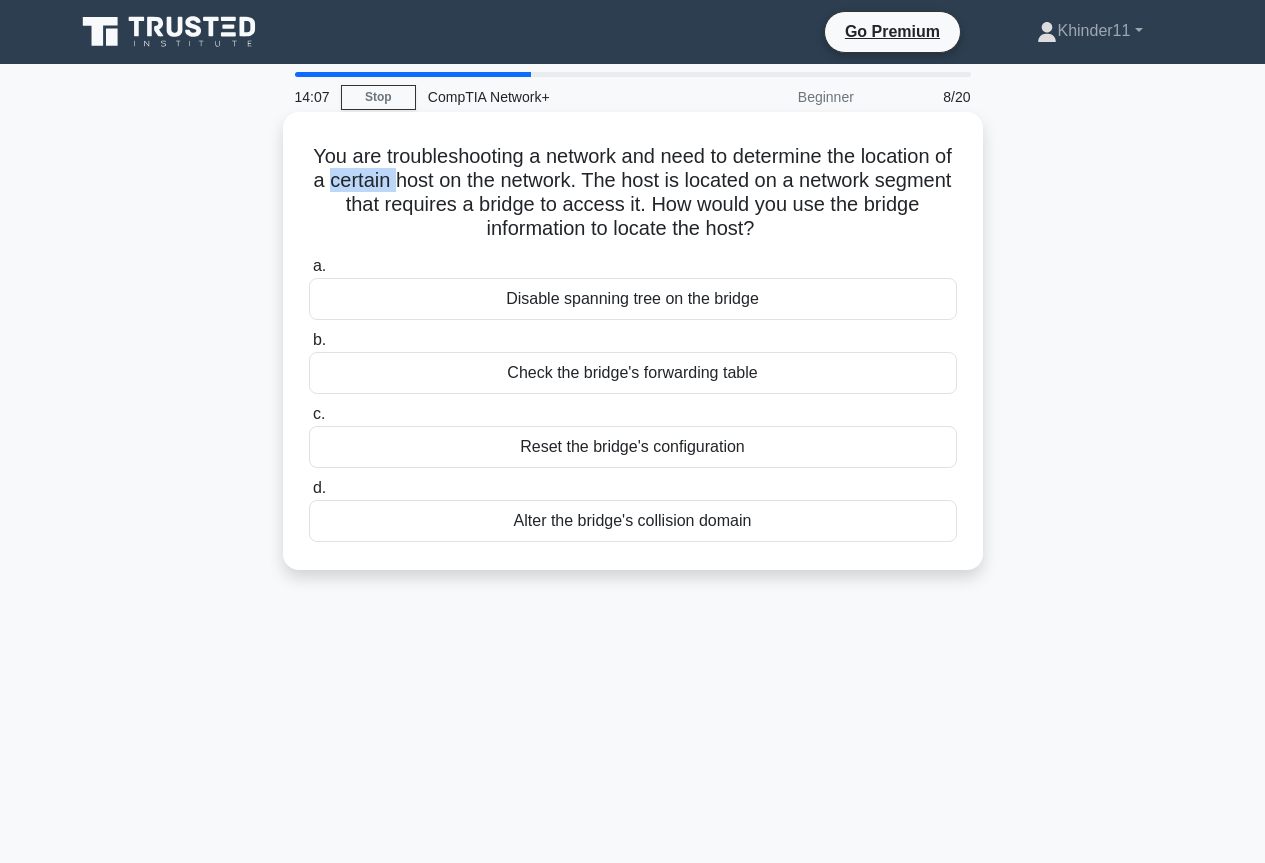 click on "You are troubleshooting a network and need to determine the location of a certain host on the network. The host is located on a network segment that requires a bridge to access it. How would you use the bridge information to locate the host?
.spinner_0XTQ{transform-origin:center;animation:spinner_y6GP .75s linear infinite}@keyframes spinner_y6GP{100%{transform:rotate(360deg)}}" at bounding box center (633, 193) 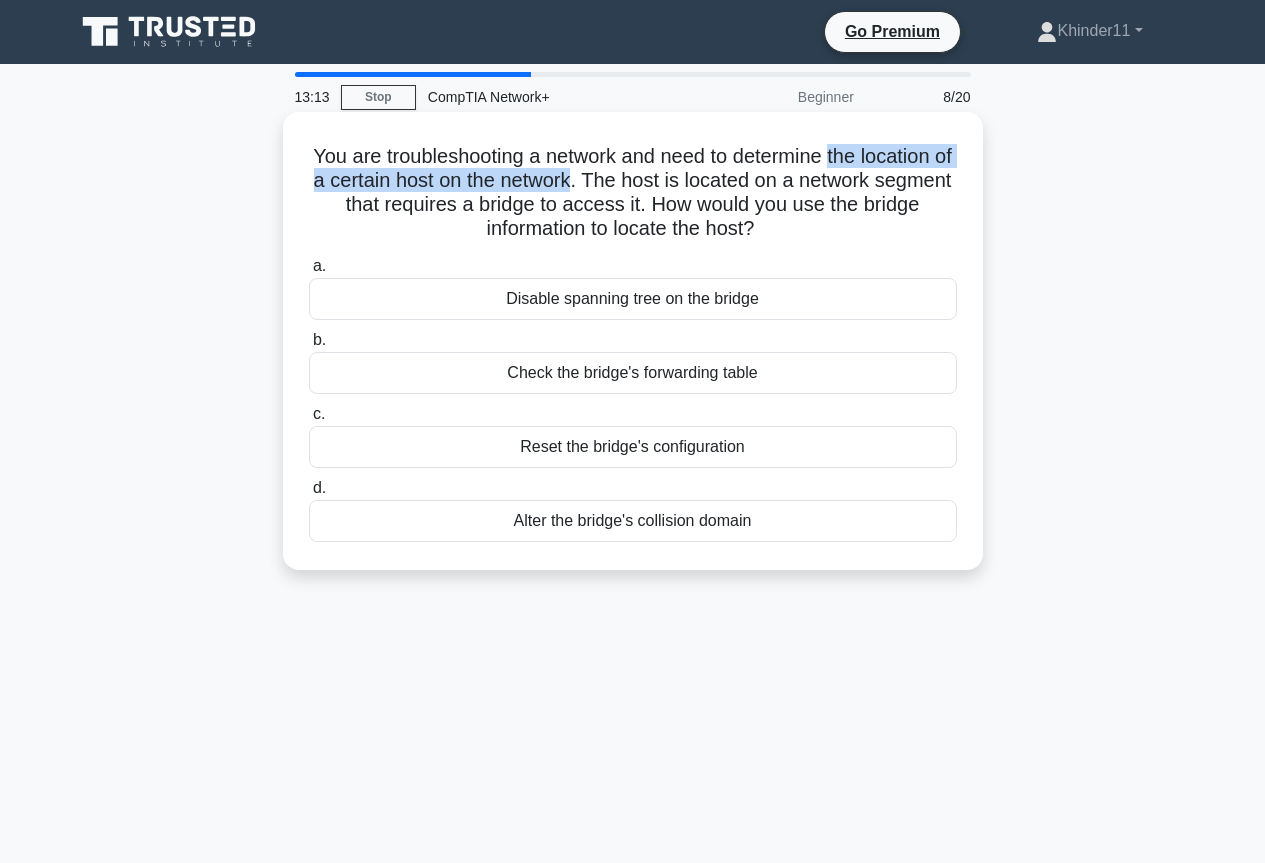 drag, startPoint x: 623, startPoint y: 181, endPoint x: 847, endPoint y: 159, distance: 225.07776 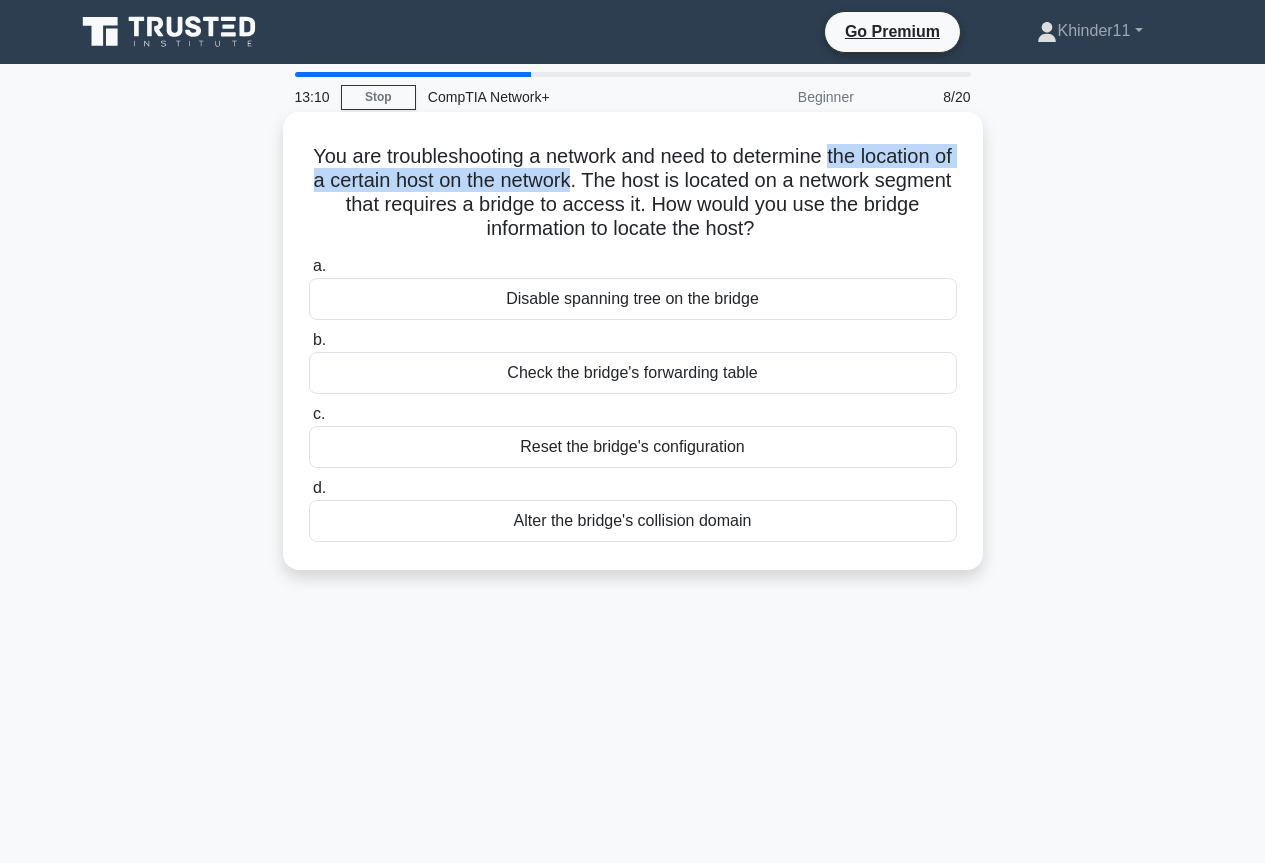 click on "You are troubleshooting a network and need to determine the location of a certain host on the network. The host is located on a network segment that requires a bridge to access it. How would you use the bridge information to locate the host?
.spinner_0XTQ{transform-origin:center;animation:spinner_y6GP .75s linear infinite}@keyframes spinner_y6GP{100%{transform:rotate(360deg)}}" at bounding box center [633, 193] 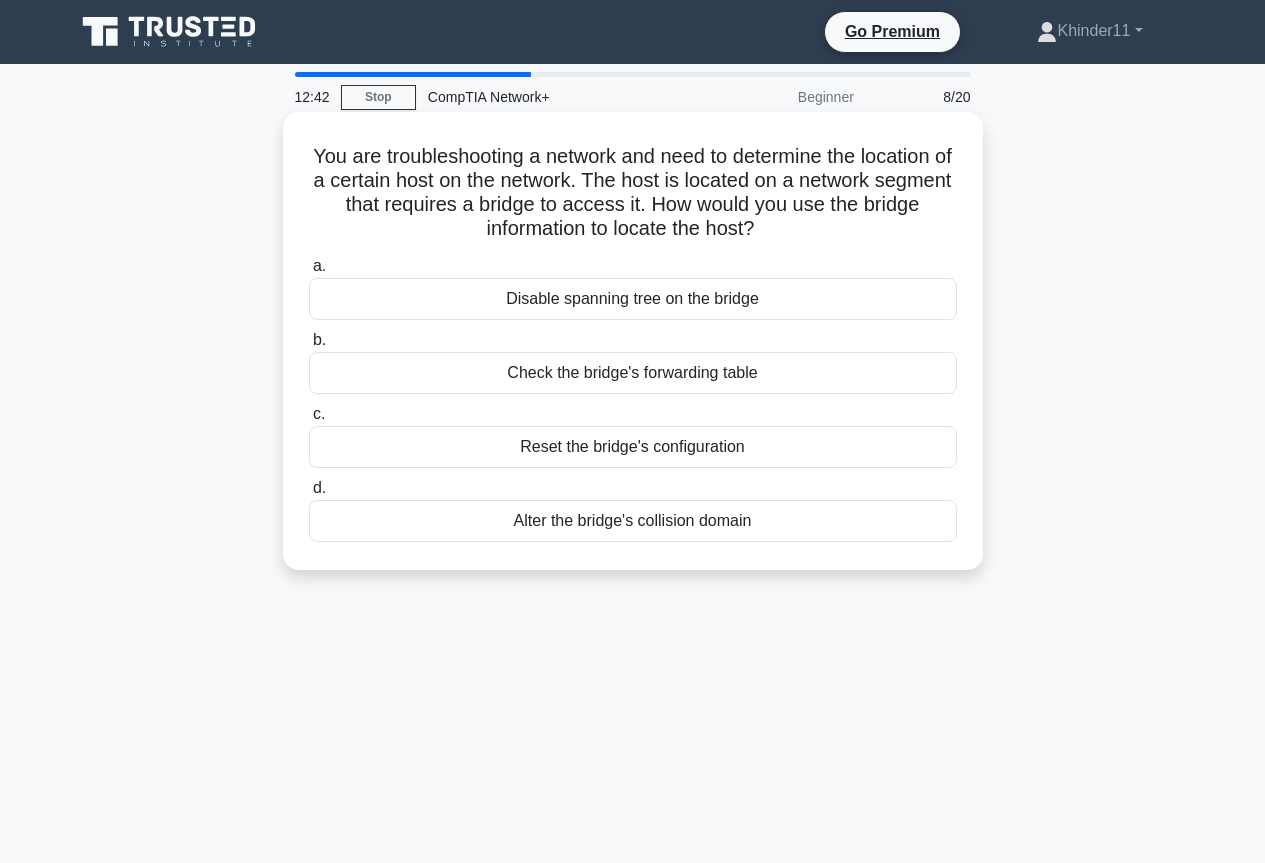 click on "Check the bridge's forwarding table" at bounding box center [633, 373] 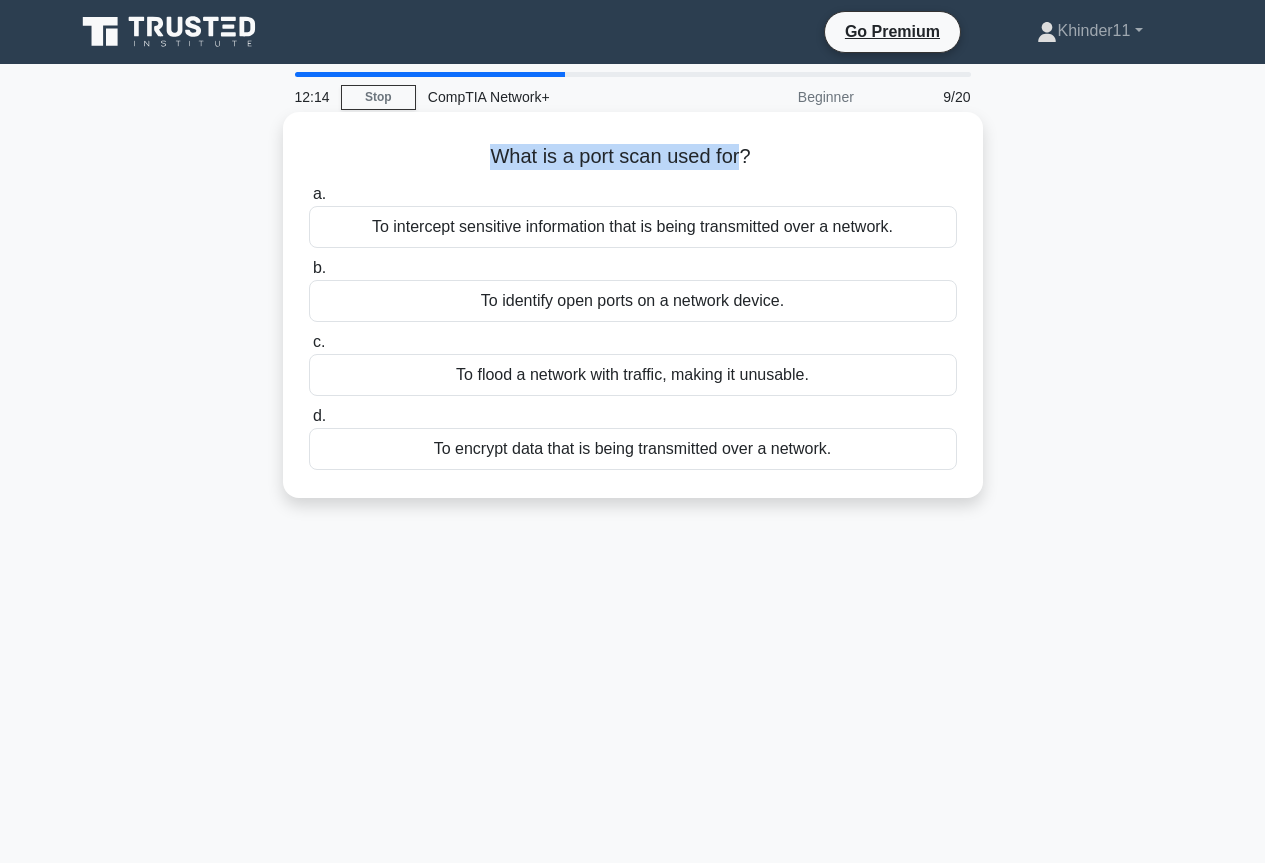 drag, startPoint x: 475, startPoint y: 150, endPoint x: 737, endPoint y: 142, distance: 262.1221 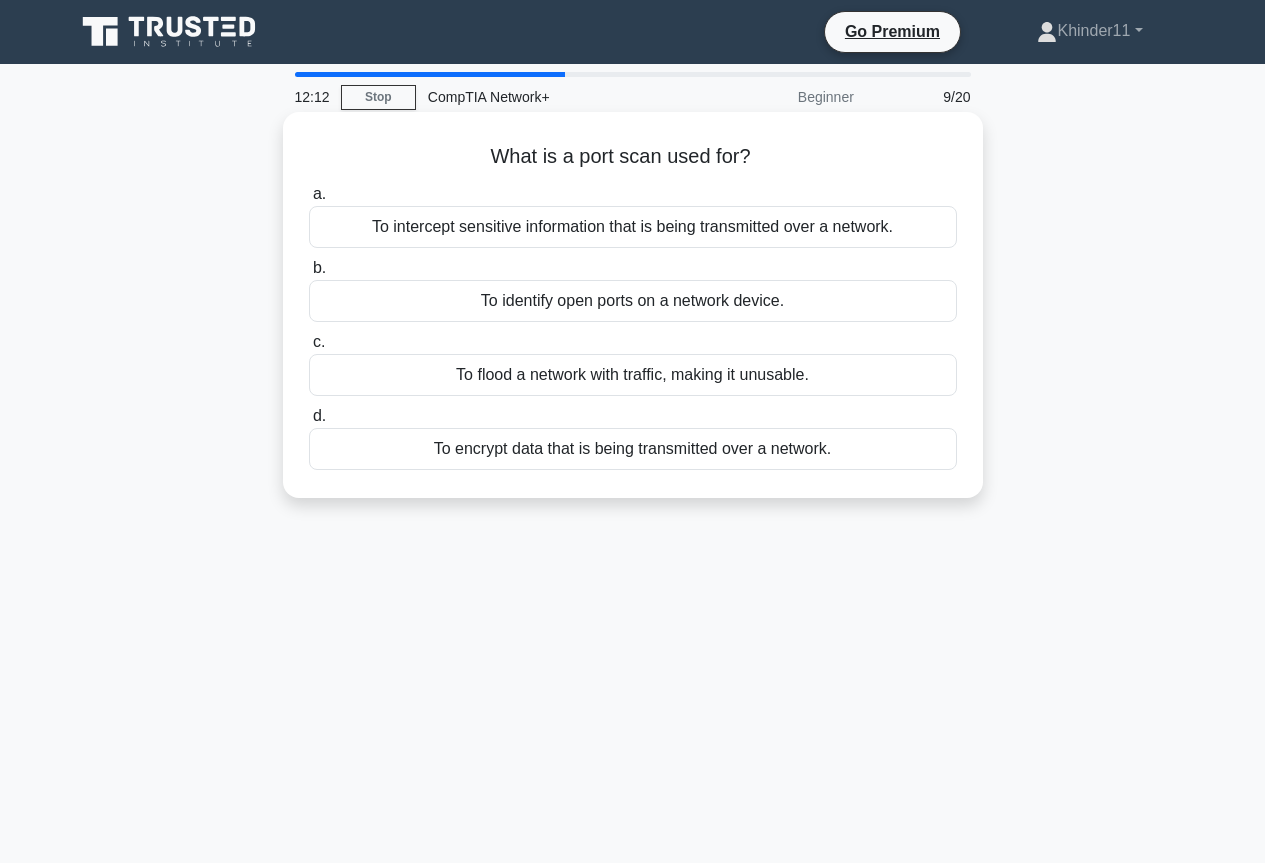 click on "What is a port scan used for?
.spinner_0XTQ{transform-origin:center;animation:spinner_y6GP .75s linear infinite}@keyframes spinner_y6GP{100%{transform:rotate(360deg)}}" at bounding box center [633, 157] 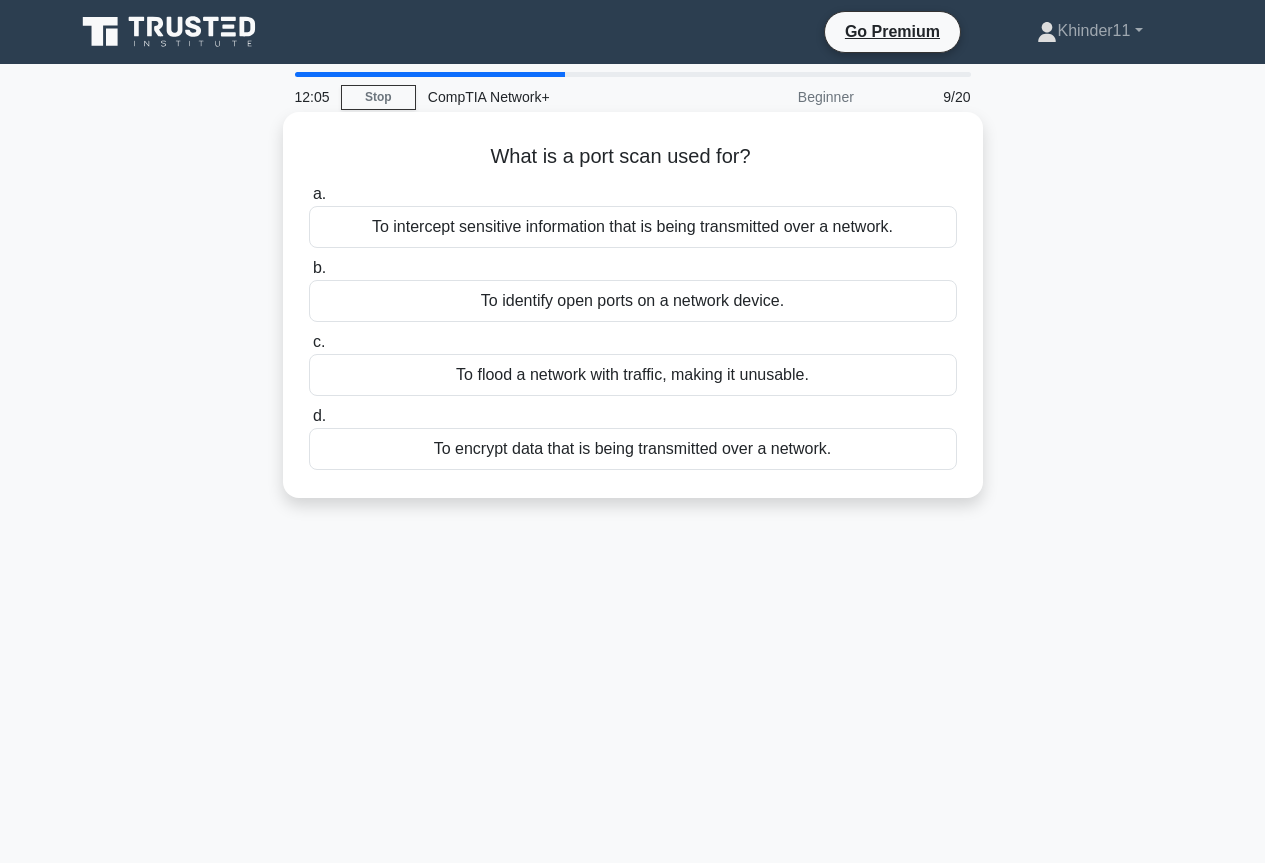 click on "To identify open ports on a network device." at bounding box center (633, 301) 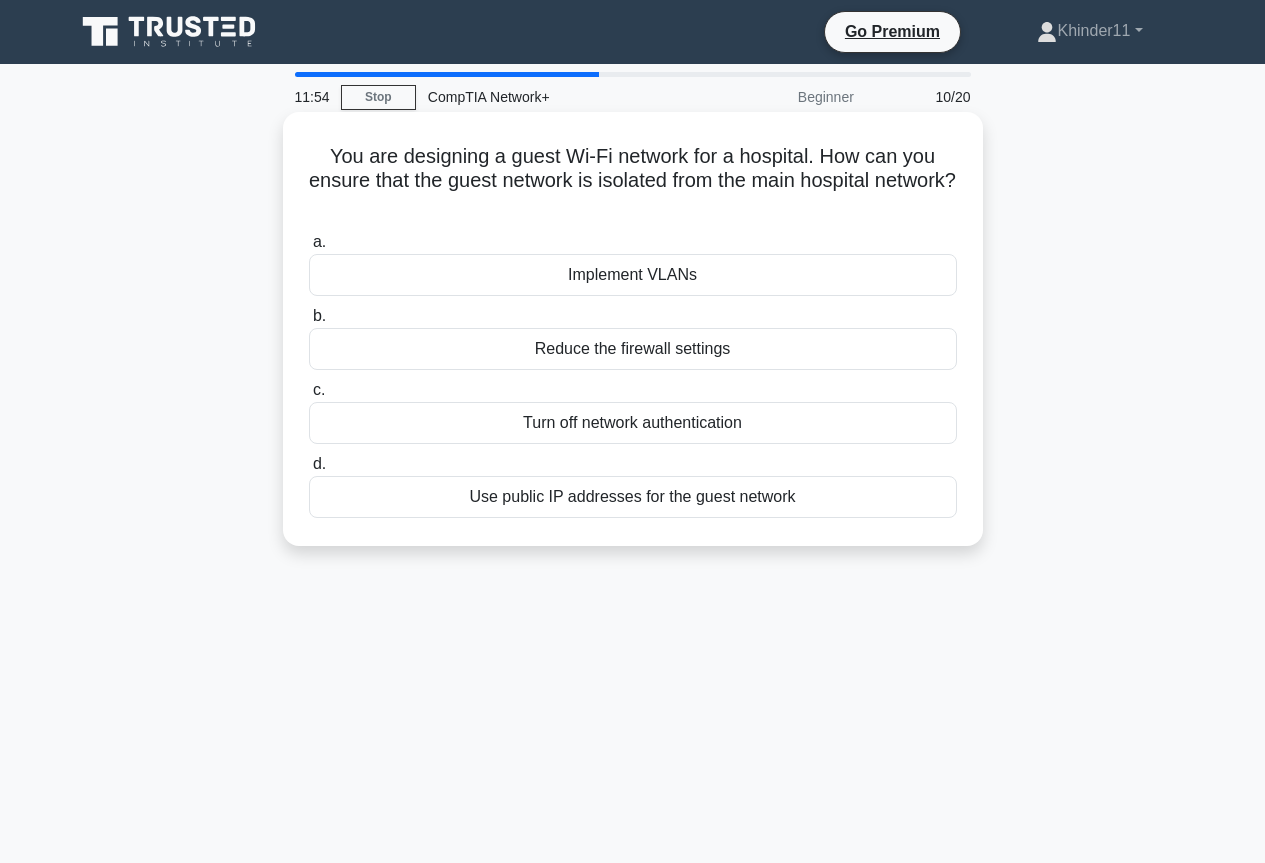 click on "You are designing a guest Wi-Fi network for a hospital. How can you ensure that the guest network is isolated from the main hospital network?
.spinner_0XTQ{transform-origin:center;animation:spinner_y6GP .75s linear infinite}@keyframes spinner_y6GP{100%{transform:rotate(360deg)}}" at bounding box center [633, 181] 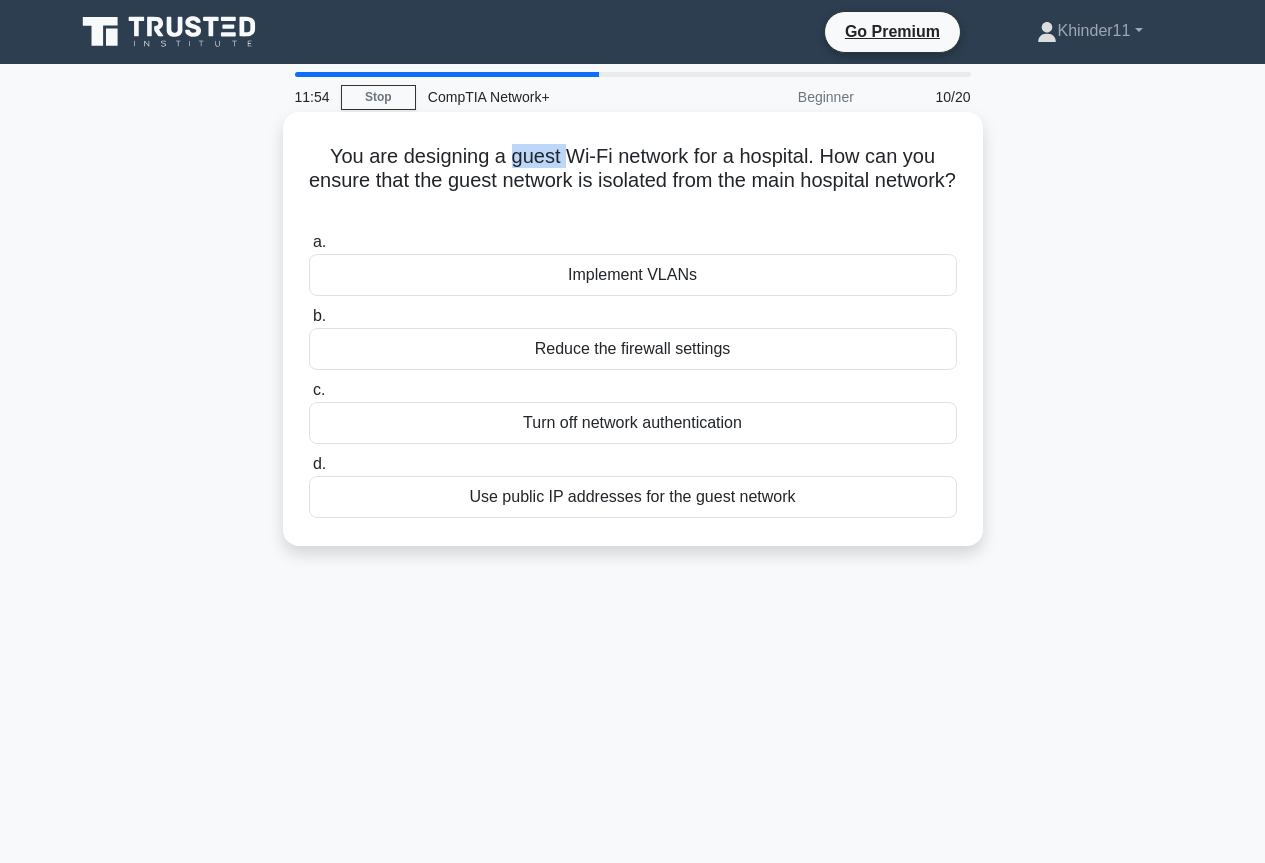 click on "You are designing a guest Wi-Fi network for a hospital. How can you ensure that the guest network is isolated from the main hospital network?
.spinner_0XTQ{transform-origin:center;animation:spinner_y6GP .75s linear infinite}@keyframes spinner_y6GP{100%{transform:rotate(360deg)}}" at bounding box center (633, 181) 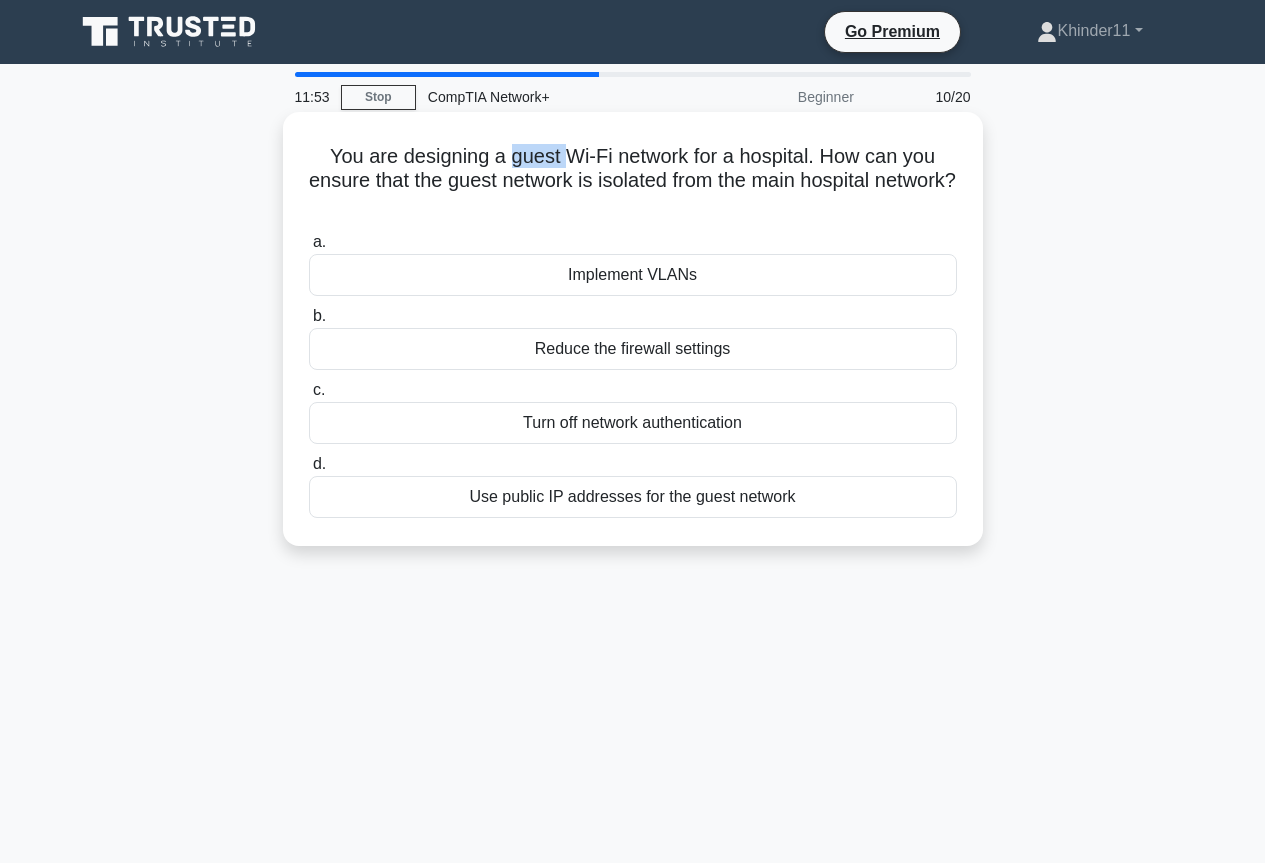 click on "You are designing a guest Wi-Fi network for a hospital. How can you ensure that the guest network is isolated from the main hospital network?
.spinner_0XTQ{transform-origin:center;animation:spinner_y6GP .75s linear infinite}@keyframes spinner_y6GP{100%{transform:rotate(360deg)}}" at bounding box center (633, 181) 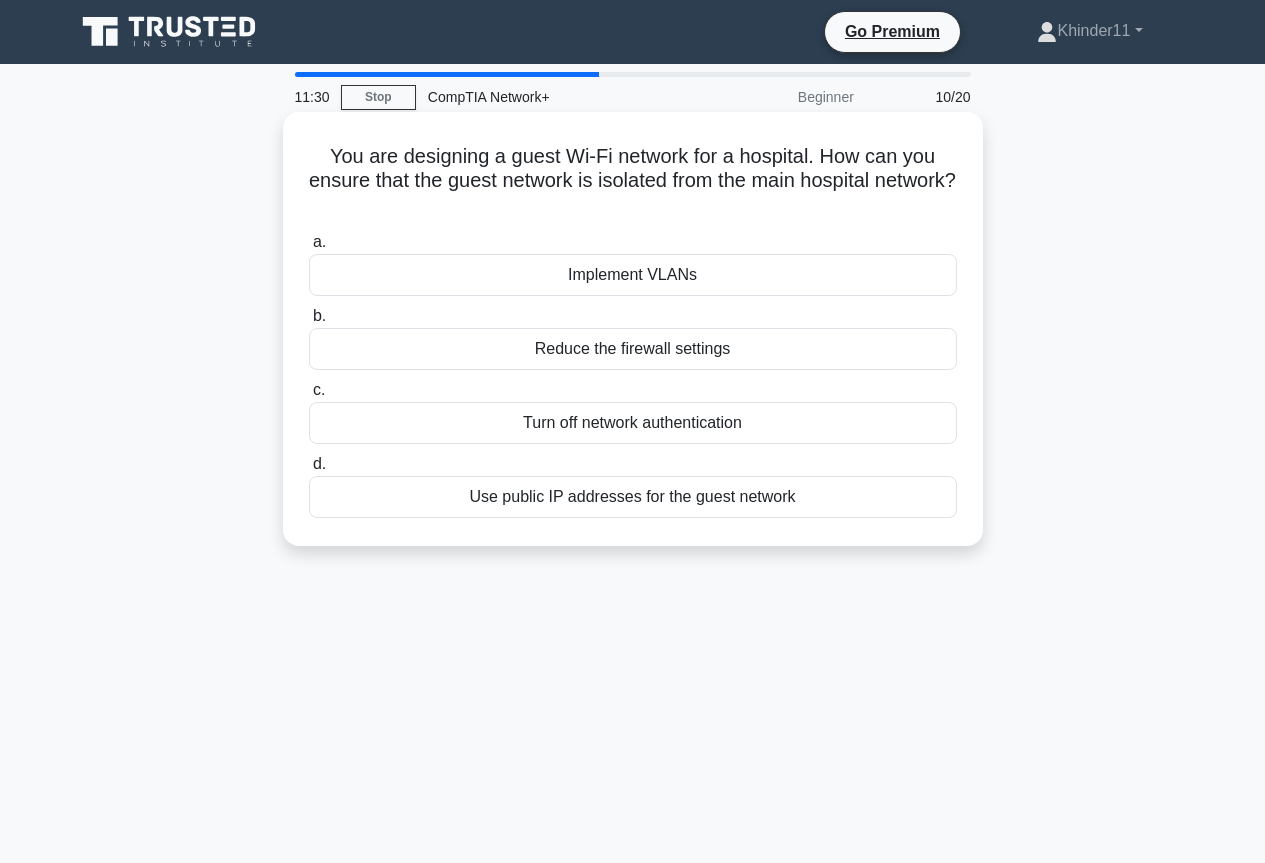 click on "Implement VLANs" at bounding box center (633, 275) 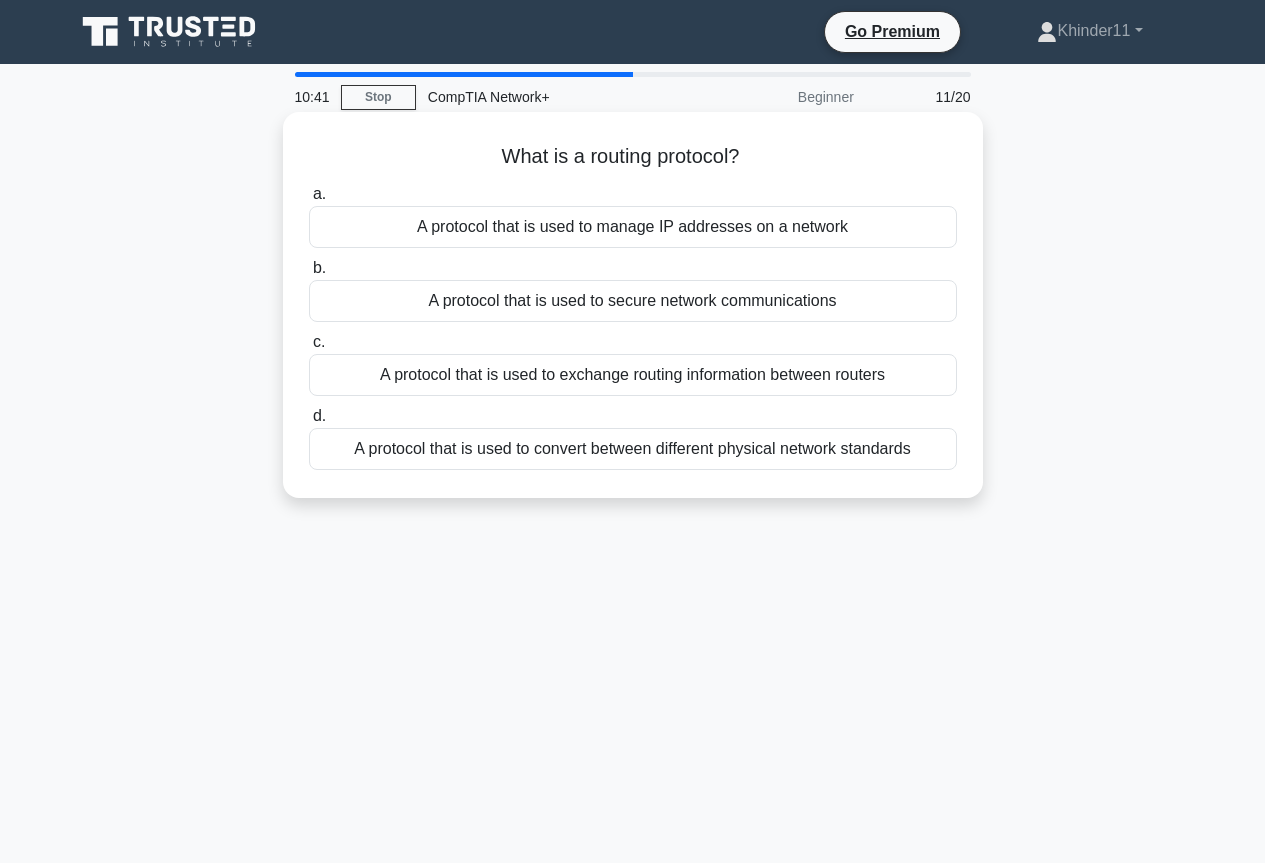 click on "A protocol that is used to exchange routing information between routers" at bounding box center (633, 375) 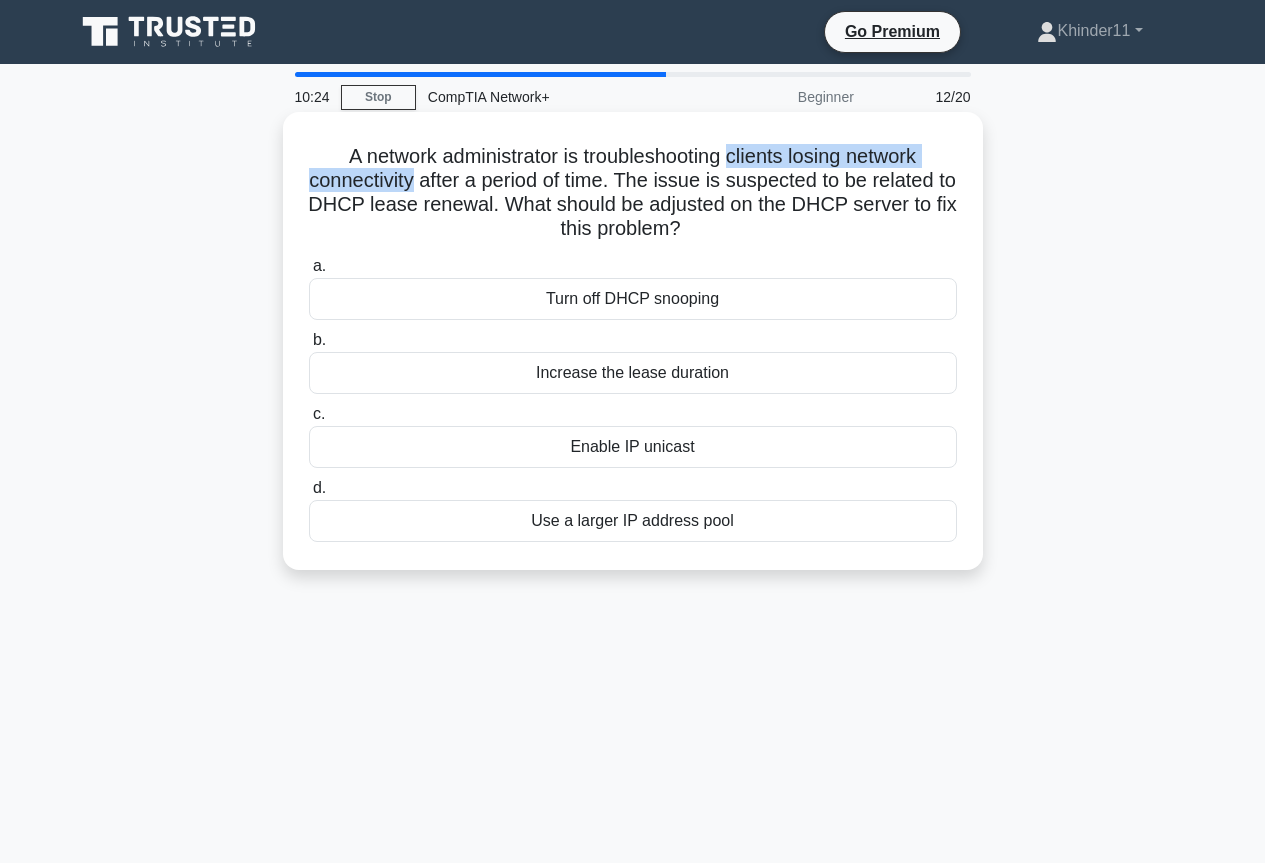 drag, startPoint x: 408, startPoint y: 181, endPoint x: 736, endPoint y: 165, distance: 328.39 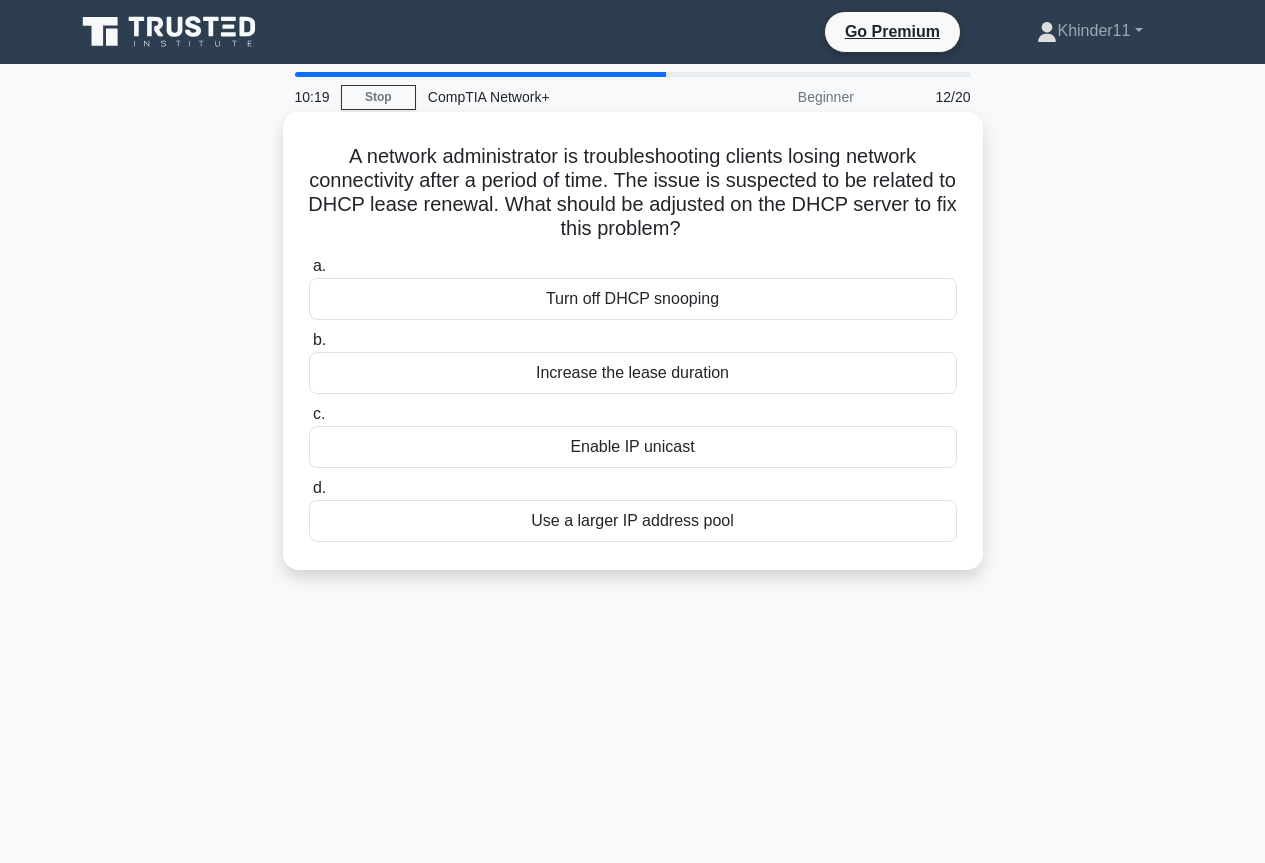 click on "A network administrator is troubleshooting clients losing network connectivity after a period of time. The issue is suspected to be related to DHCP lease renewal. What should be adjusted on the DHCP server to fix this problem?
.spinner_0XTQ{transform-origin:center;animation:spinner_y6GP .75s linear infinite}@keyframes spinner_y6GP{100%{transform:rotate(360deg)}}" at bounding box center (633, 193) 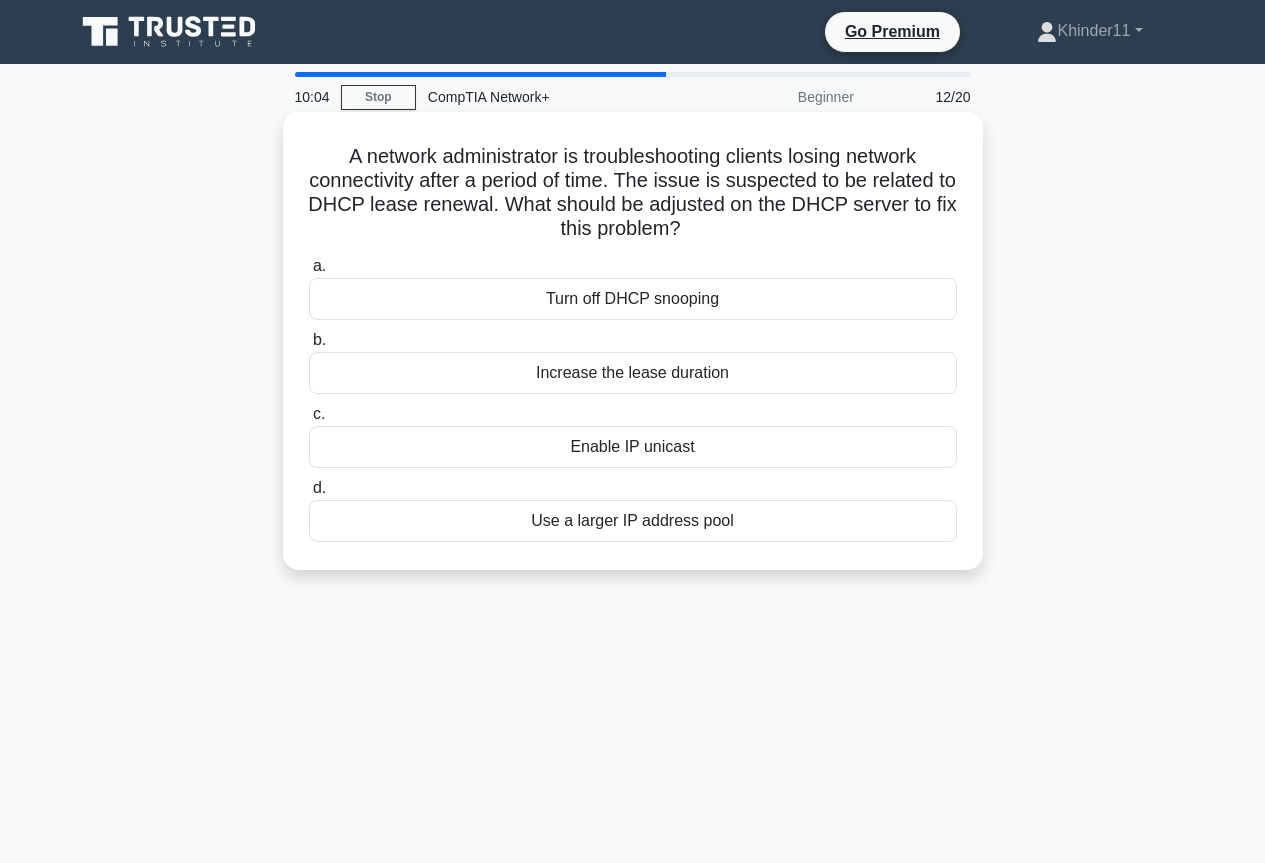 click on "A network administrator is troubleshooting clients losing network connectivity after a period of time. The issue is suspected to be related to DHCP lease renewal. What should be adjusted on the DHCP server to fix this problem?
.spinner_0XTQ{transform-origin:center;animation:spinner_y6GP .75s linear infinite}@keyframes spinner_y6GP{100%{transform:rotate(360deg)}}" at bounding box center [633, 193] 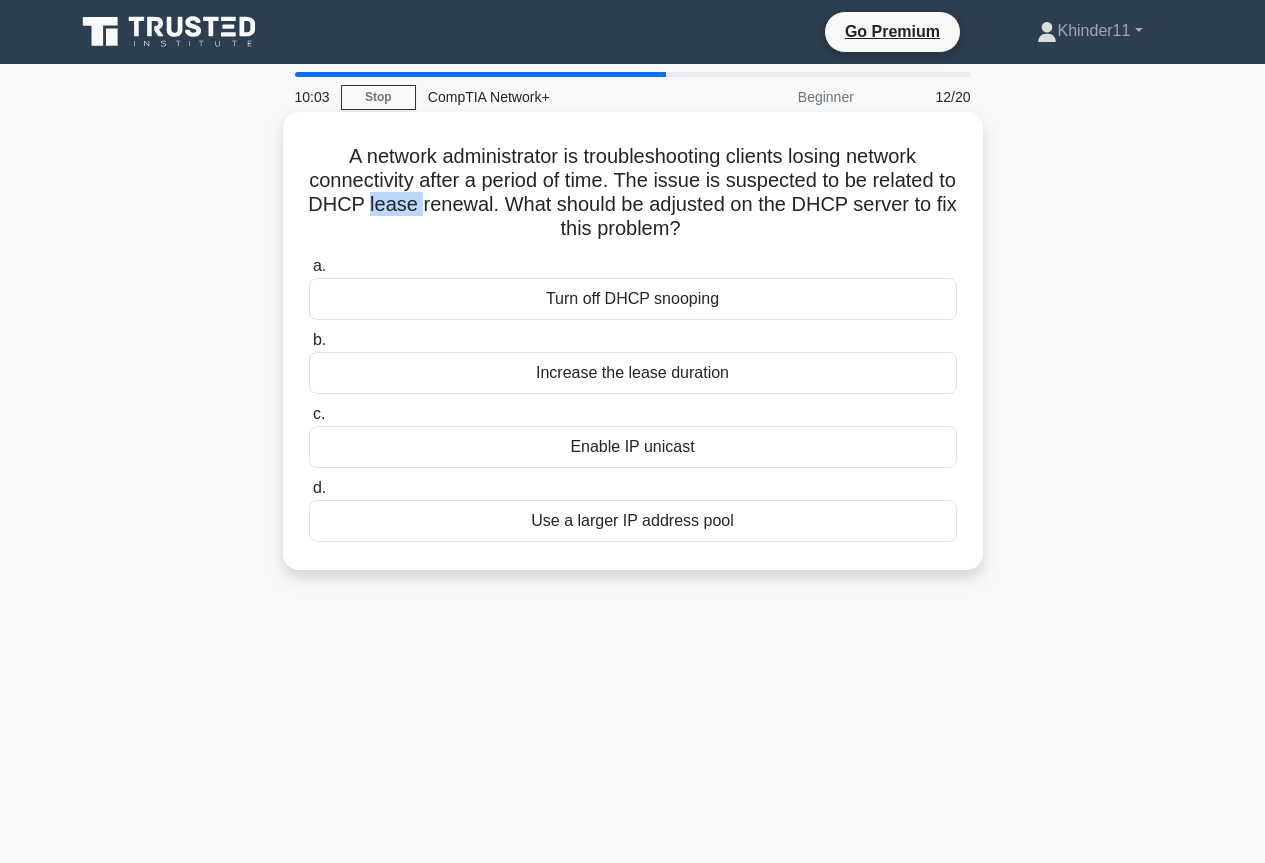 click on "A network administrator is troubleshooting clients losing network connectivity after a period of time. The issue is suspected to be related to DHCP lease renewal. What should be adjusted on the DHCP server to fix this problem?
.spinner_0XTQ{transform-origin:center;animation:spinner_y6GP .75s linear infinite}@keyframes spinner_y6GP{100%{transform:rotate(360deg)}}" at bounding box center (633, 193) 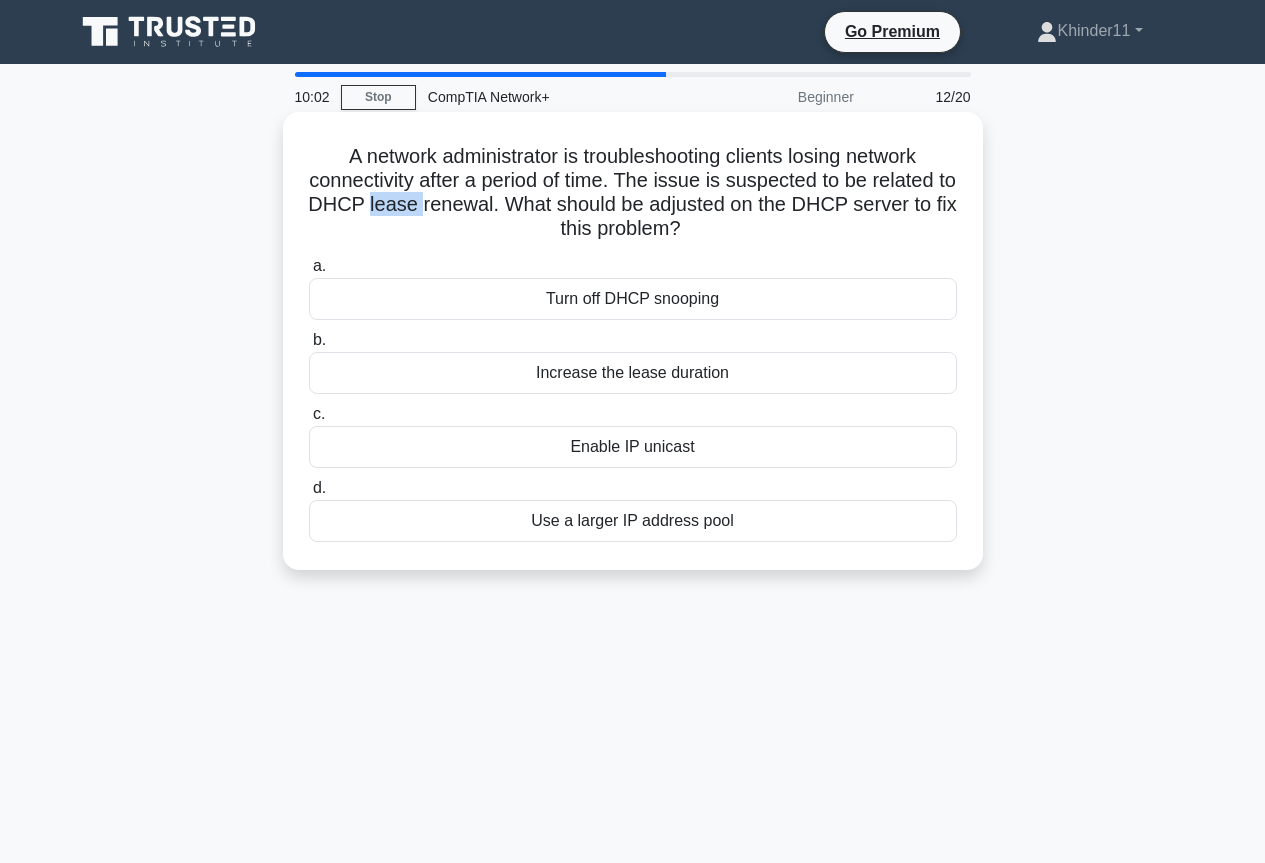 click on "A network administrator is troubleshooting clients losing network connectivity after a period of time. The issue is suspected to be related to DHCP lease renewal. What should be adjusted on the DHCP server to fix this problem?
.spinner_0XTQ{transform-origin:center;animation:spinner_y6GP .75s linear infinite}@keyframes spinner_y6GP{100%{transform:rotate(360deg)}}" at bounding box center [633, 193] 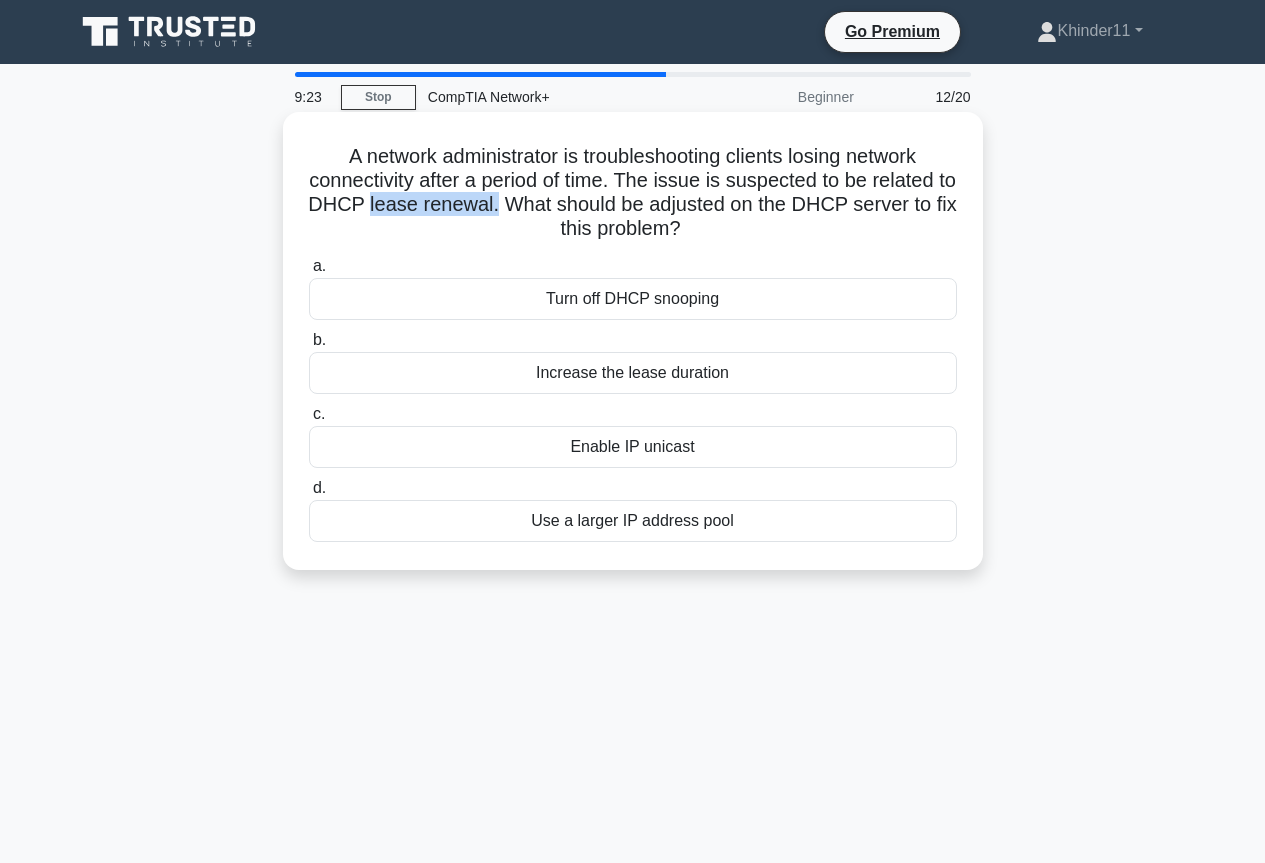 drag, startPoint x: 515, startPoint y: 200, endPoint x: 392, endPoint y: 204, distance: 123.065025 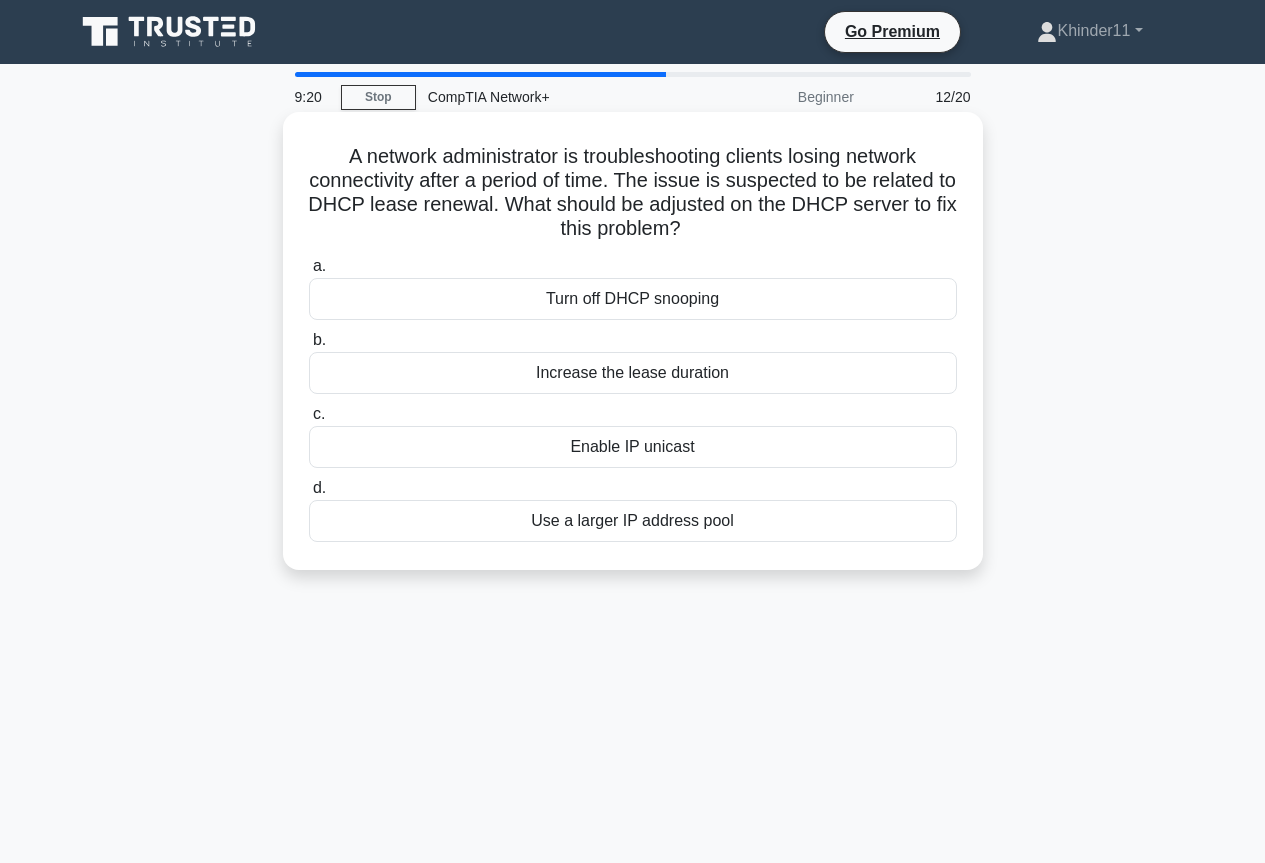 click on "A network administrator is troubleshooting clients losing network connectivity after a period of time. The issue is suspected to be related to DHCP lease renewal. What should be adjusted on the DHCP server to fix this problem?
.spinner_0XTQ{transform-origin:center;animation:spinner_y6GP .75s linear infinite}@keyframes spinner_y6GP{100%{transform:rotate(360deg)}}" at bounding box center [633, 193] 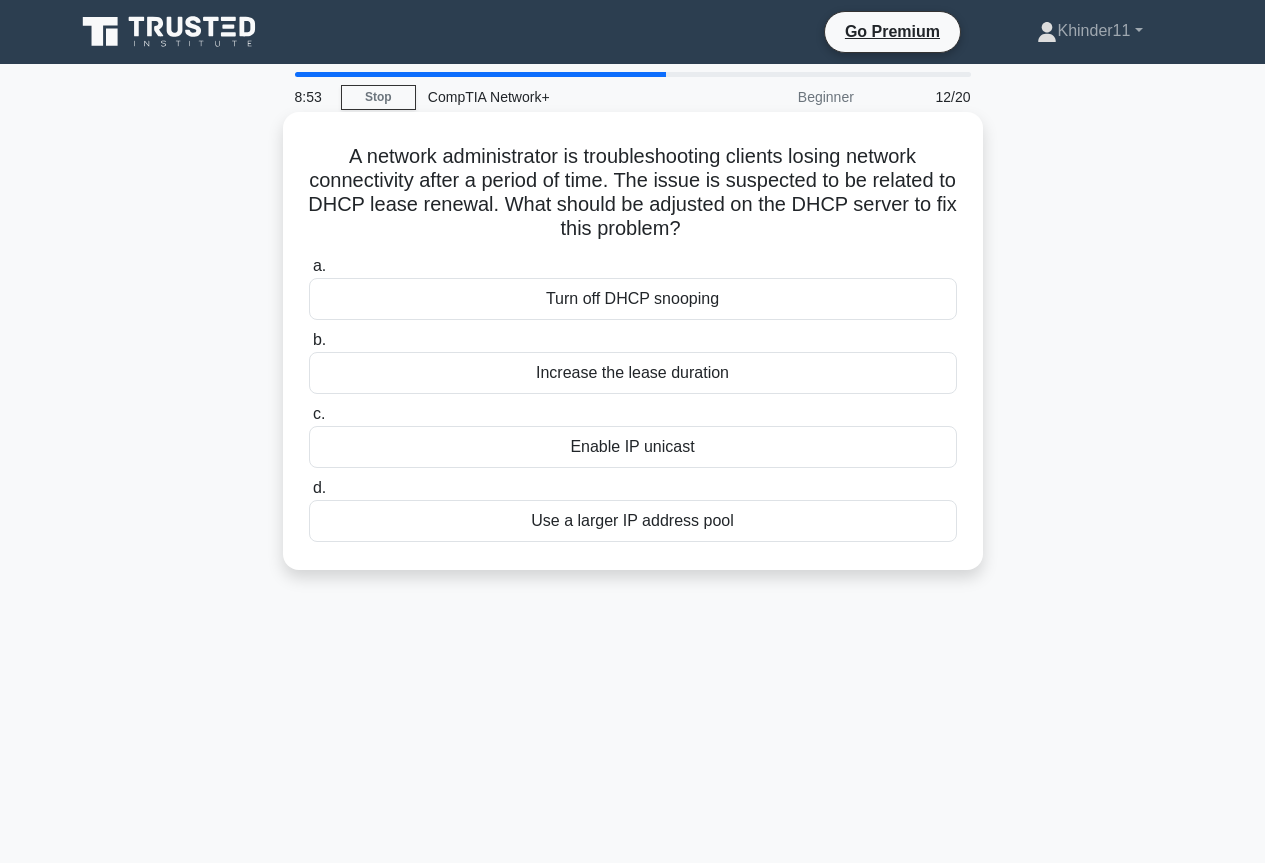click on "Increase the lease duration" at bounding box center [633, 373] 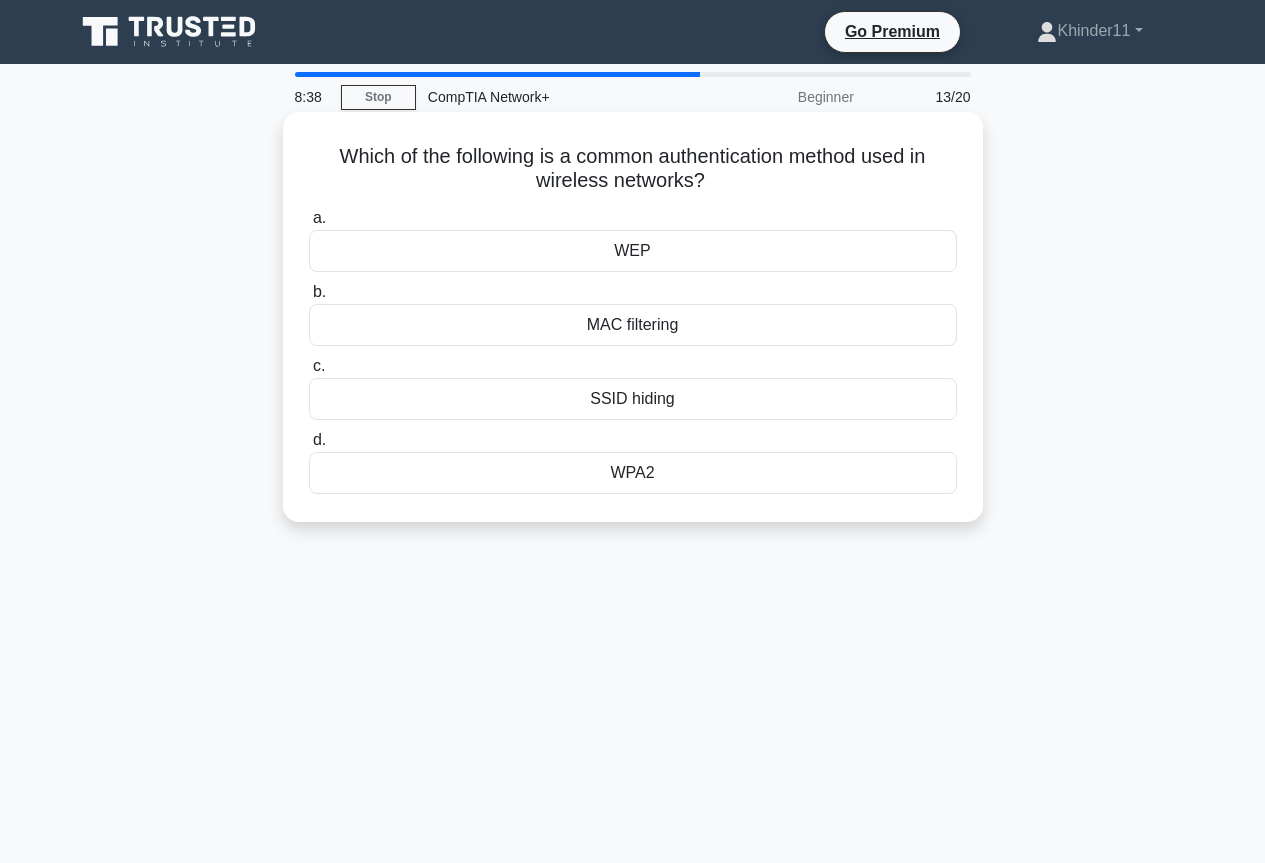 click on "WPA2" at bounding box center (633, 473) 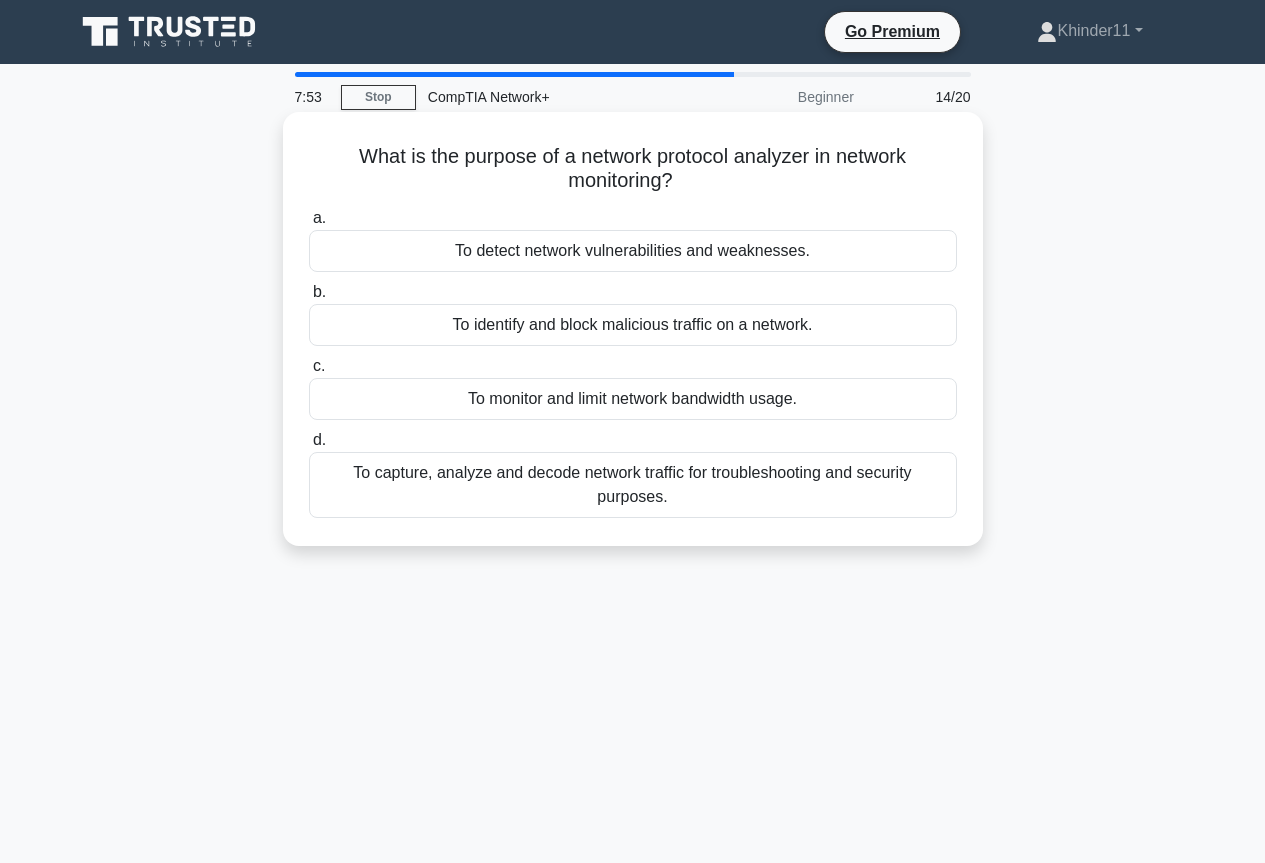 click on "To identify and block malicious traffic on a network." at bounding box center (633, 325) 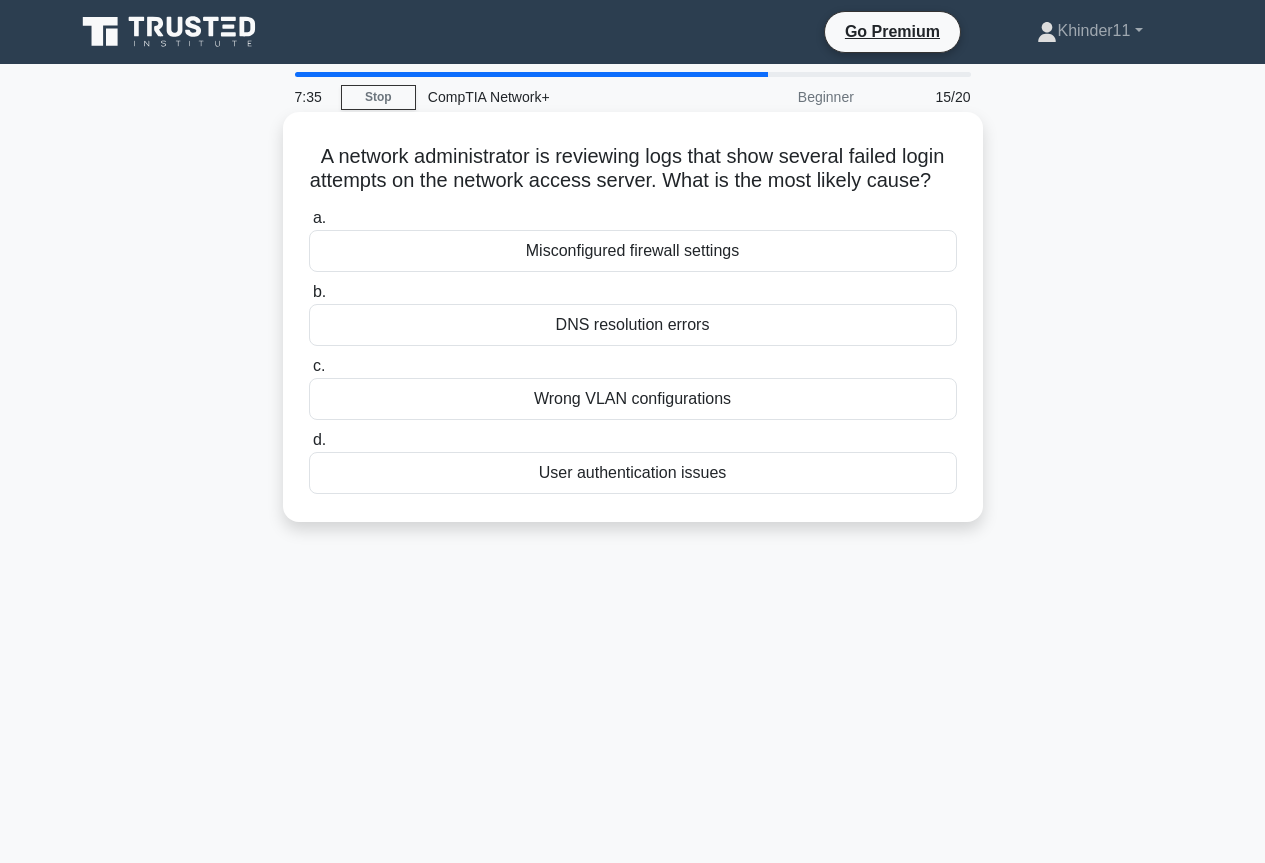 click on "A network administrator is reviewing logs that show several failed login attempts on the network access server. What is the most likely cause?
.spinner_0XTQ{transform-origin:center;animation:spinner_y6GP .75s linear infinite}@keyframes spinner_y6GP{100%{transform:rotate(360deg)}}" at bounding box center [633, 169] 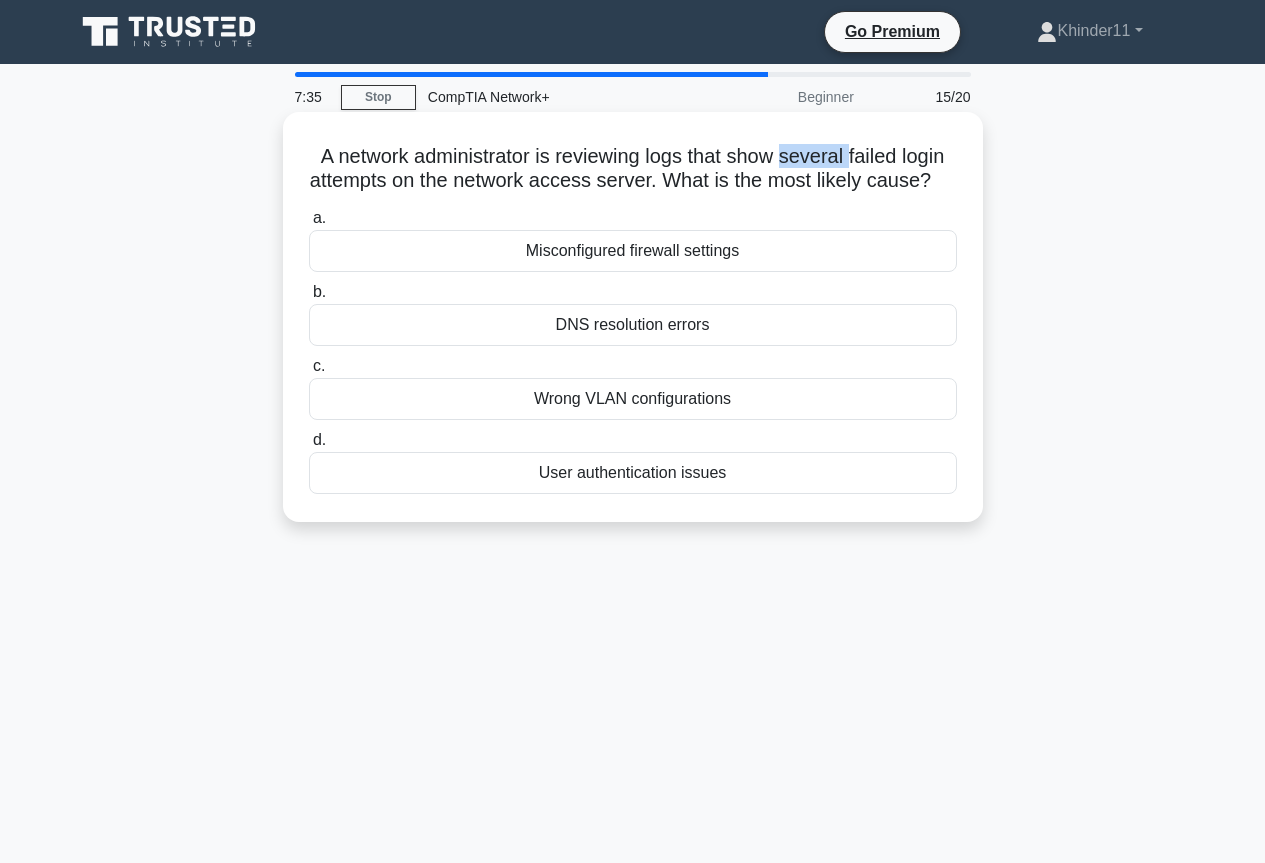 click on "A network administrator is reviewing logs that show several failed login attempts on the network access server. What is the most likely cause?
.spinner_0XTQ{transform-origin:center;animation:spinner_y6GP .75s linear infinite}@keyframes spinner_y6GP{100%{transform:rotate(360deg)}}" at bounding box center (633, 169) 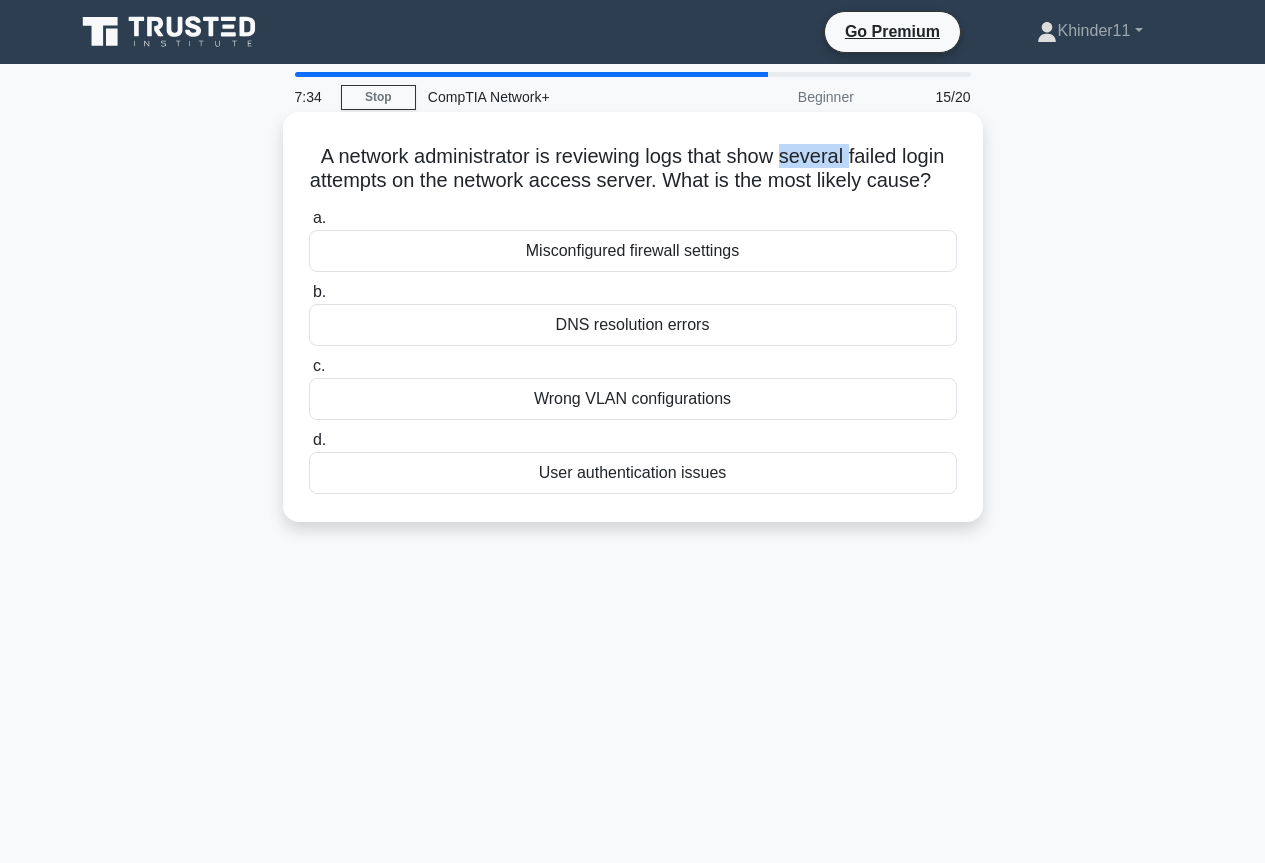 click on "A network administrator is reviewing logs that show several failed login attempts on the network access server. What is the most likely cause?
.spinner_0XTQ{transform-origin:center;animation:spinner_y6GP .75s linear infinite}@keyframes spinner_y6GP{100%{transform:rotate(360deg)}}" at bounding box center (633, 169) 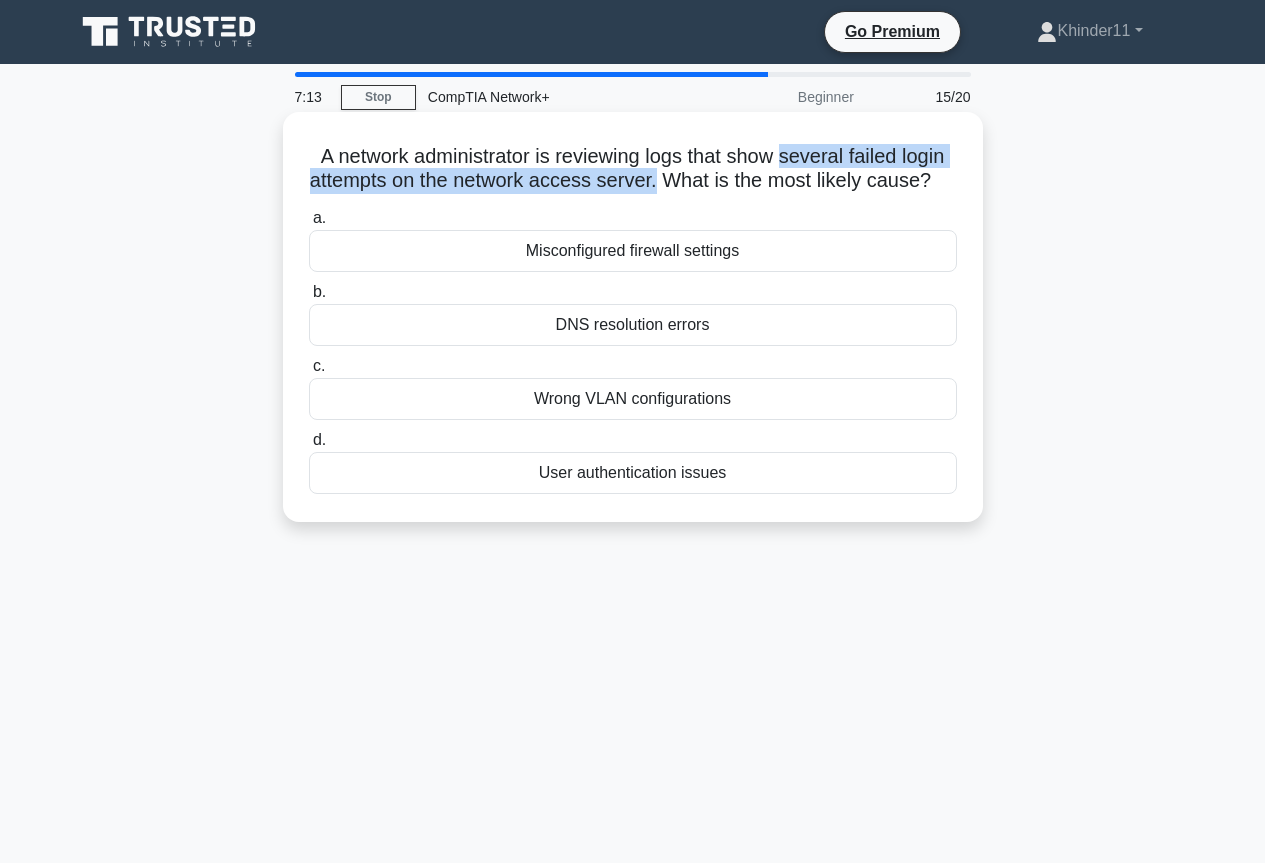 drag, startPoint x: 785, startPoint y: 157, endPoint x: 668, endPoint y: 186, distance: 120.54045 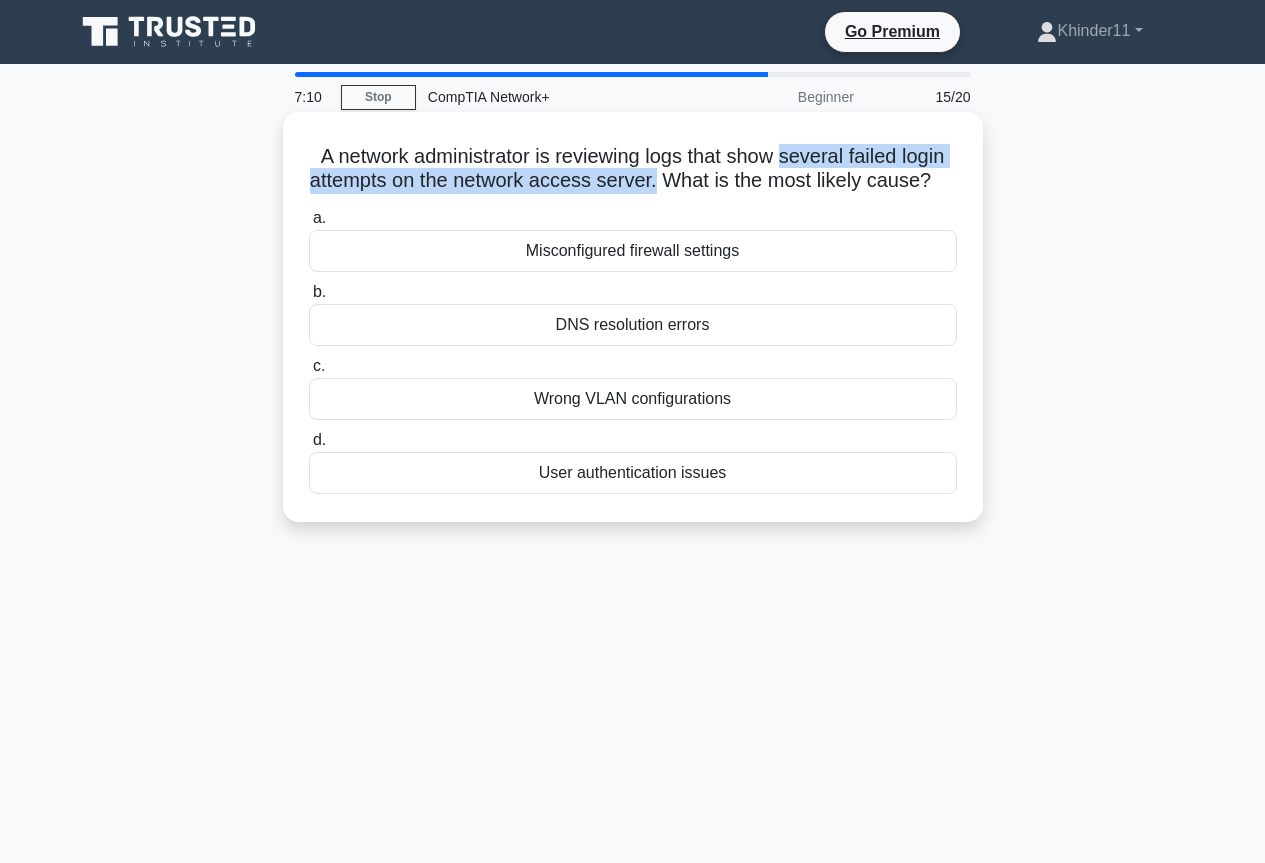 click on "A network administrator is reviewing logs that show several failed login attempts on the network access server. What is the most likely cause?
.spinner_0XTQ{transform-origin:center;animation:spinner_y6GP .75s linear infinite}@keyframes spinner_y6GP{100%{transform:rotate(360deg)}}" at bounding box center [633, 169] 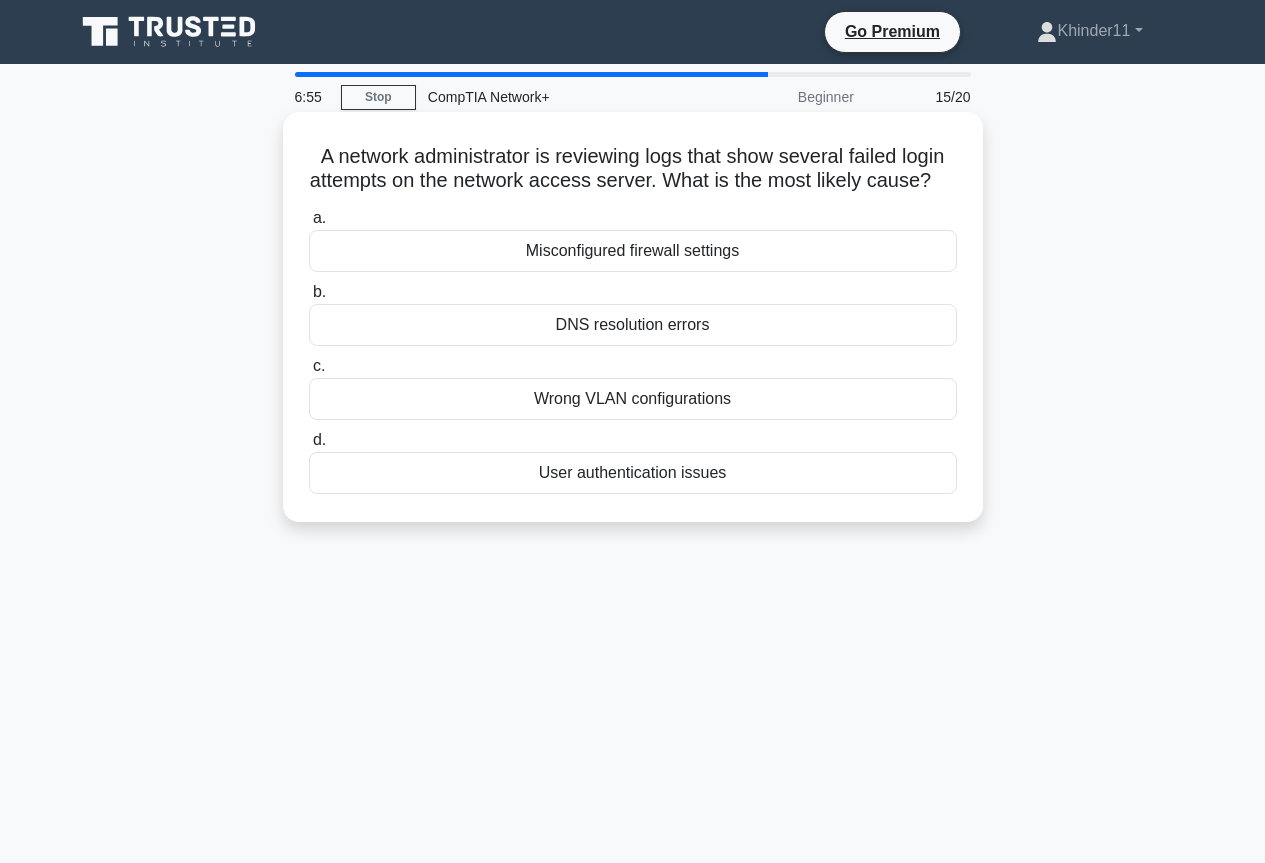 click on "Misconfigured firewall settings" at bounding box center [633, 251] 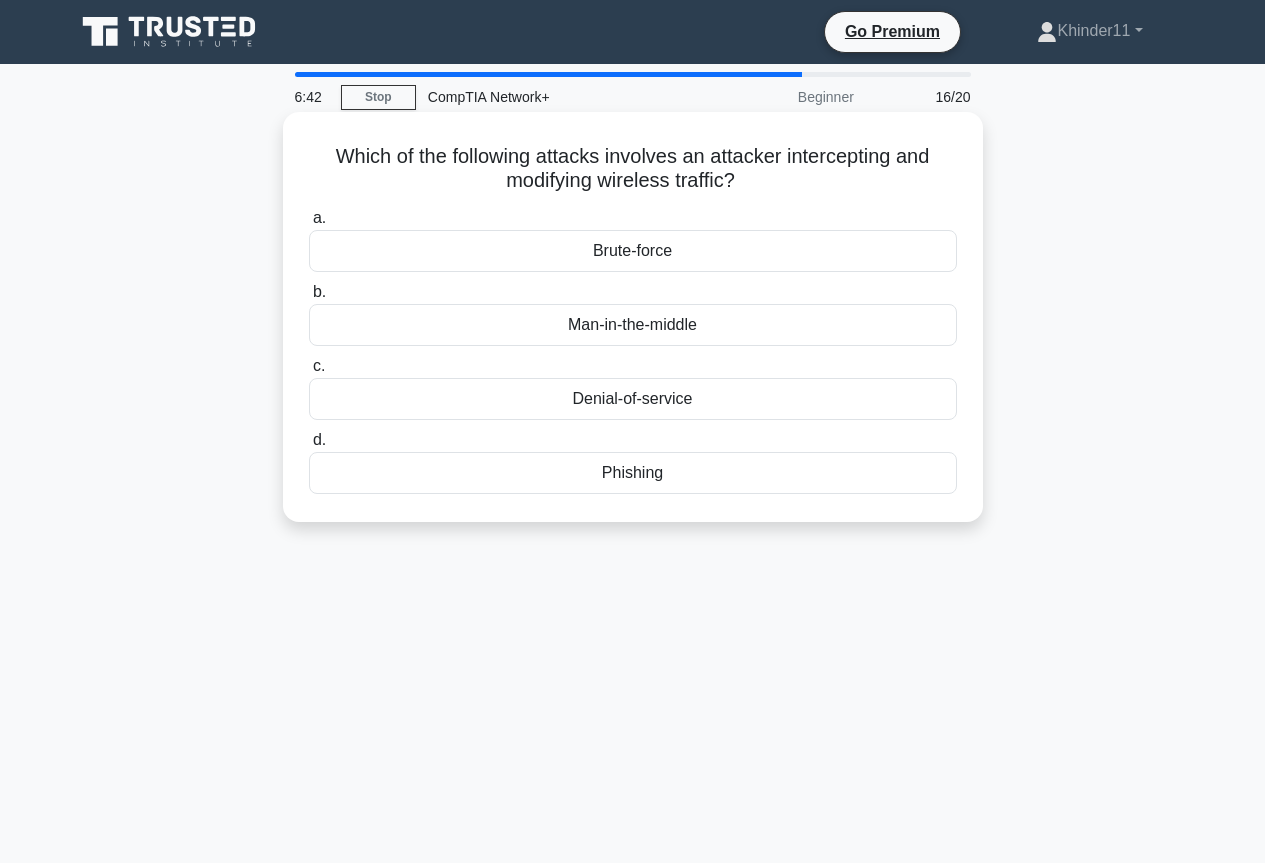 click on "Which of the following attacks involves an attacker intercepting and modifying wireless traffic?
.spinner_0XTQ{transform-origin:center;animation:spinner_y6GP .75s linear infinite}@keyframes spinner_y6GP{100%{transform:rotate(360deg)}}" at bounding box center [633, 169] 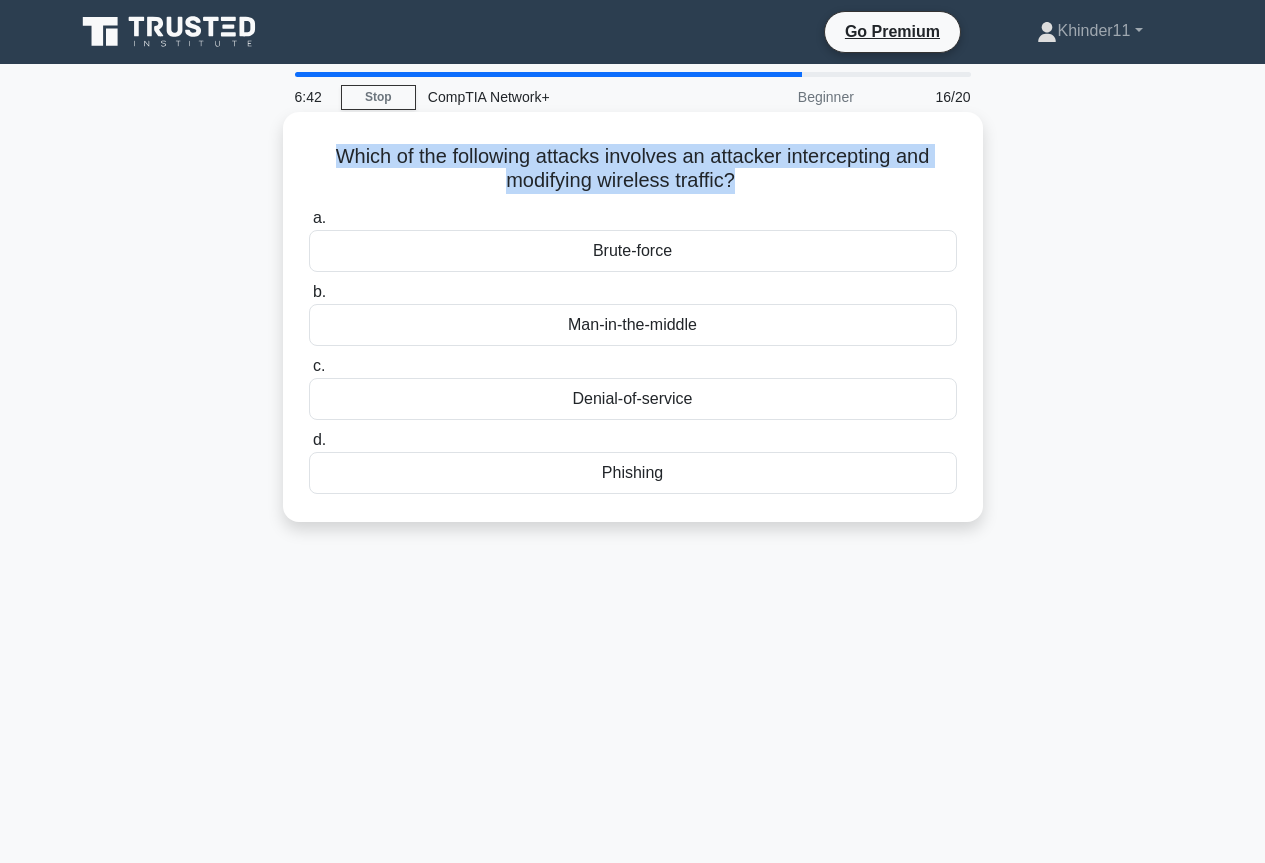 click on "Which of the following attacks involves an attacker intercepting and modifying wireless traffic?
.spinner_0XTQ{transform-origin:center;animation:spinner_y6GP .75s linear infinite}@keyframes spinner_y6GP{100%{transform:rotate(360deg)}}" at bounding box center [633, 169] 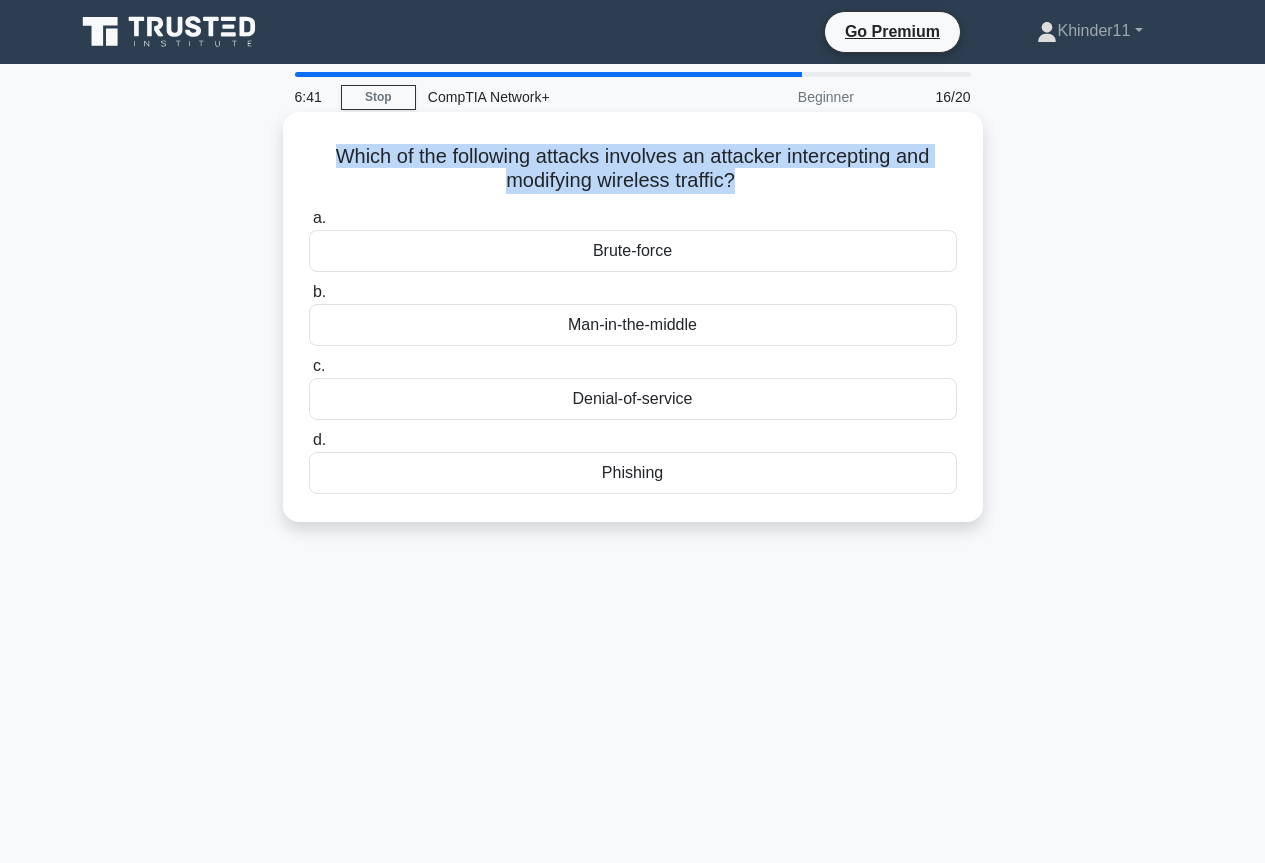 click on "Which of the following attacks involves an attacker intercepting and modifying wireless traffic?
.spinner_0XTQ{transform-origin:center;animation:spinner_y6GP .75s linear infinite}@keyframes spinner_y6GP{100%{transform:rotate(360deg)}}" at bounding box center [633, 169] 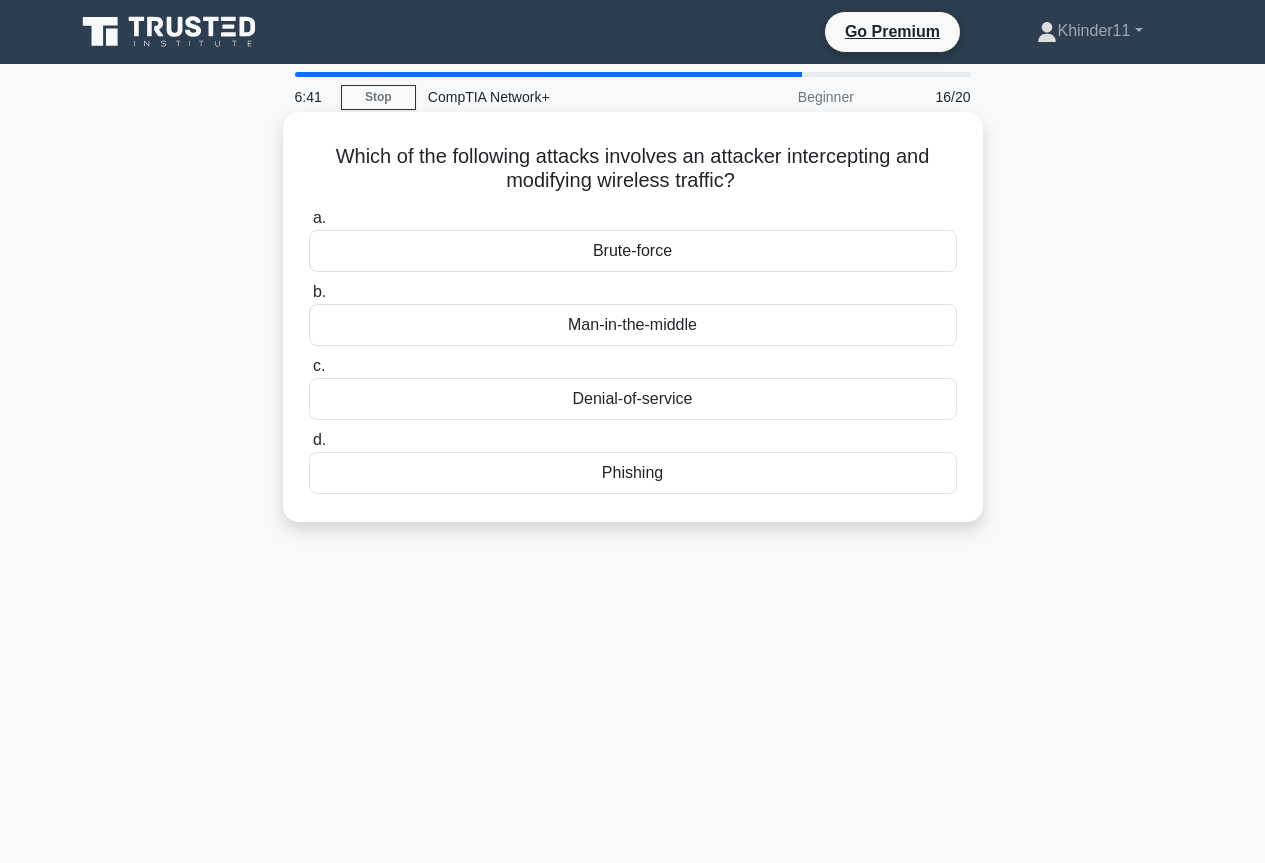 click on "Which of the following attacks involves an attacker intercepting and modifying wireless traffic?
.spinner_0XTQ{transform-origin:center;animation:spinner_y6GP .75s linear infinite}@keyframes spinner_y6GP{100%{transform:rotate(360deg)}}" at bounding box center [633, 169] 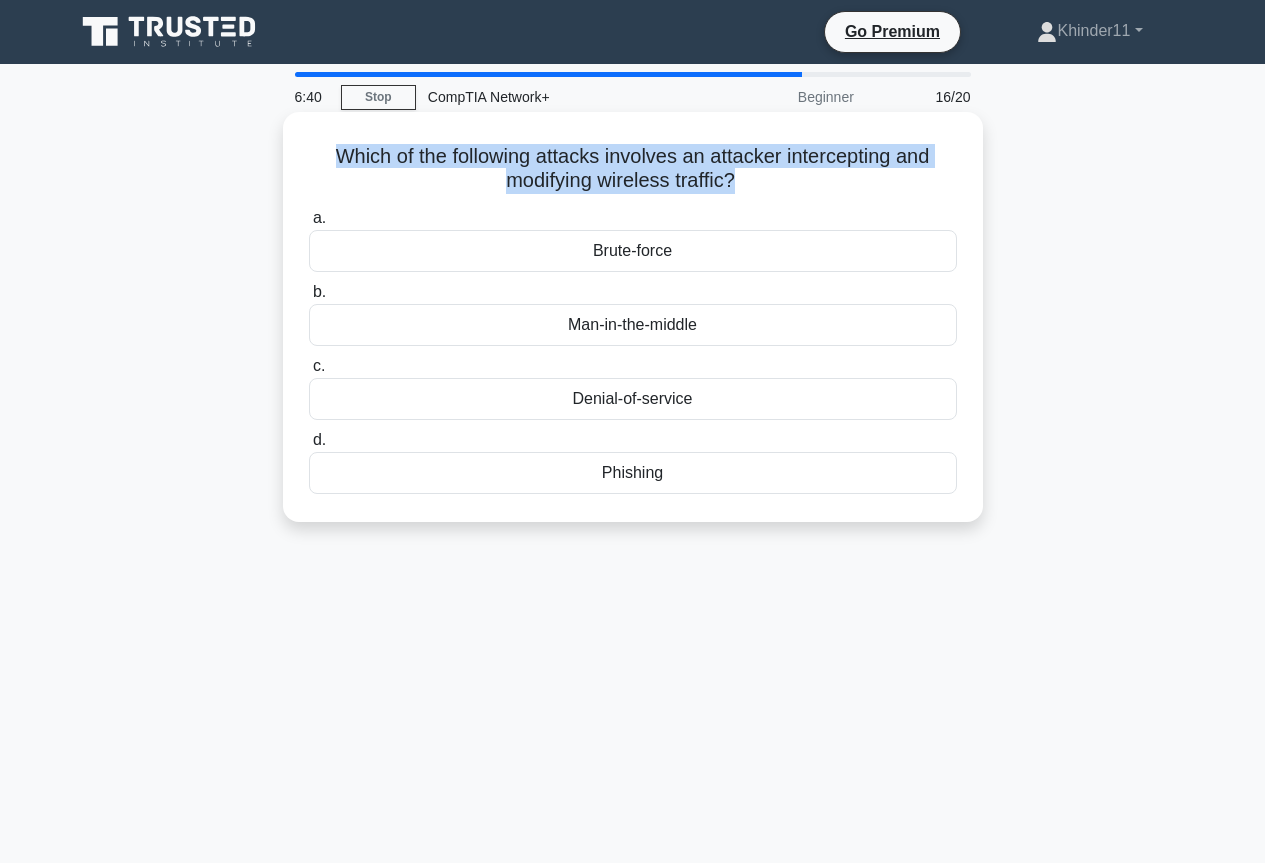 click on "Which of the following attacks involves an attacker intercepting and modifying wireless traffic?
.spinner_0XTQ{transform-origin:center;animation:spinner_y6GP .75s linear infinite}@keyframes spinner_y6GP{100%{transform:rotate(360deg)}}" at bounding box center (633, 169) 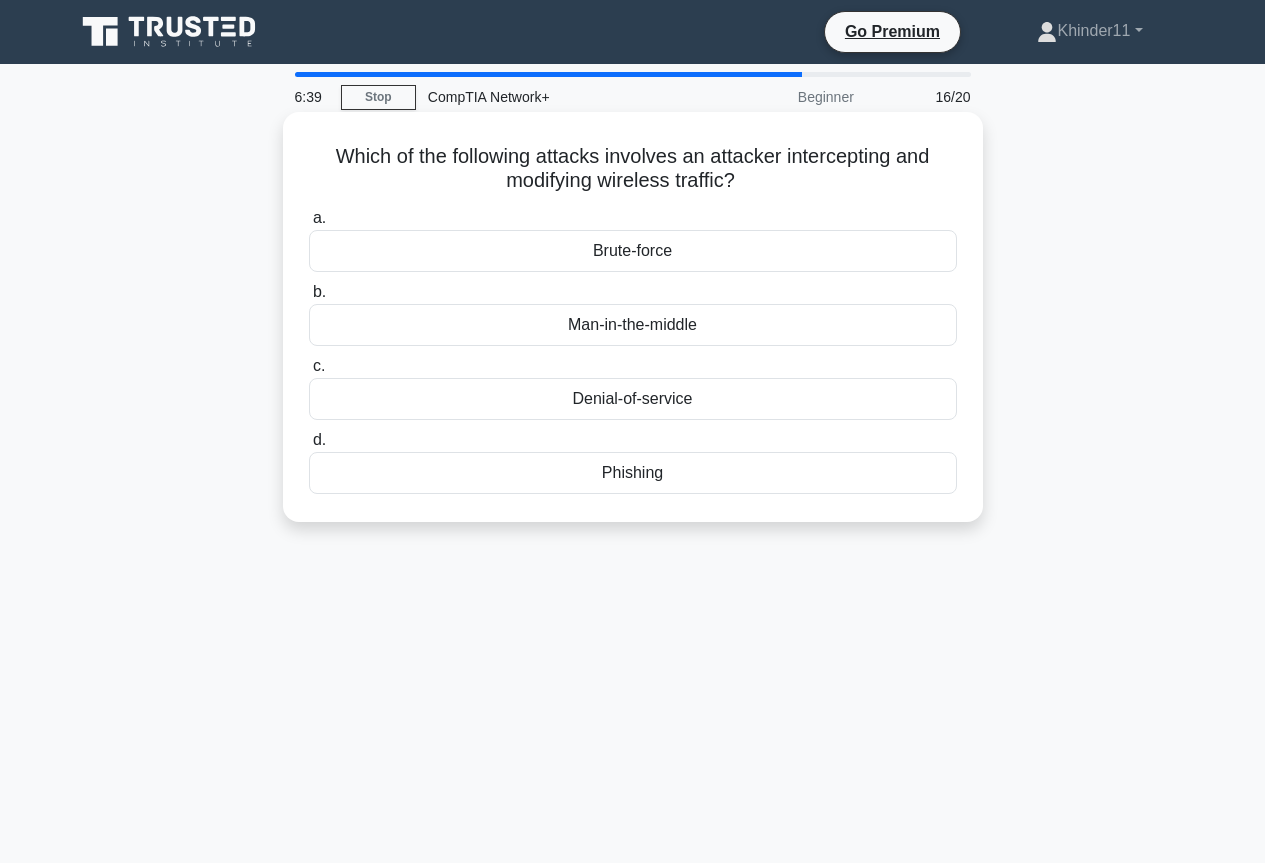 click on "Which of the following attacks involves an attacker intercepting and modifying wireless traffic?
.spinner_0XTQ{transform-origin:center;animation:spinner_y6GP .75s linear infinite}@keyframes spinner_y6GP{100%{transform:rotate(360deg)}}" at bounding box center [633, 169] 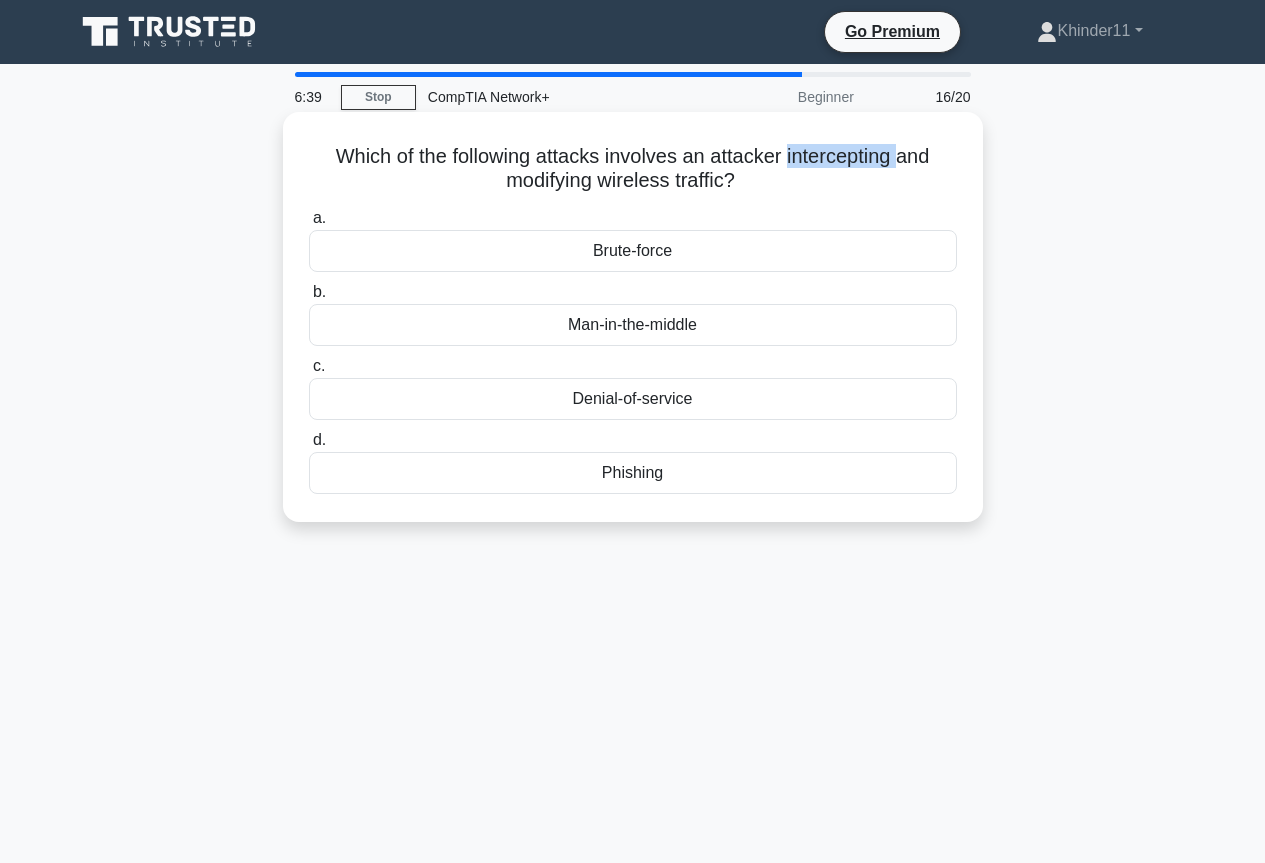 click on "Which of the following attacks involves an attacker intercepting and modifying wireless traffic?
.spinner_0XTQ{transform-origin:center;animation:spinner_y6GP .75s linear infinite}@keyframes spinner_y6GP{100%{transform:rotate(360deg)}}" at bounding box center [633, 169] 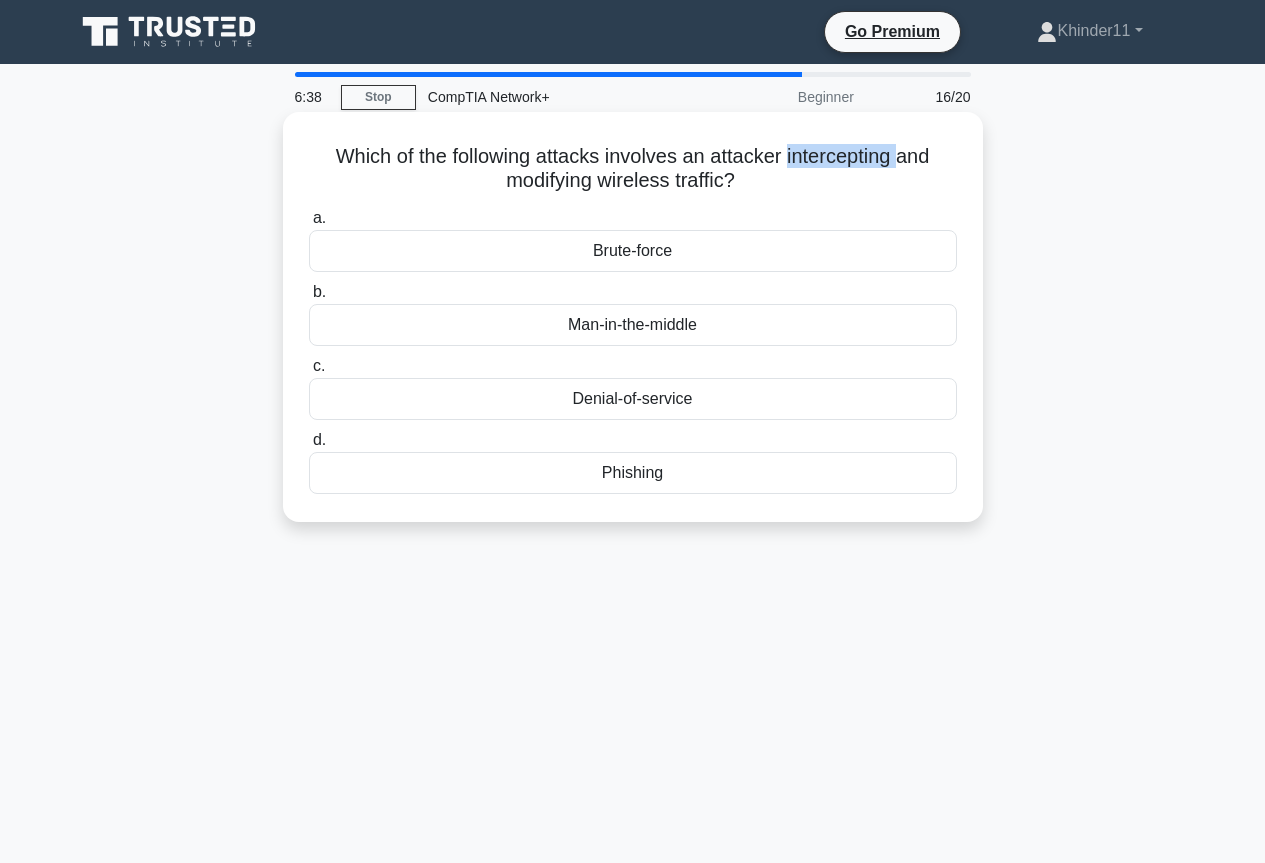 click on "Which of the following attacks involves an attacker intercepting and modifying wireless traffic?
.spinner_0XTQ{transform-origin:center;animation:spinner_y6GP .75s linear infinite}@keyframes spinner_y6GP{100%{transform:rotate(360deg)}}" at bounding box center (633, 169) 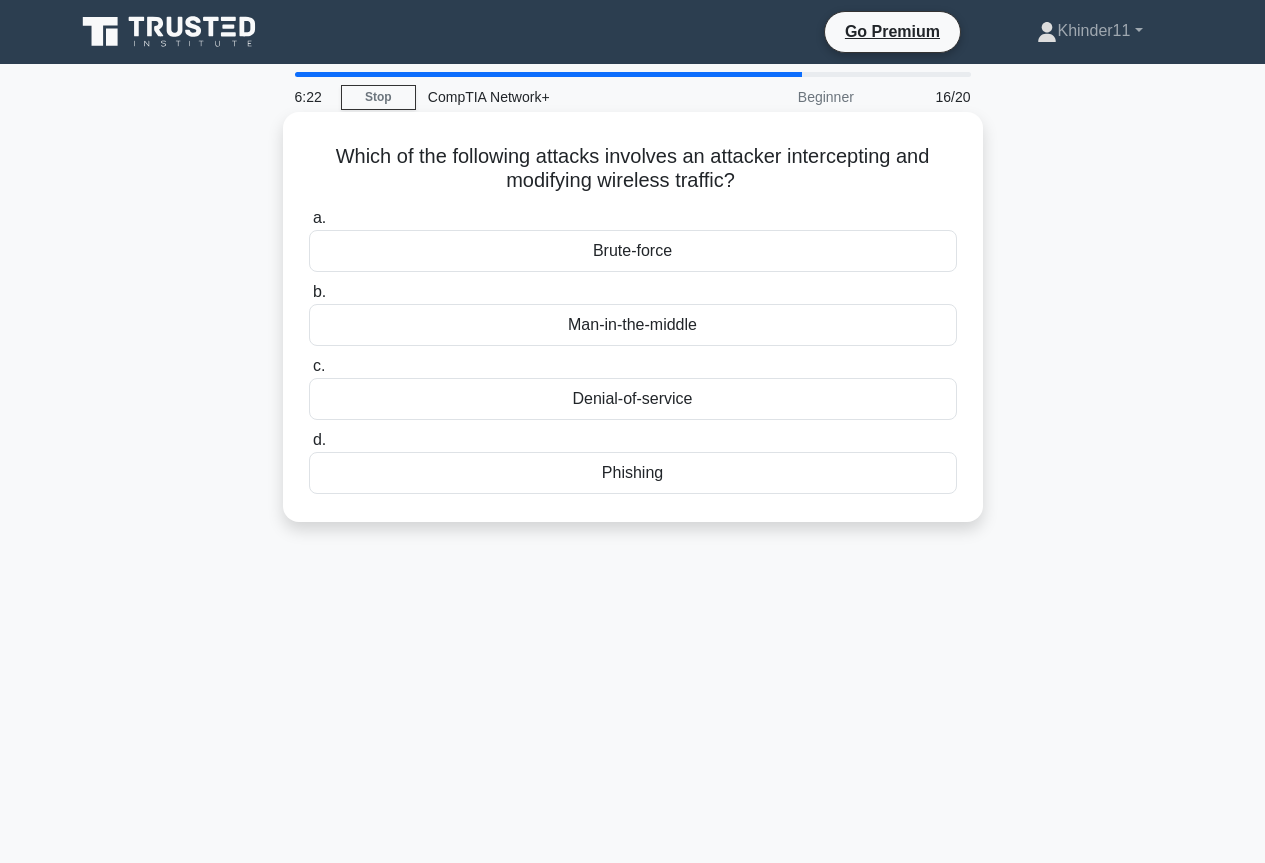 click on "Man-in-the-middle" at bounding box center [633, 325] 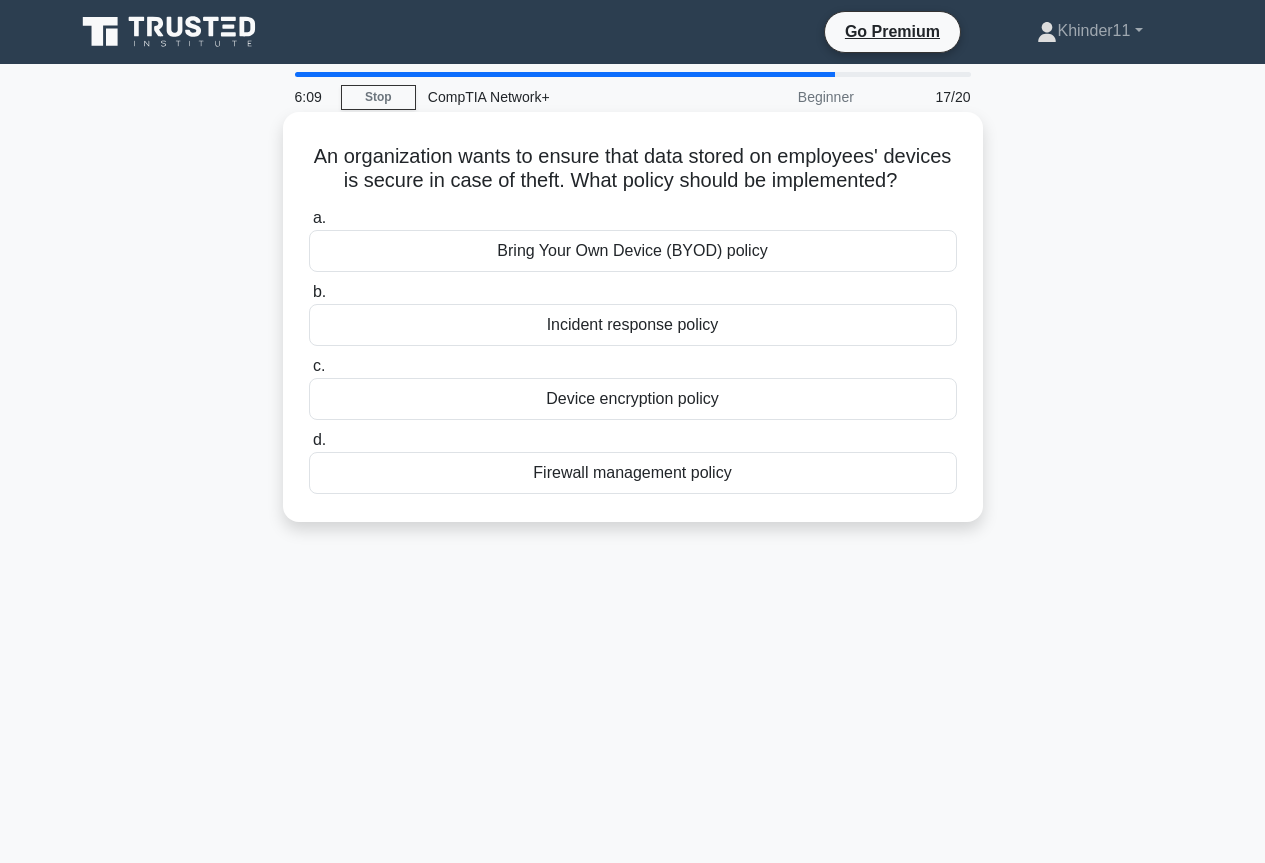 click on "An organization wants to ensure that data stored on employees' devices is secure in case of theft. What policy should be implemented?
.spinner_0XTQ{transform-origin:center;animation:spinner_y6GP .75s linear infinite}@keyframes spinner_y6GP{100%{transform:rotate(360deg)}}" at bounding box center [633, 169] 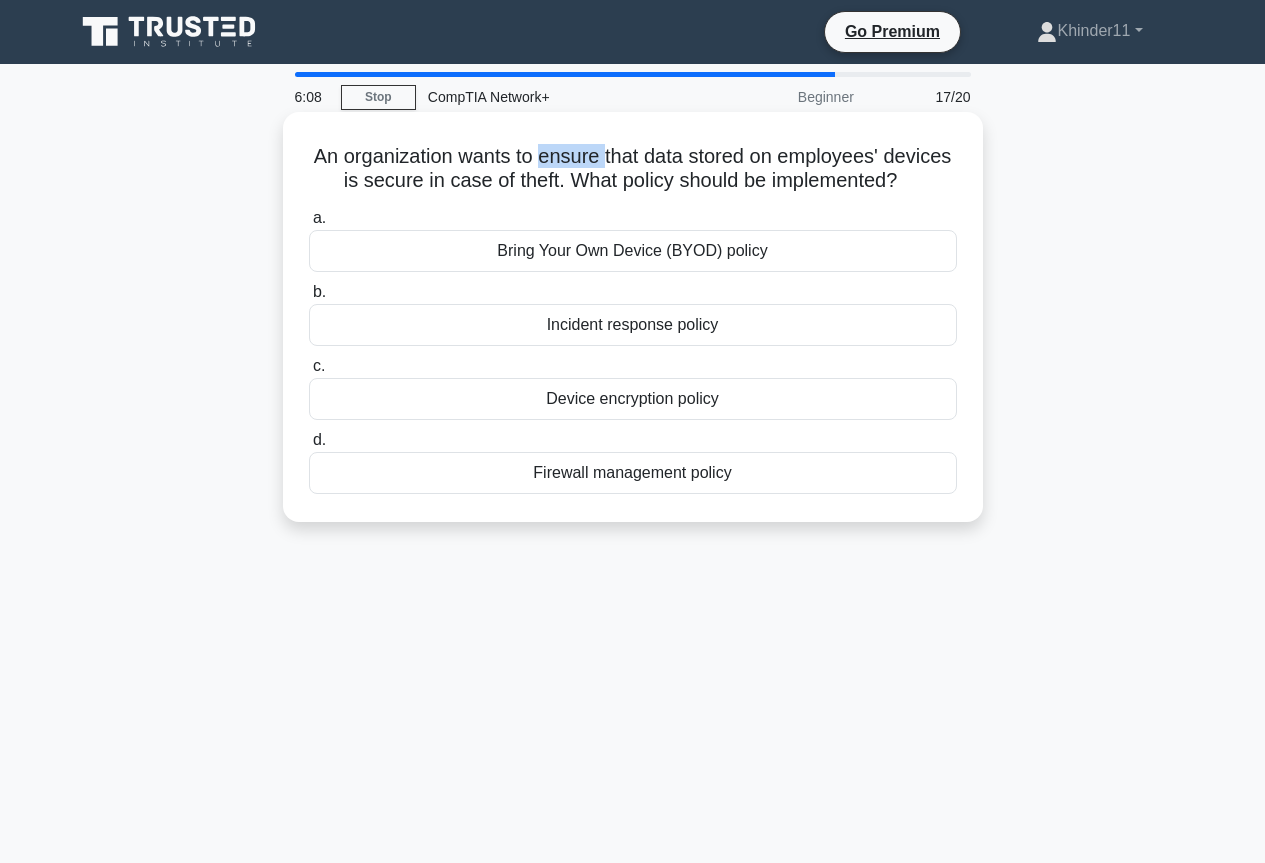 click on "An organization wants to ensure that data stored on employees' devices is secure in case of theft. What policy should be implemented?
.spinner_0XTQ{transform-origin:center;animation:spinner_y6GP .75s linear infinite}@keyframes spinner_y6GP{100%{transform:rotate(360deg)}}" at bounding box center [633, 169] 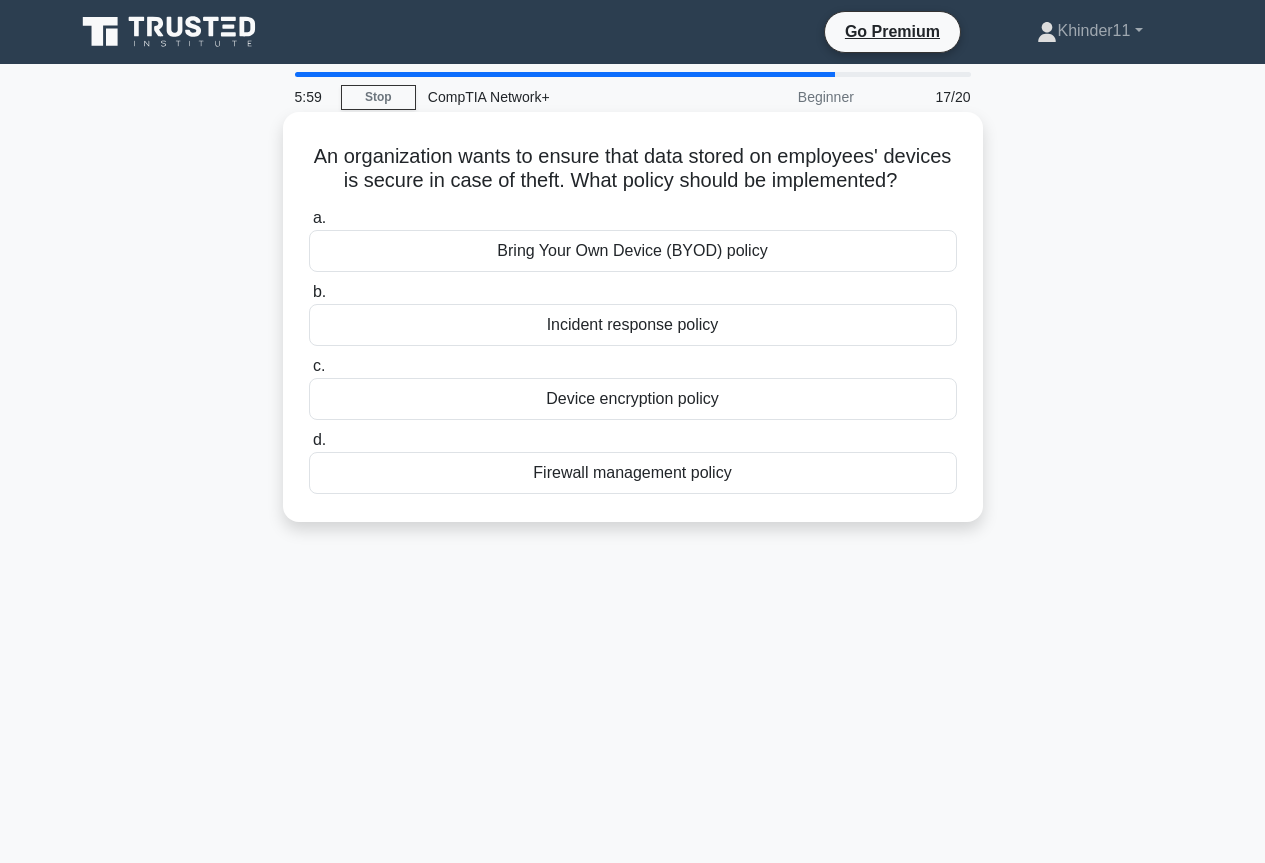 click on "An organization wants to ensure that data stored on employees' devices is secure in case of theft. What policy should be implemented?
.spinner_0XTQ{transform-origin:center;animation:spinner_y6GP .75s linear infinite}@keyframes spinner_y6GP{100%{transform:rotate(360deg)}}" at bounding box center (633, 169) 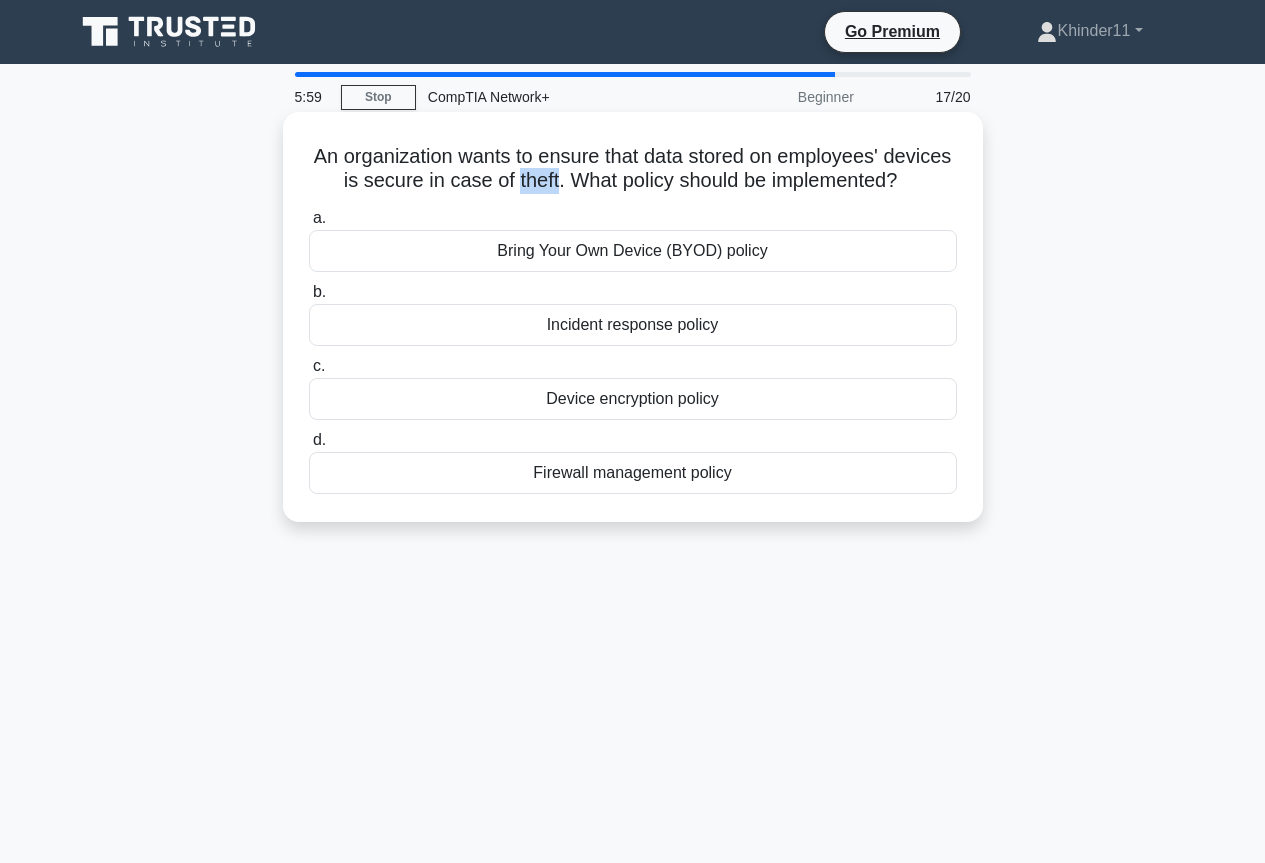 click on "An organization wants to ensure that data stored on employees' devices is secure in case of theft. What policy should be implemented?
.spinner_0XTQ{transform-origin:center;animation:spinner_y6GP .75s linear infinite}@keyframes spinner_y6GP{100%{transform:rotate(360deg)}}" at bounding box center [633, 169] 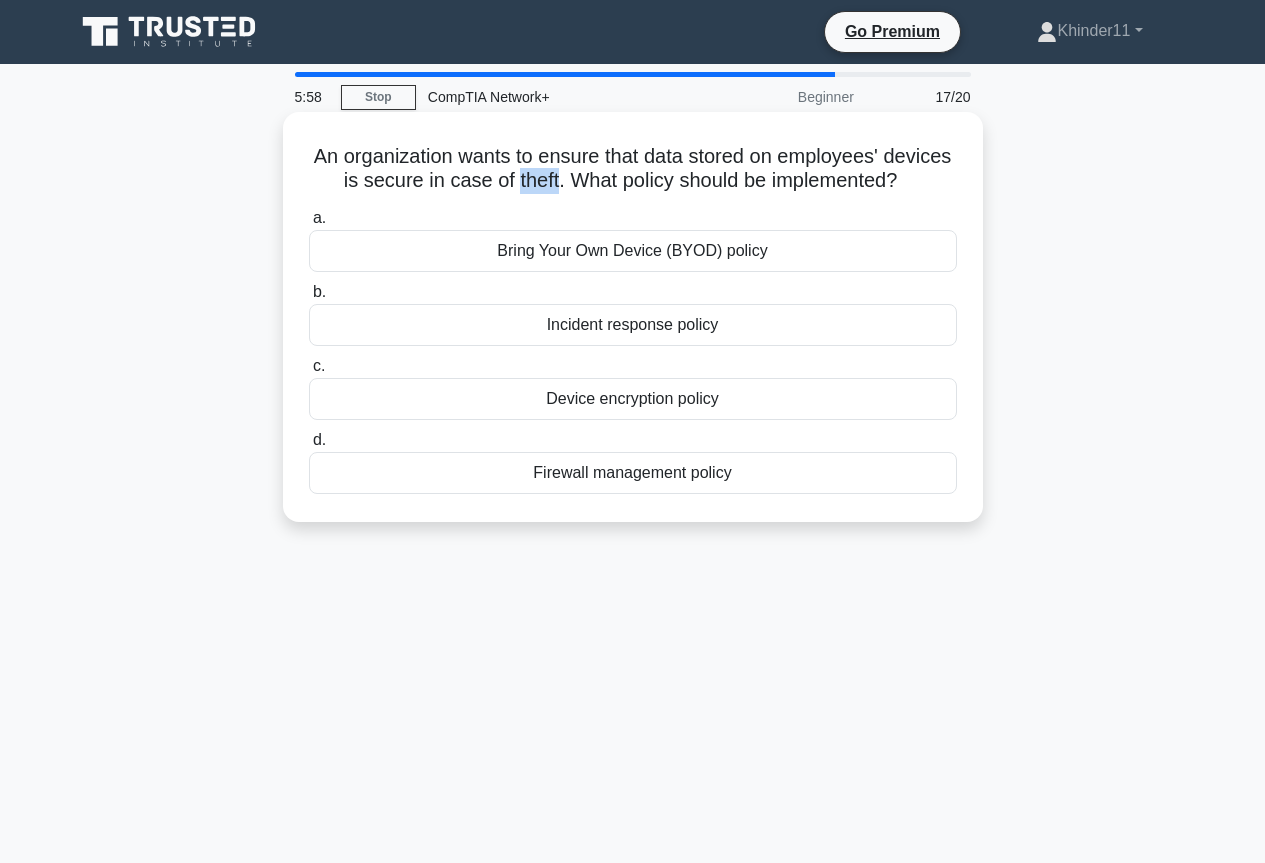 click on "An organization wants to ensure that data stored on employees' devices is secure in case of theft. What policy should be implemented?
.spinner_0XTQ{transform-origin:center;animation:spinner_y6GP .75s linear infinite}@keyframes spinner_y6GP{100%{transform:rotate(360deg)}}" at bounding box center [633, 169] 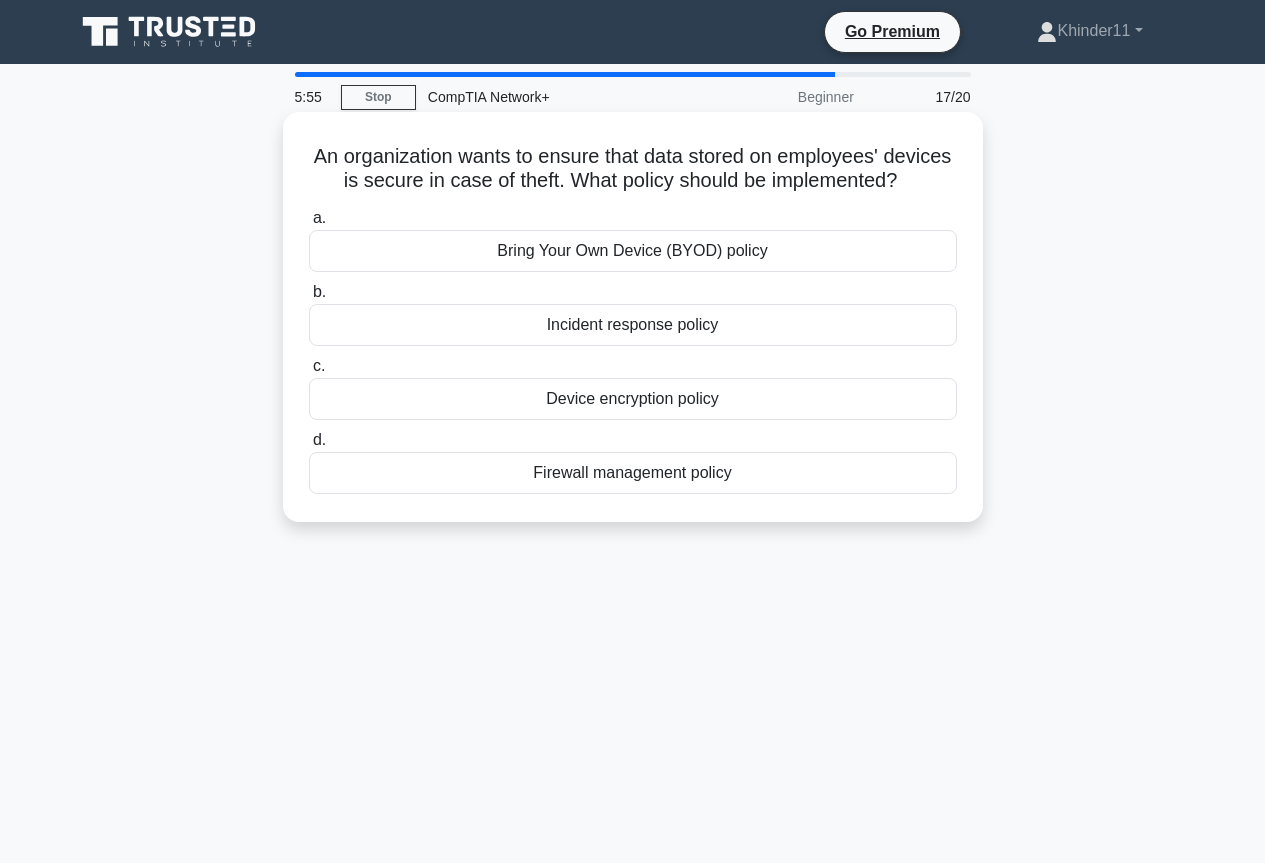 click on "An organization wants to ensure that data stored on employees' devices is secure in case of theft. What policy should be implemented?
.spinner_0XTQ{transform-origin:center;animation:spinner_y6GP .75s linear infinite}@keyframes spinner_y6GP{100%{transform:rotate(360deg)}}" at bounding box center (633, 169) 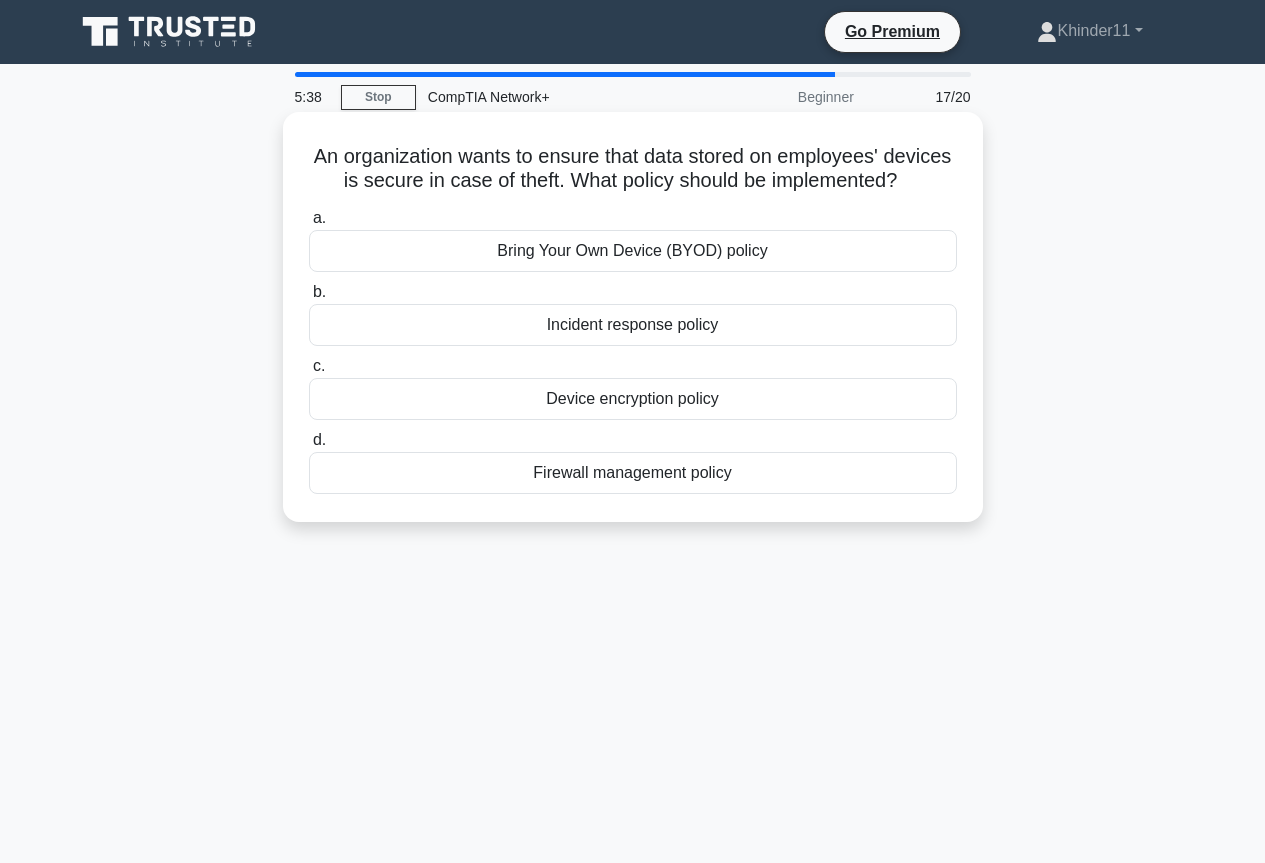 click on "Firewall management policy" at bounding box center (633, 473) 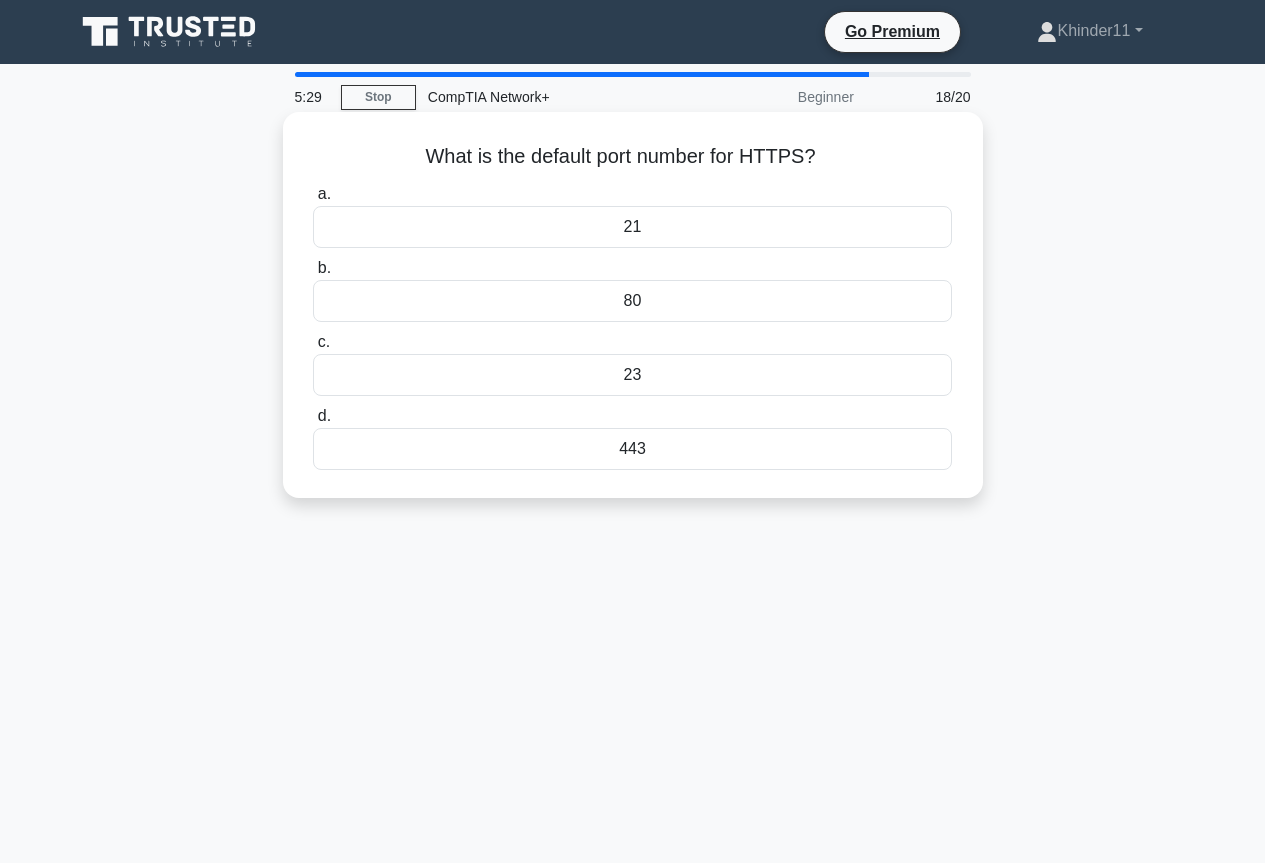 click on "443" at bounding box center [632, 449] 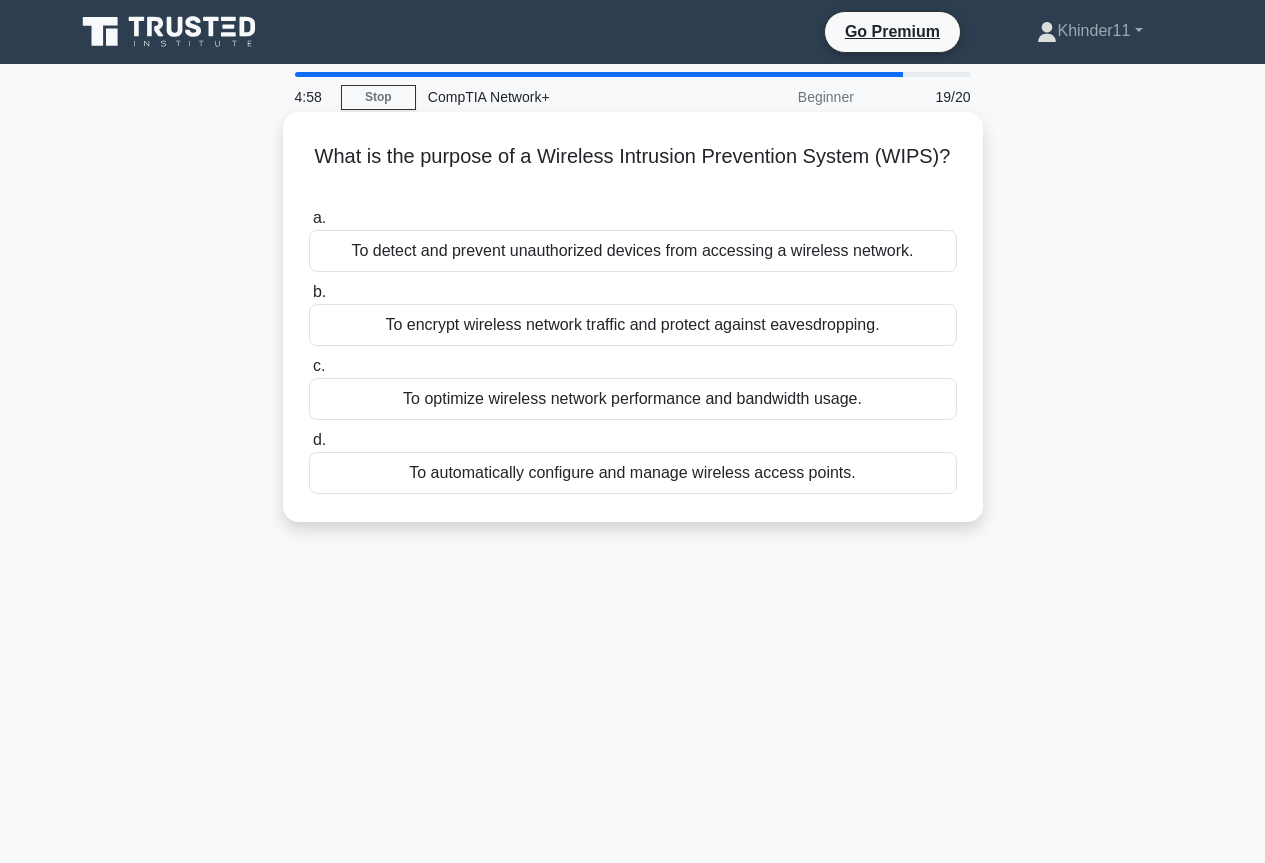click on "To detect and prevent unauthorized devices from accessing a wireless network." at bounding box center (633, 251) 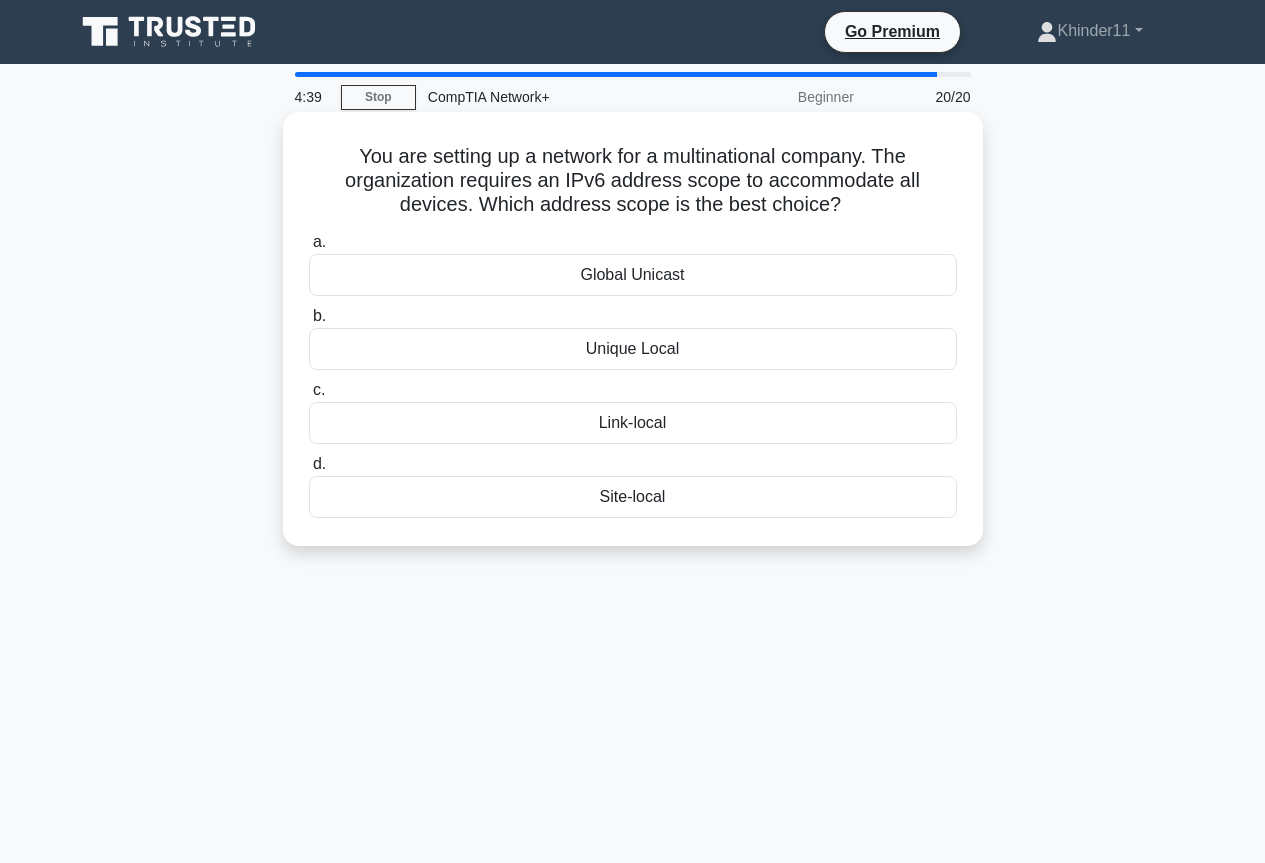 click on "You are setting up a network for a multinational company. The organization requires an IPv6 address scope to accommodate all devices. Which address scope is the best choice?
.spinner_0XTQ{transform-origin:center;animation:spinner_y6GP .75s linear infinite}@keyframes spinner_y6GP{100%{transform:rotate(360deg)}}" at bounding box center [633, 181] 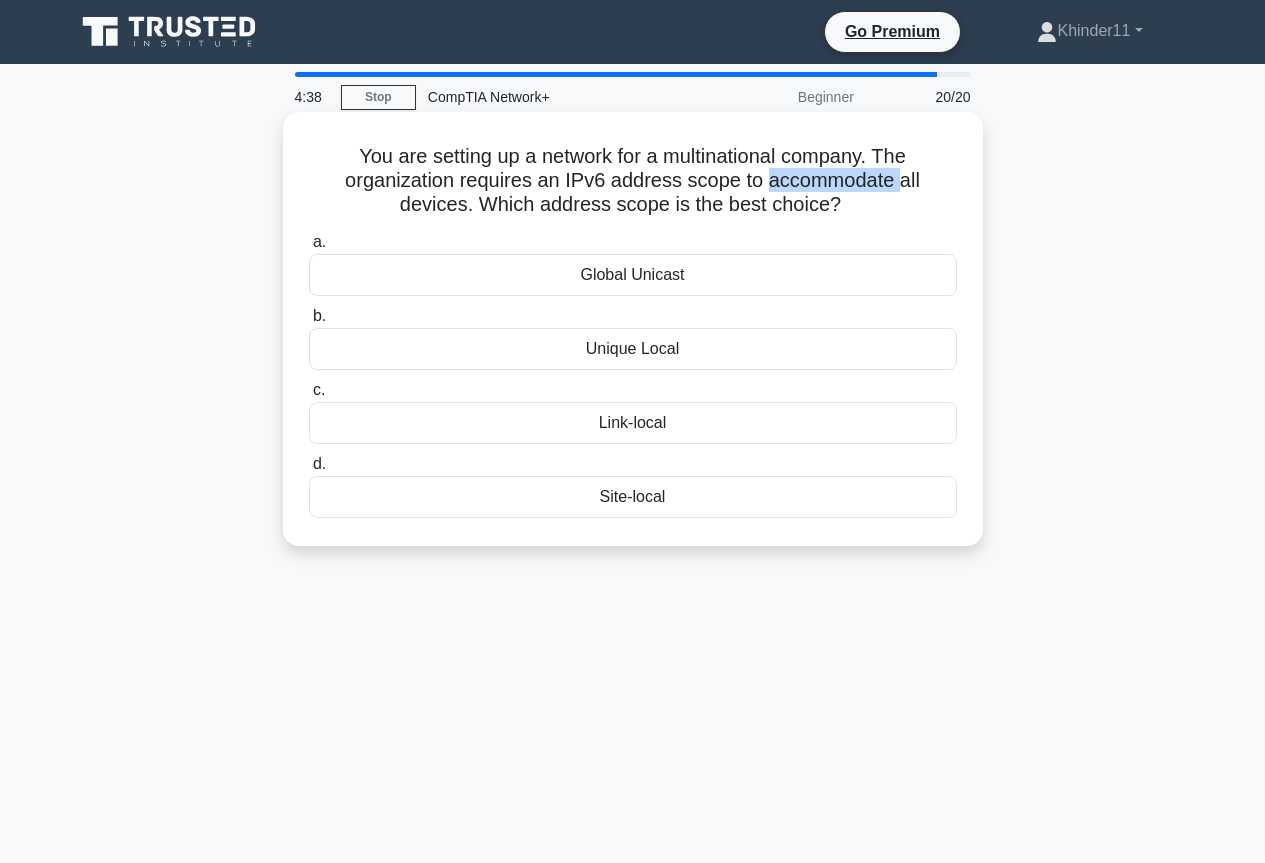 click on "You are setting up a network for a multinational company. The organization requires an IPv6 address scope to accommodate all devices. Which address scope is the best choice?
.spinner_0XTQ{transform-origin:center;animation:spinner_y6GP .75s linear infinite}@keyframes spinner_y6GP{100%{transform:rotate(360deg)}}" at bounding box center (633, 181) 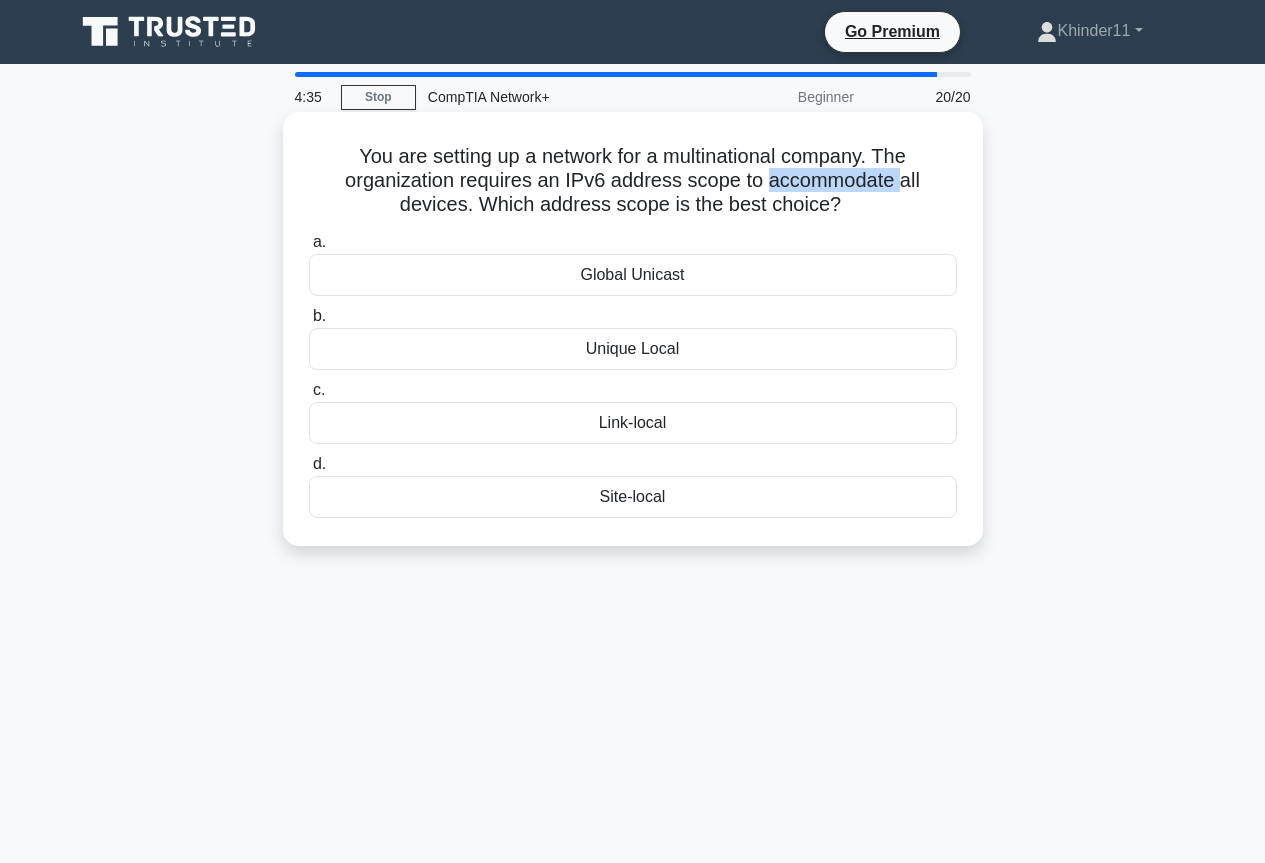 copy on "accommodate" 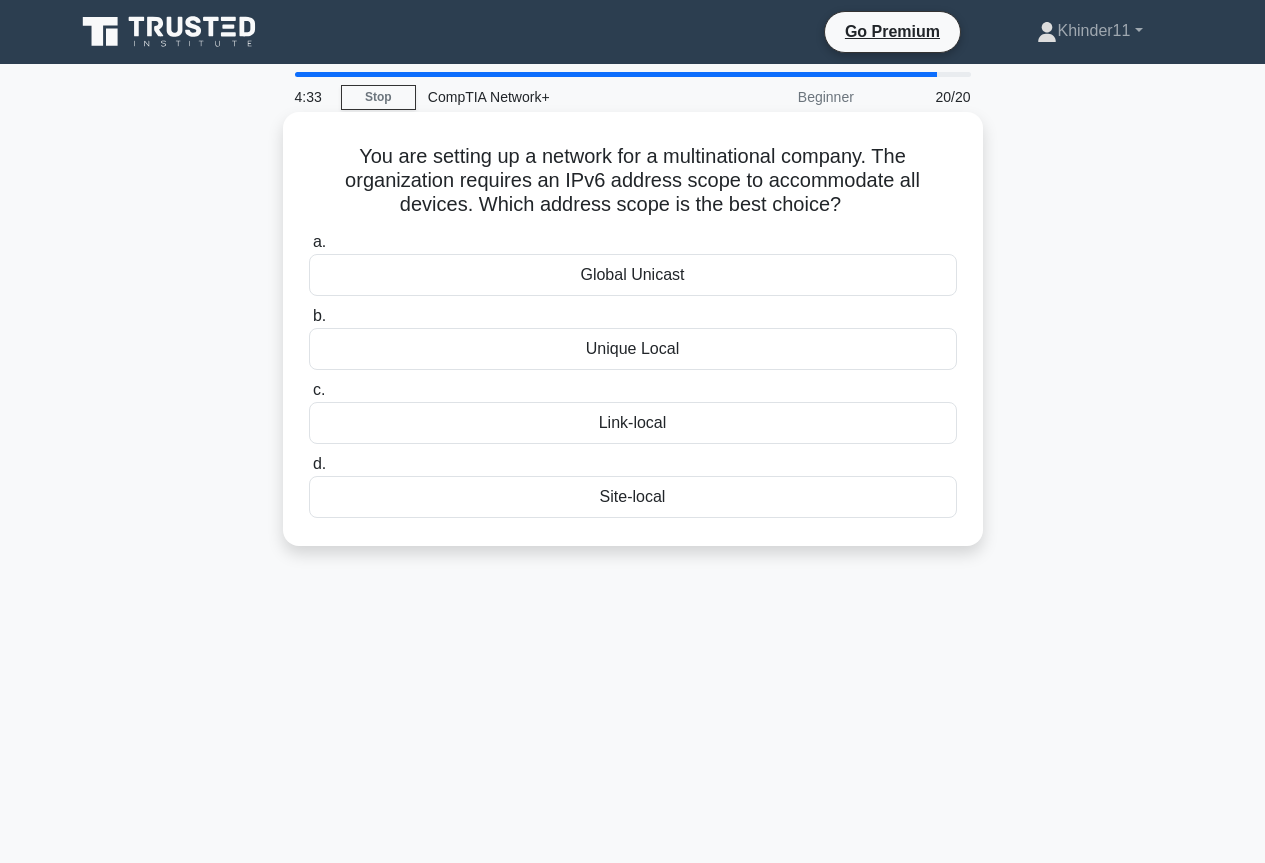 click on "You are setting up a network for a multinational company. The organization requires an IPv6 address scope to accommodate all devices. Which address scope is the best choice?
.spinner_0XTQ{transform-origin:center;animation:spinner_y6GP .75s linear infinite}@keyframes spinner_y6GP{100%{transform:rotate(360deg)}}" at bounding box center (633, 181) 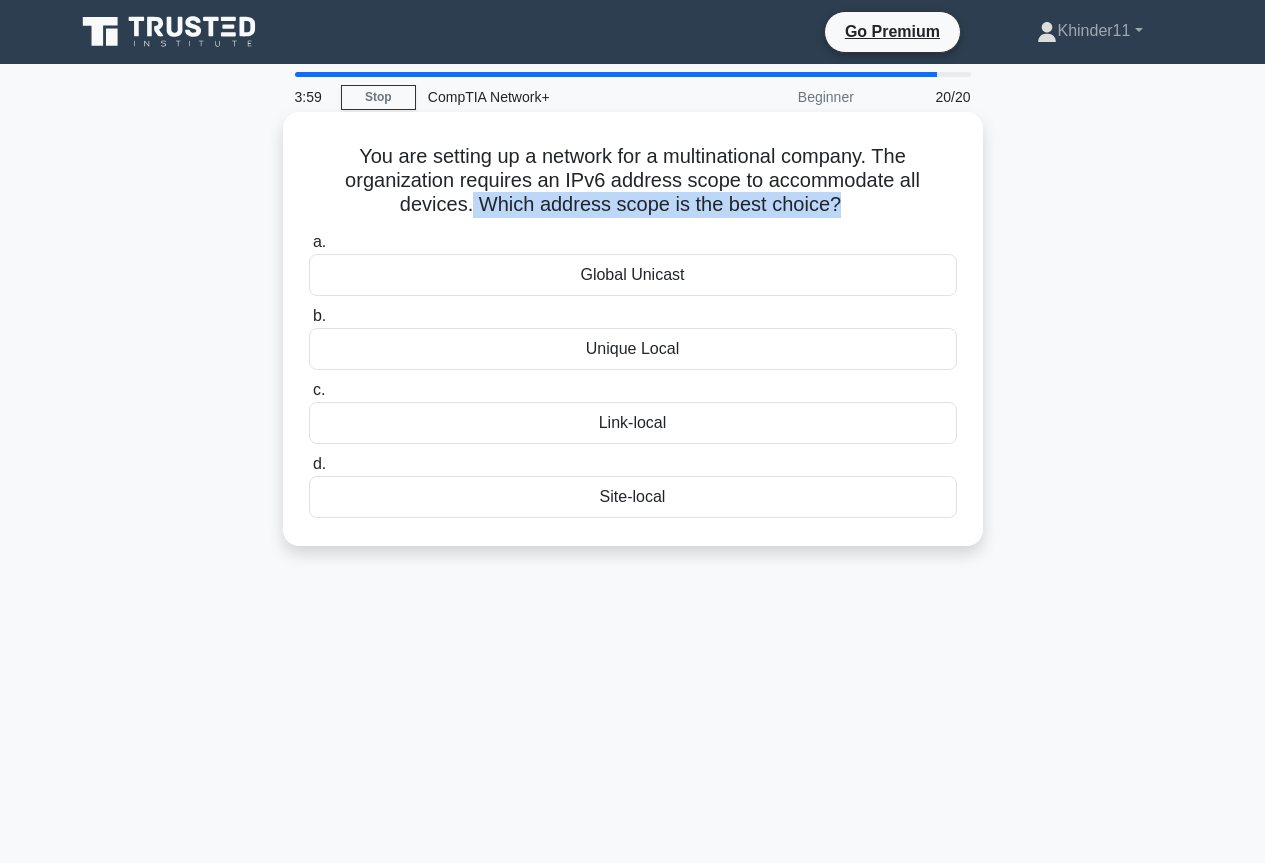 drag, startPoint x: 470, startPoint y: 202, endPoint x: 835, endPoint y: 209, distance: 365.0671 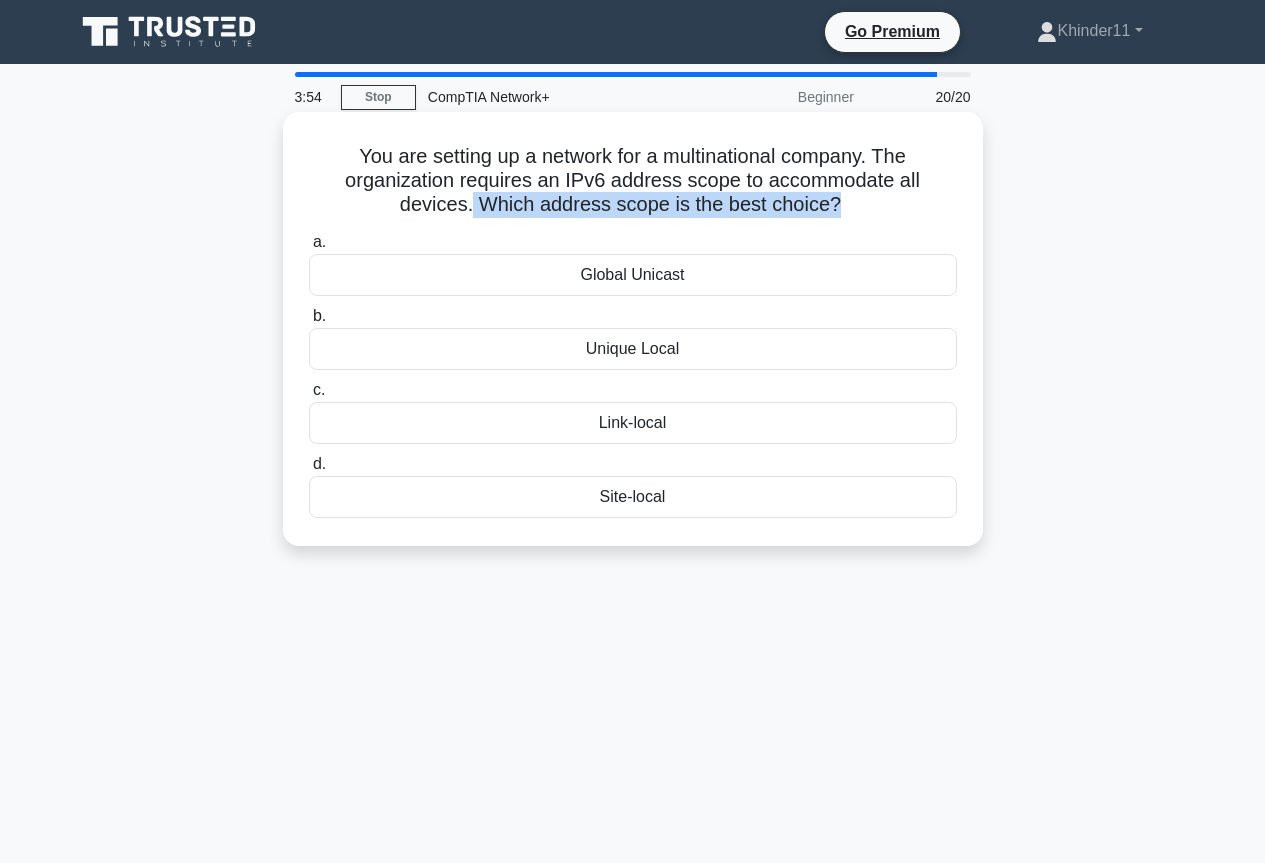 click on "You are setting up a network for a multinational company. The organization requires an IPv6 address scope to accommodate all devices. Which address scope is the best choice?
.spinner_0XTQ{transform-origin:center;animation:spinner_y6GP .75s linear infinite}@keyframes spinner_y6GP{100%{transform:rotate(360deg)}}" at bounding box center [633, 181] 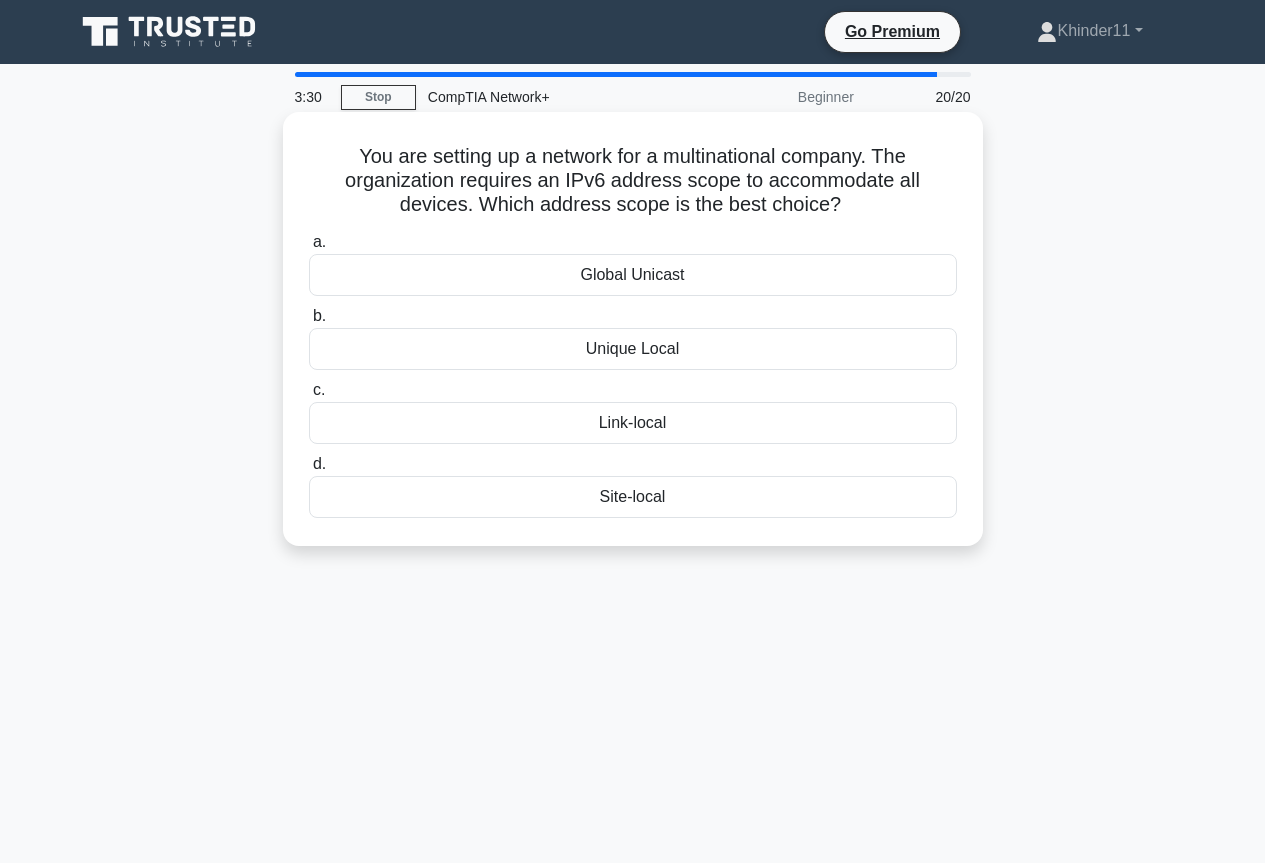 click on "Site-local" at bounding box center [633, 497] 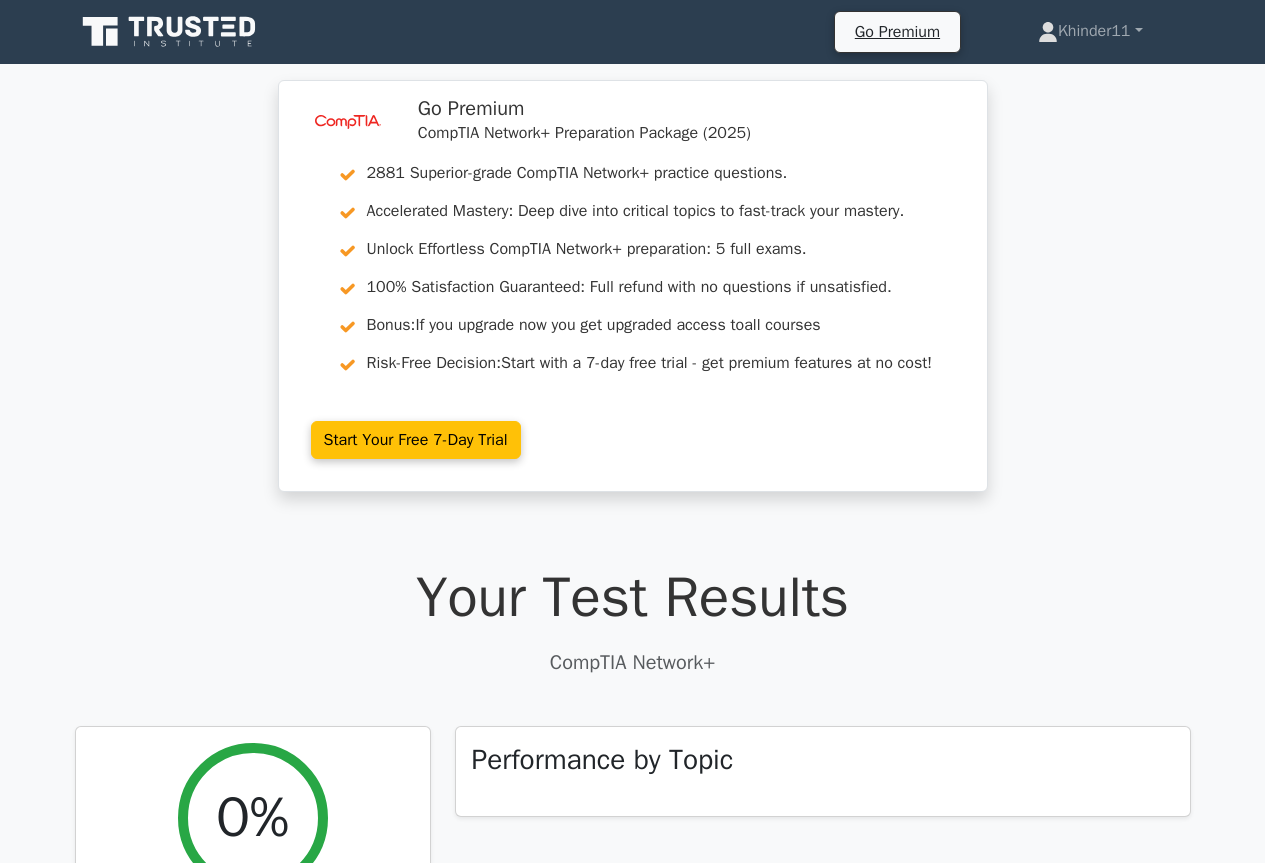 scroll, scrollTop: 500, scrollLeft: 0, axis: vertical 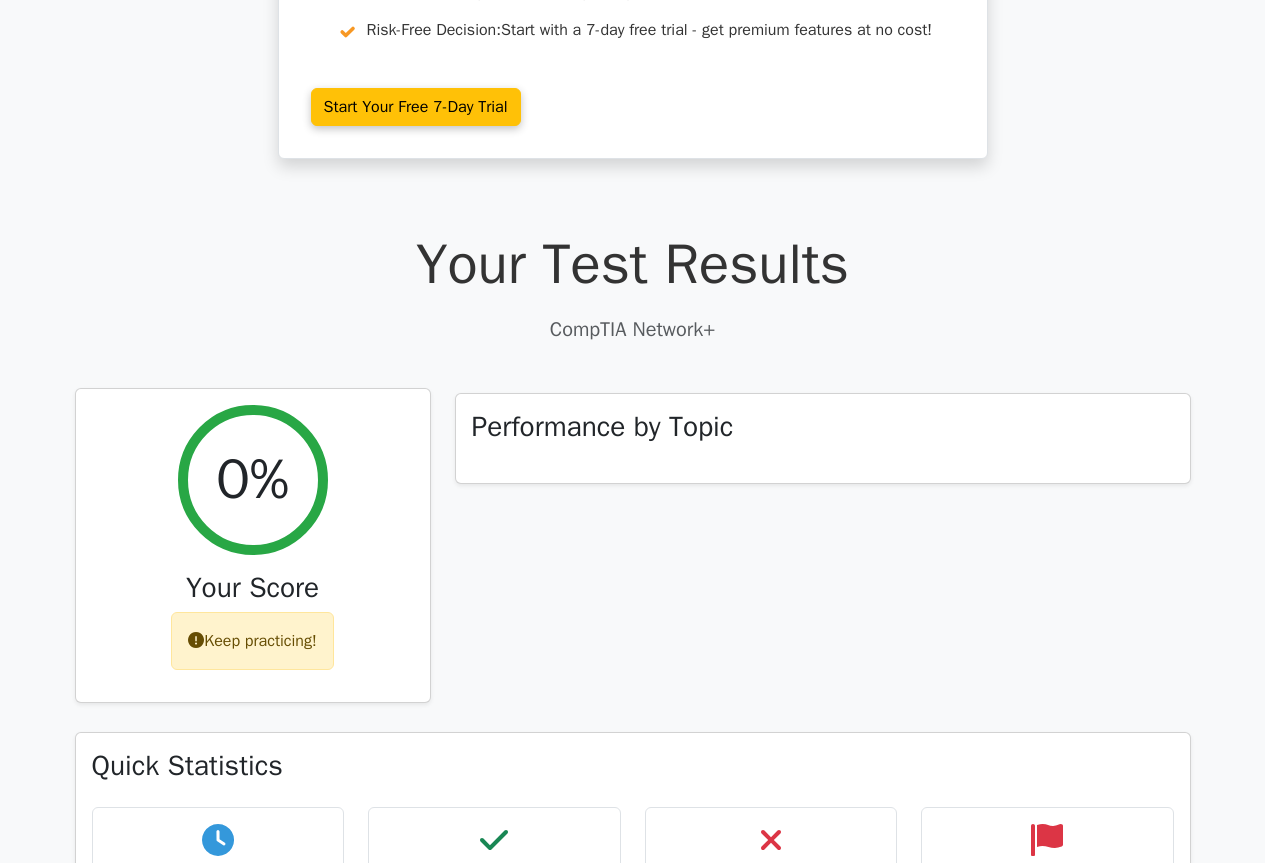 click on "Keep practicing!" at bounding box center (252, 641) 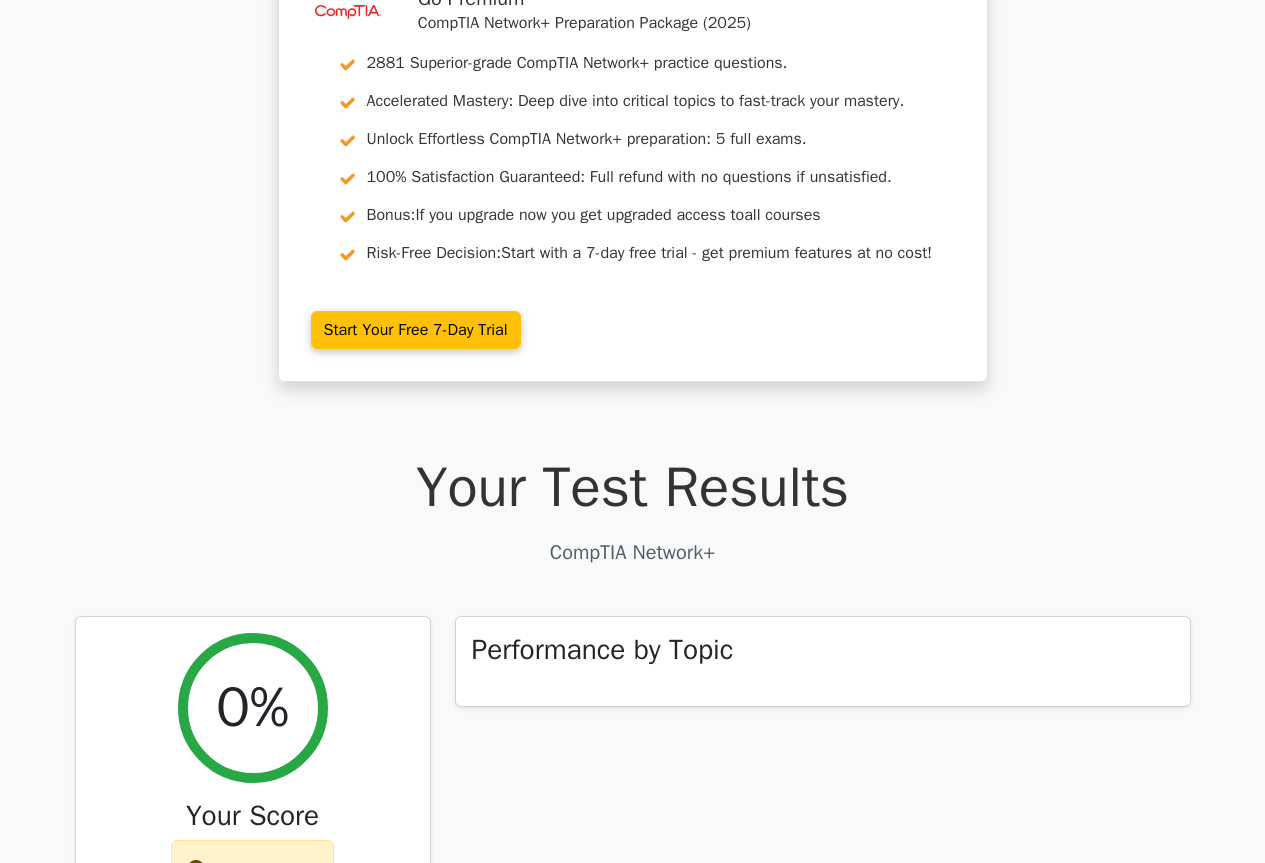 scroll, scrollTop: 180, scrollLeft: 0, axis: vertical 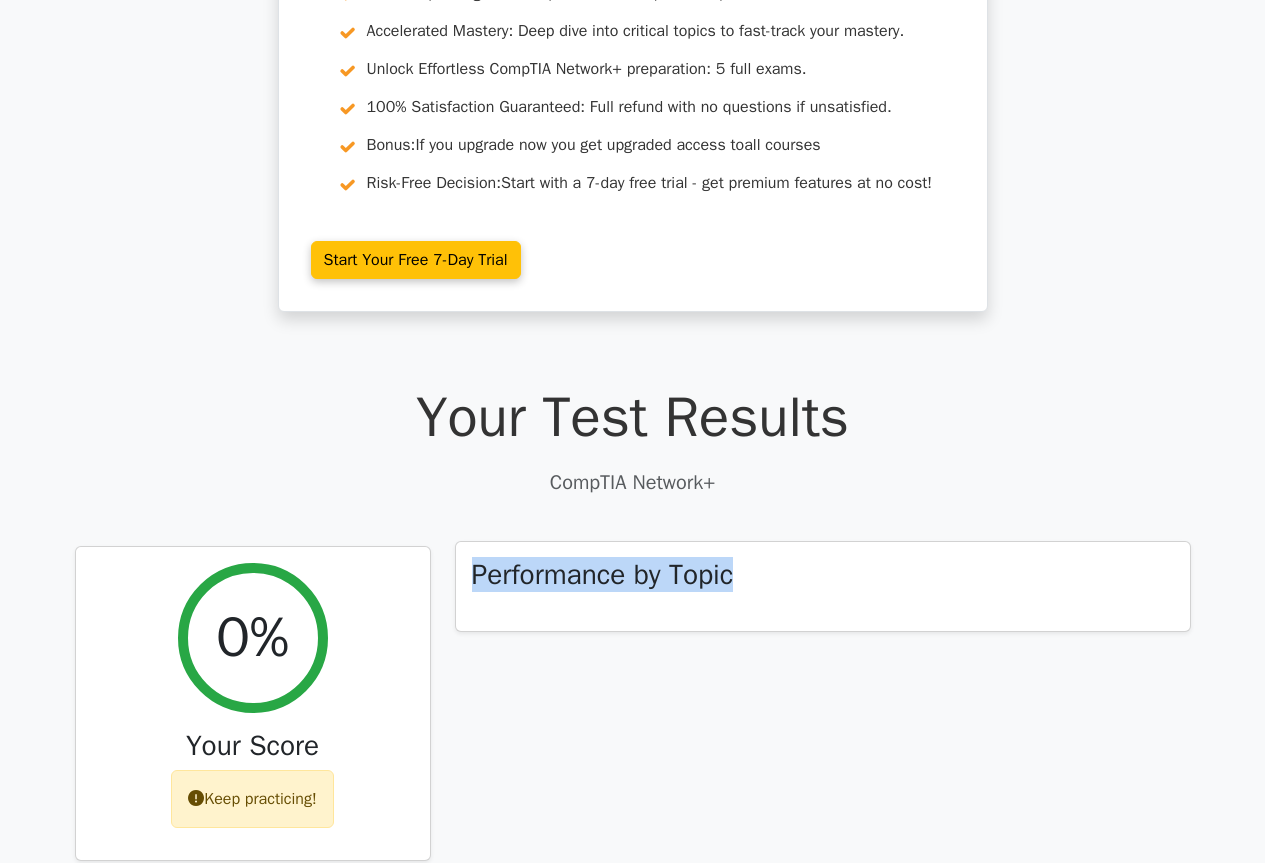 drag, startPoint x: 781, startPoint y: 578, endPoint x: 474, endPoint y: 563, distance: 307.36624 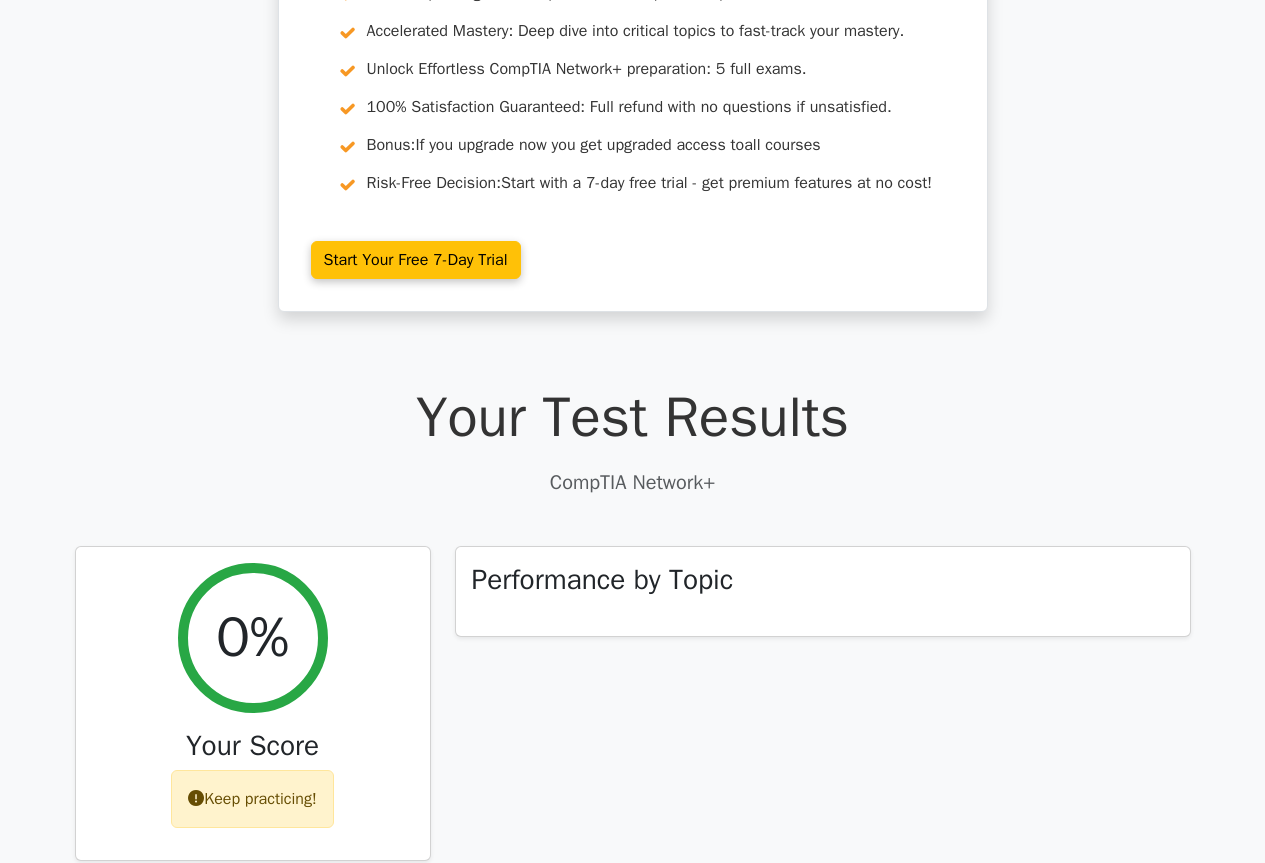click on "Your Test Results
CompTIA Network+
0%
Your Score
Keep practicing!
Performance by Topic
Quick Statistics
17 min
Time Taken
0/0" at bounding box center (633, 1147) 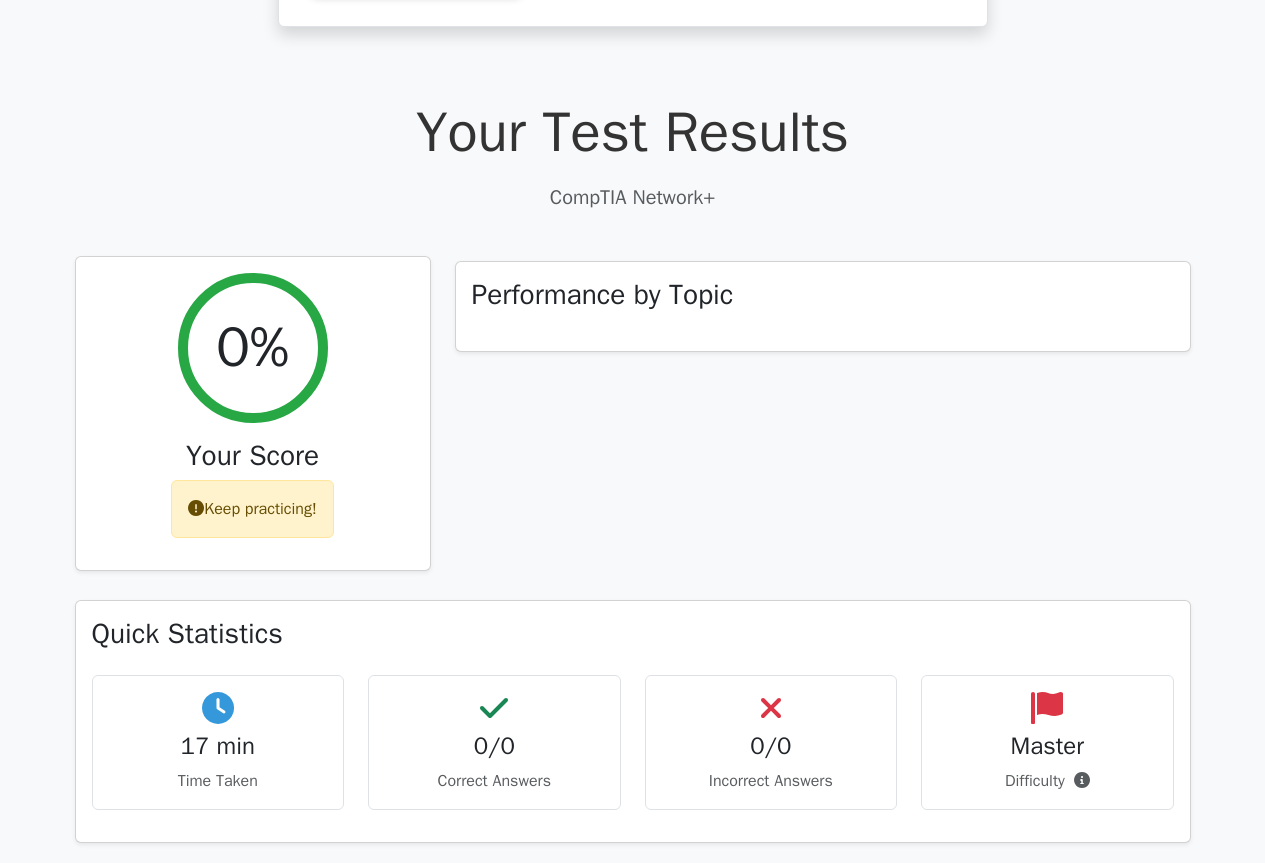 scroll, scrollTop: 513, scrollLeft: 0, axis: vertical 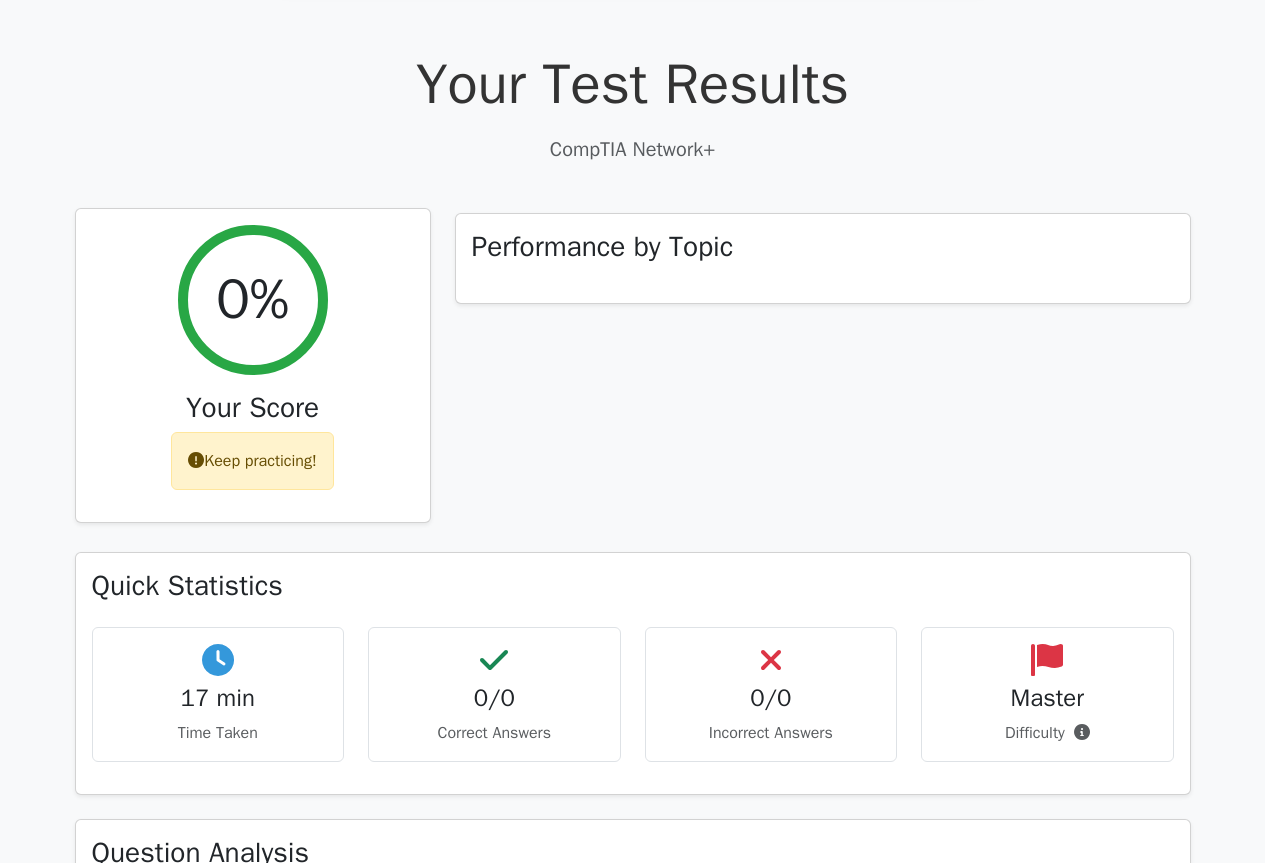 click on "Keep practicing!" at bounding box center (252, 461) 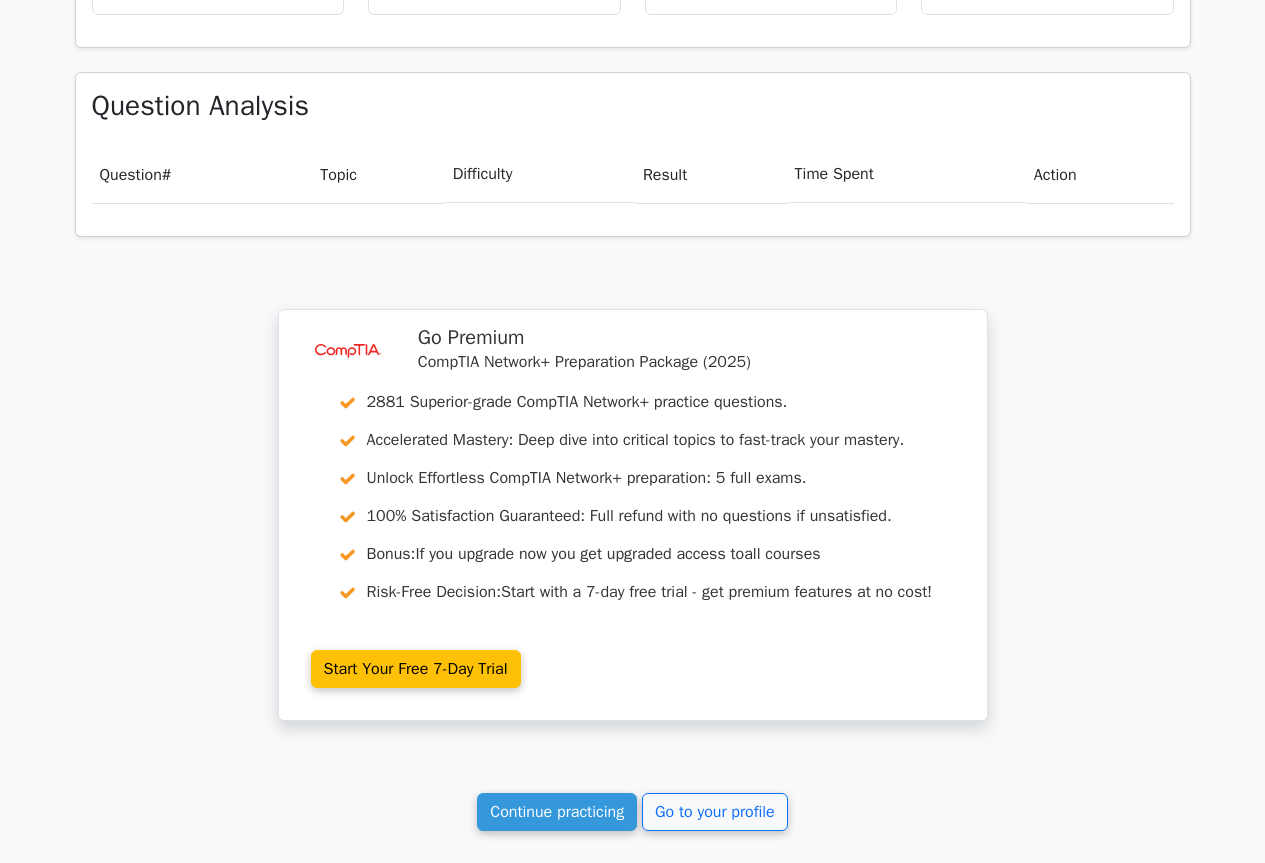 scroll, scrollTop: 1333, scrollLeft: 0, axis: vertical 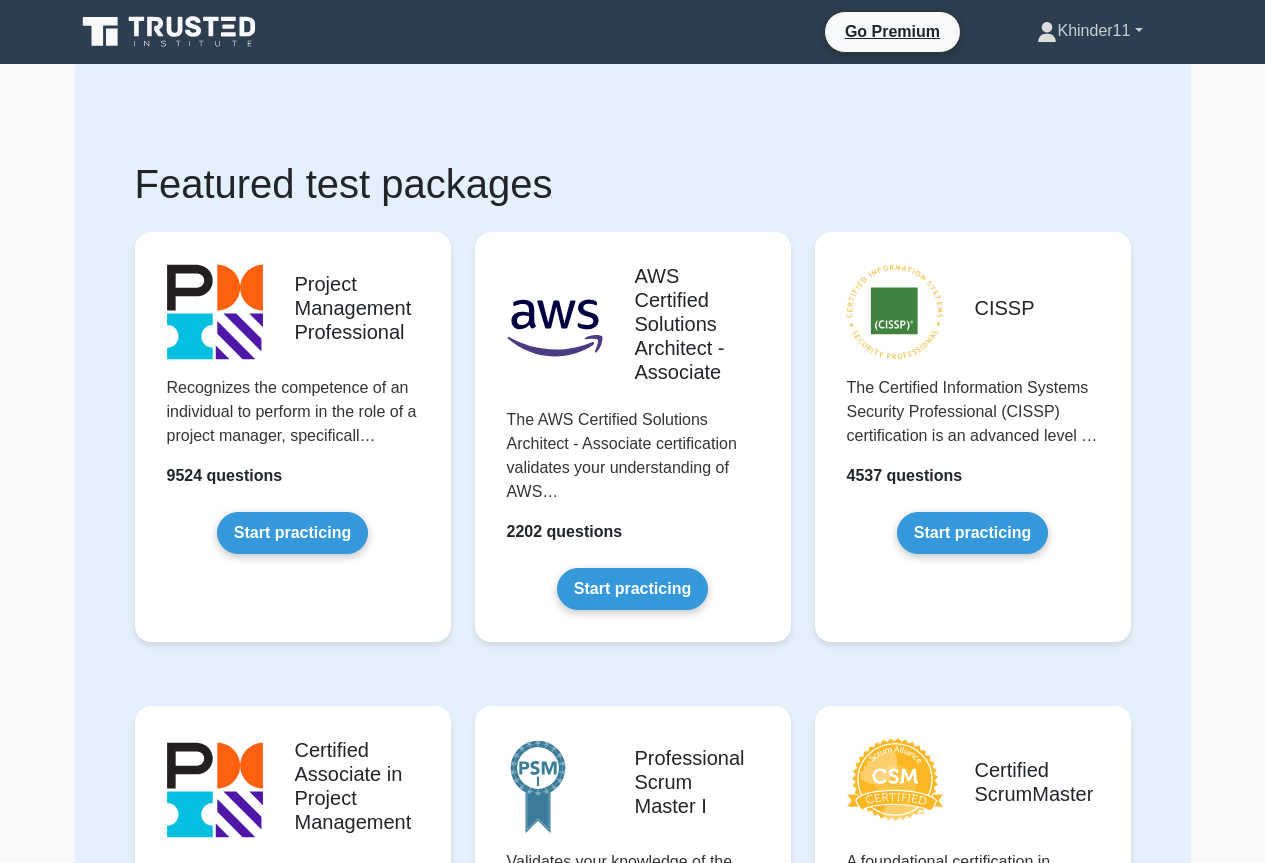 click on "Khinder11" at bounding box center (1089, 31) 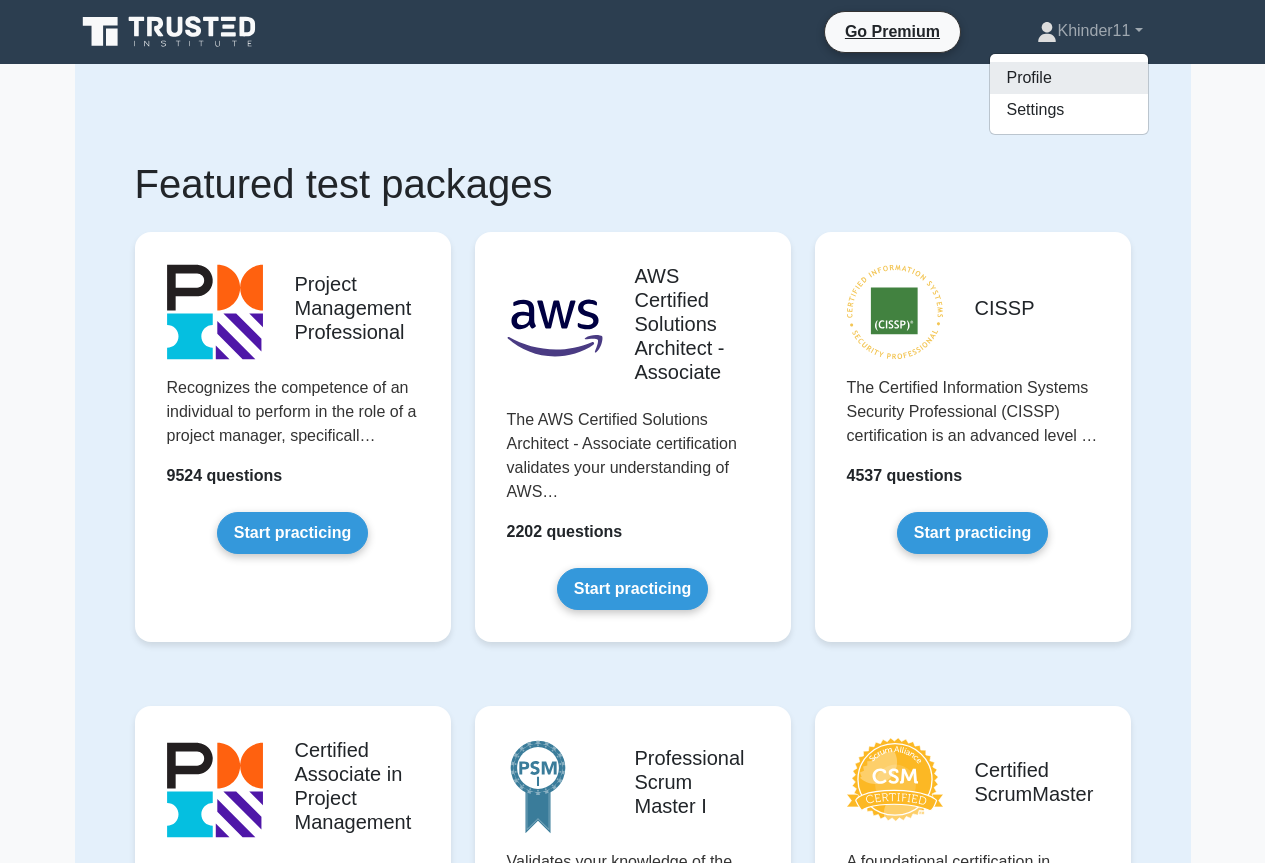 click on "Profile" at bounding box center (1069, 78) 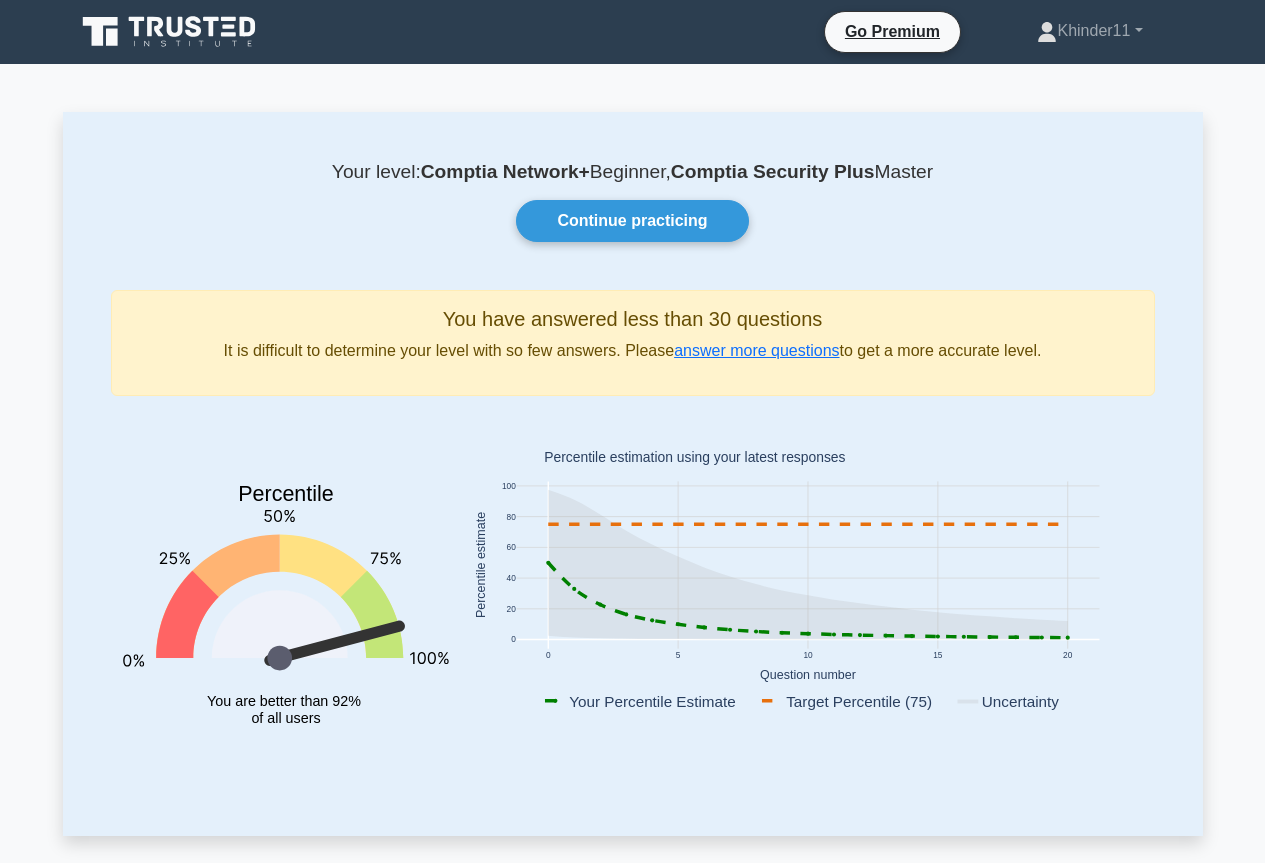 scroll, scrollTop: 1167, scrollLeft: 0, axis: vertical 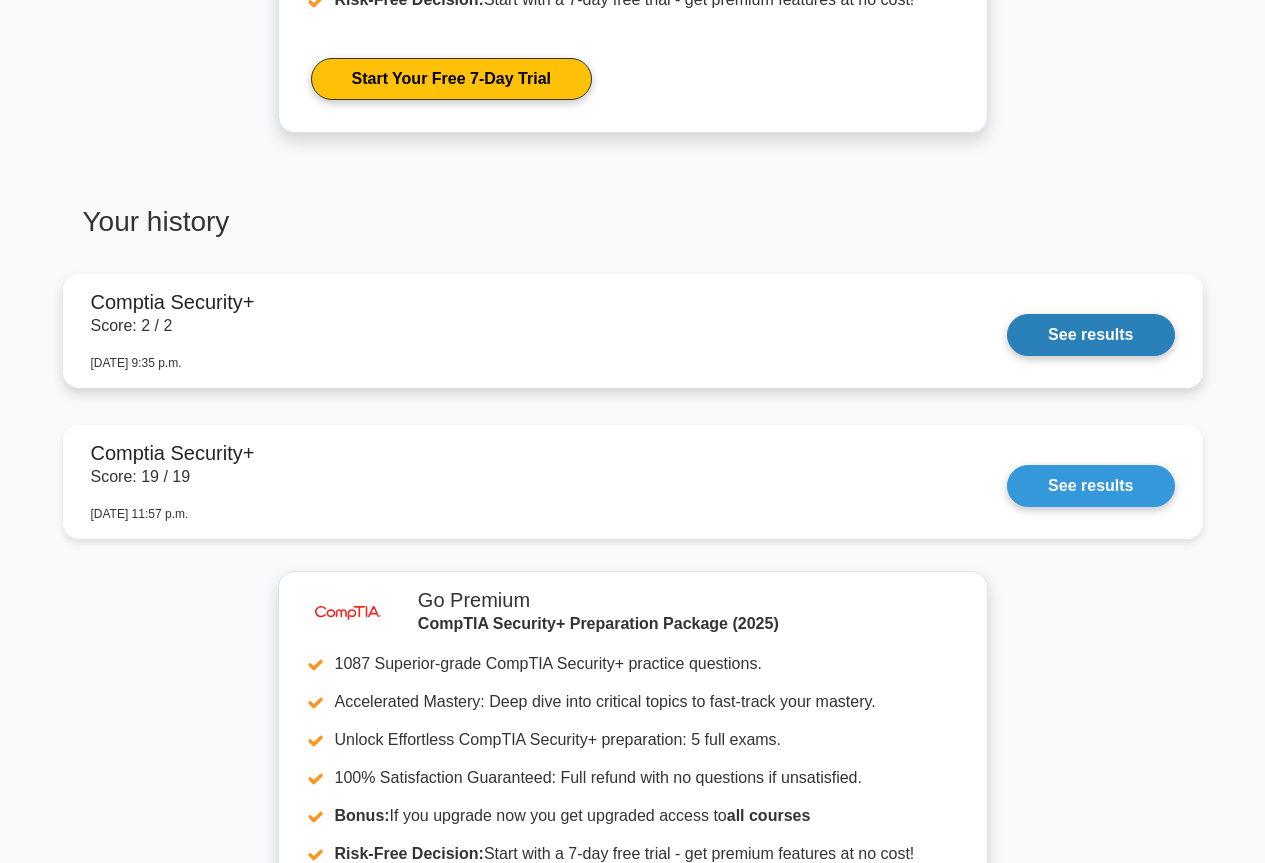 click on "See results" at bounding box center (1090, 335) 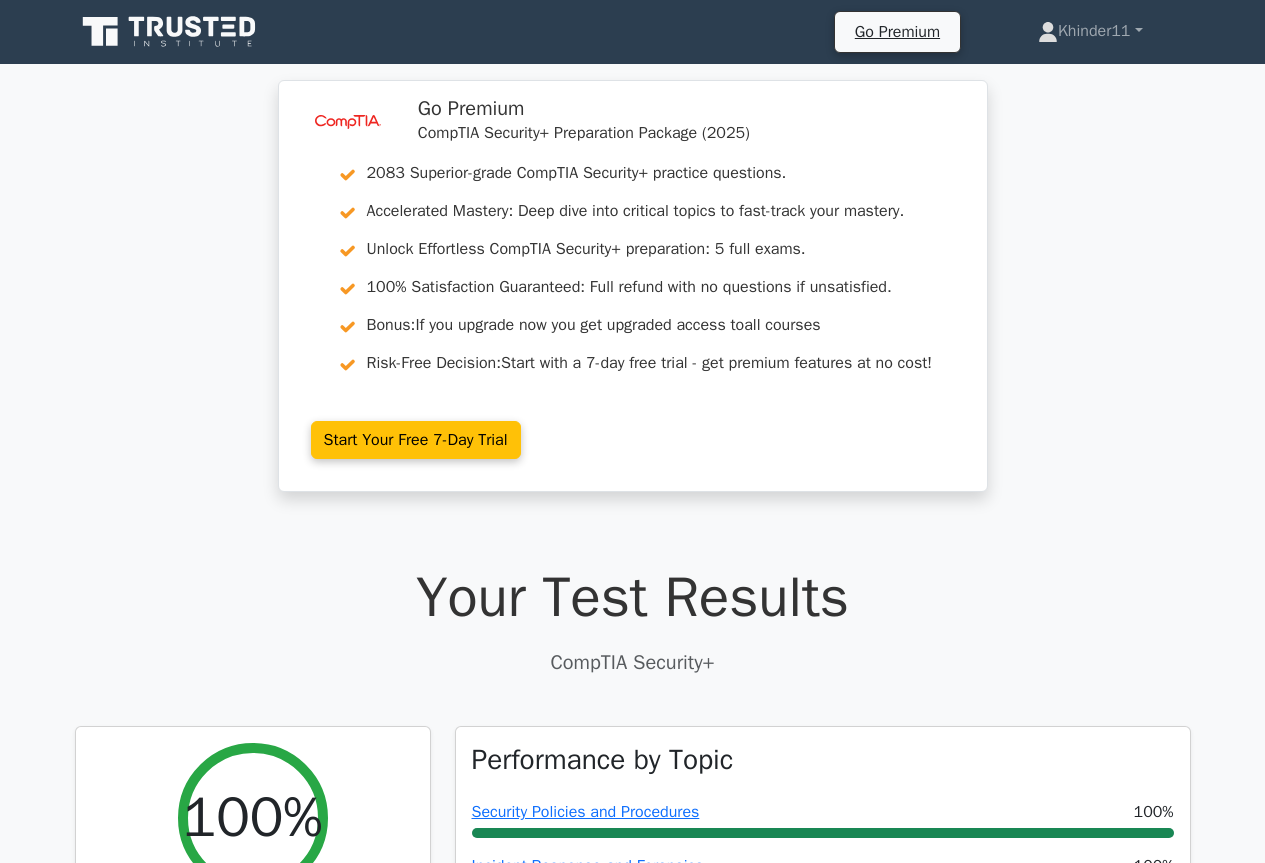scroll, scrollTop: 1167, scrollLeft: 0, axis: vertical 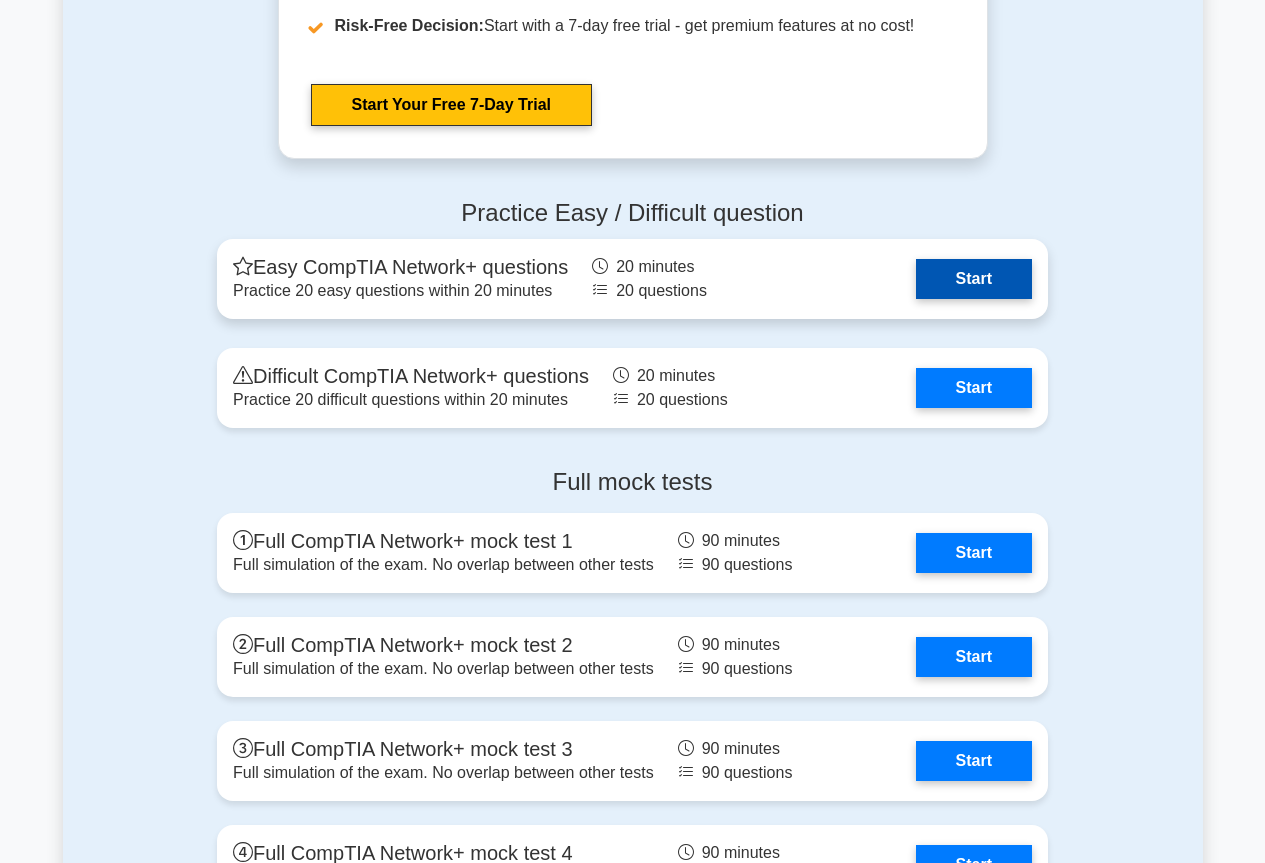 click on "Start" at bounding box center (974, 279) 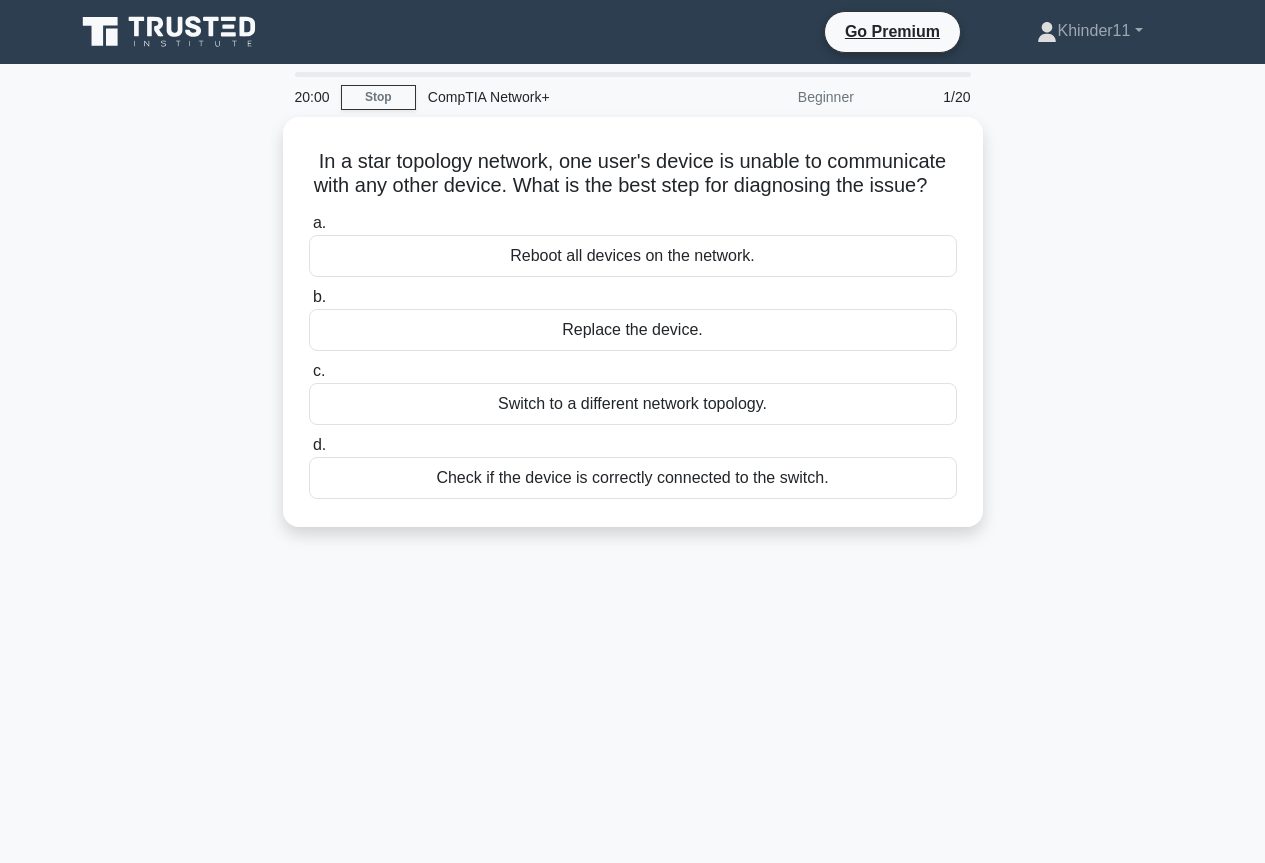 scroll, scrollTop: 0, scrollLeft: 0, axis: both 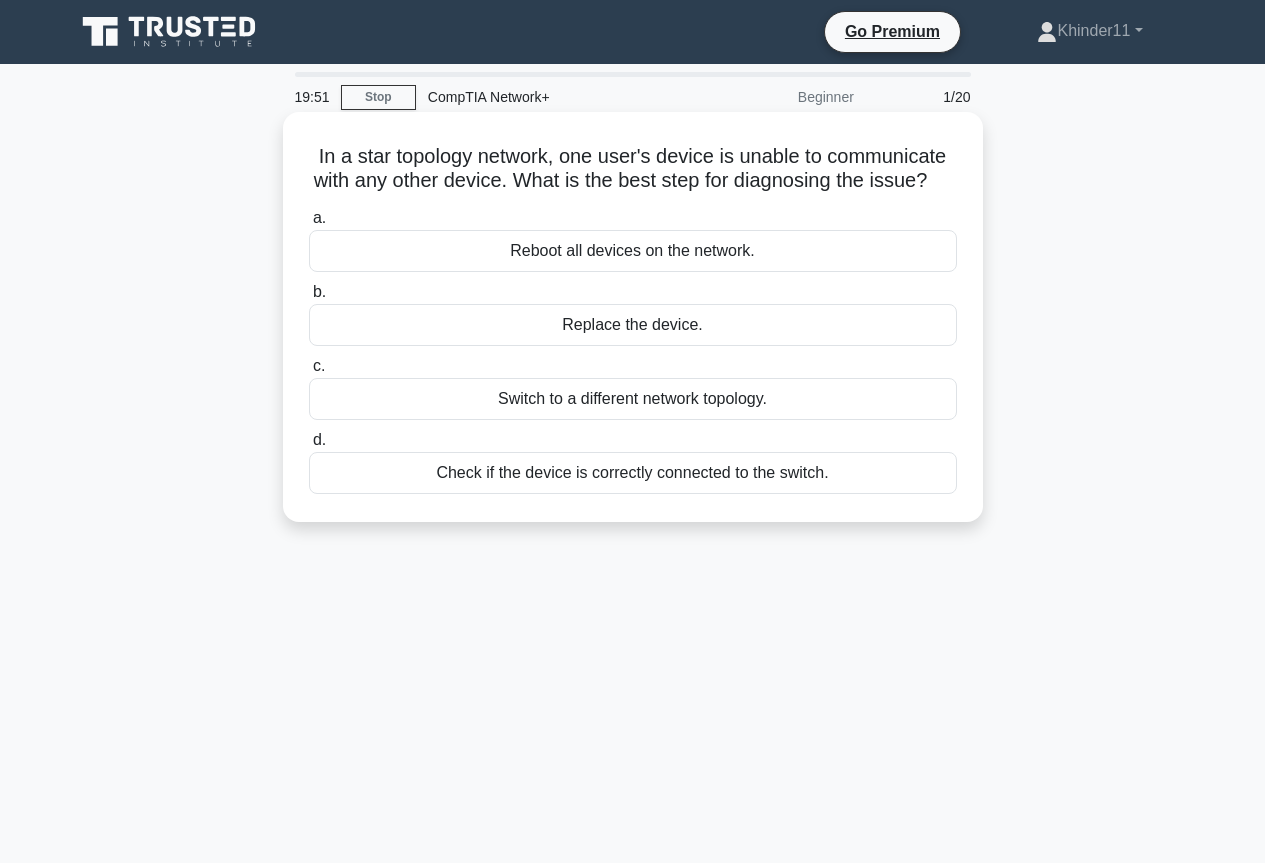 click on "Check if the device is correctly connected to the switch." at bounding box center (633, 473) 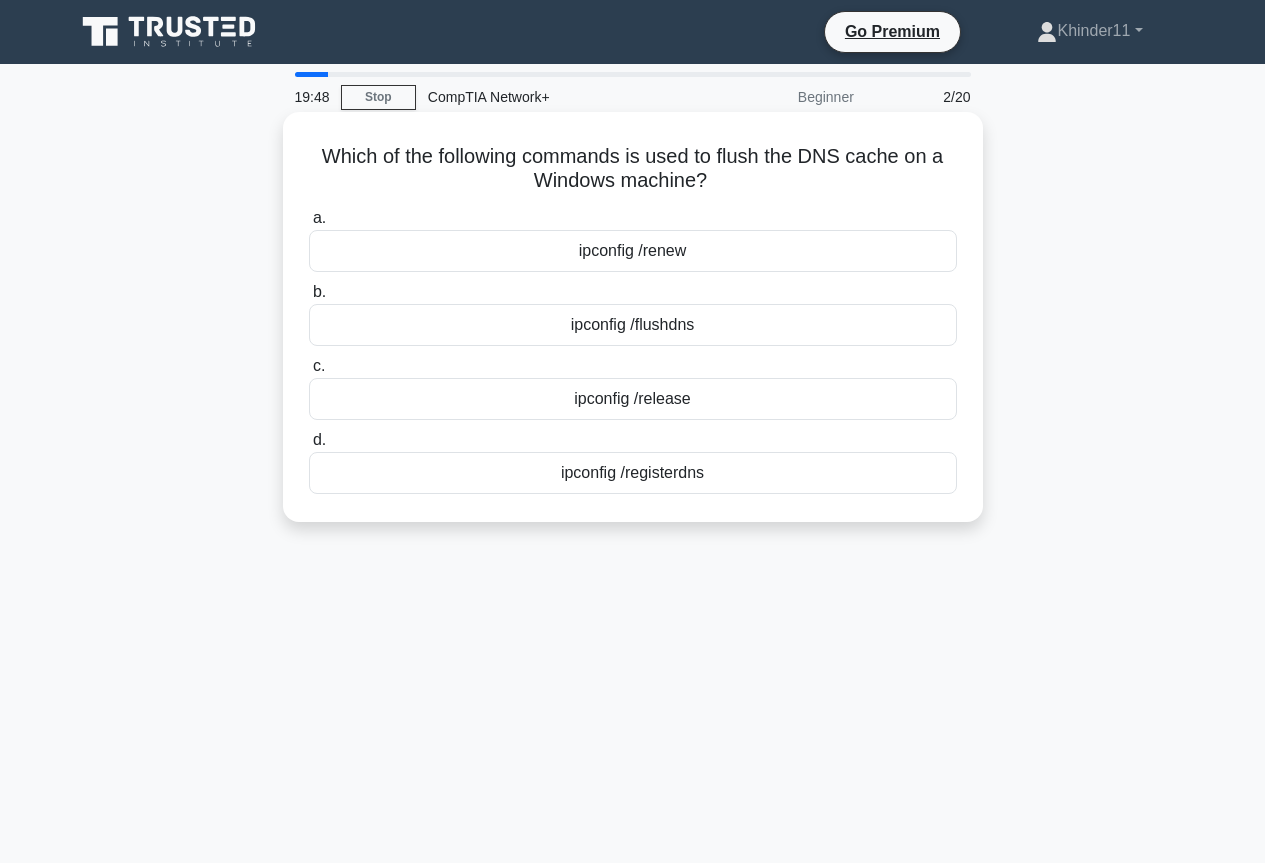 click on "ipconfig /flushdns" at bounding box center (633, 325) 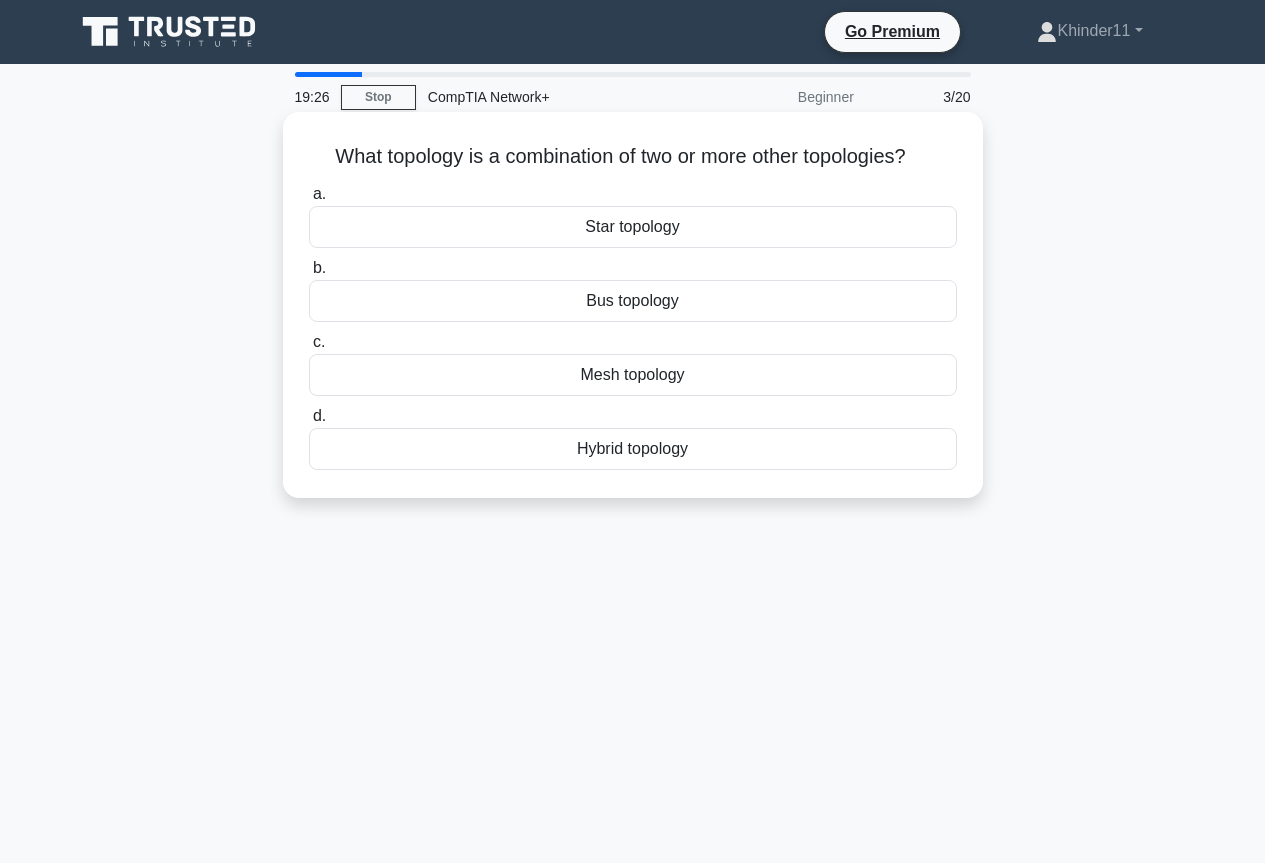 click on "Star topology" at bounding box center [633, 227] 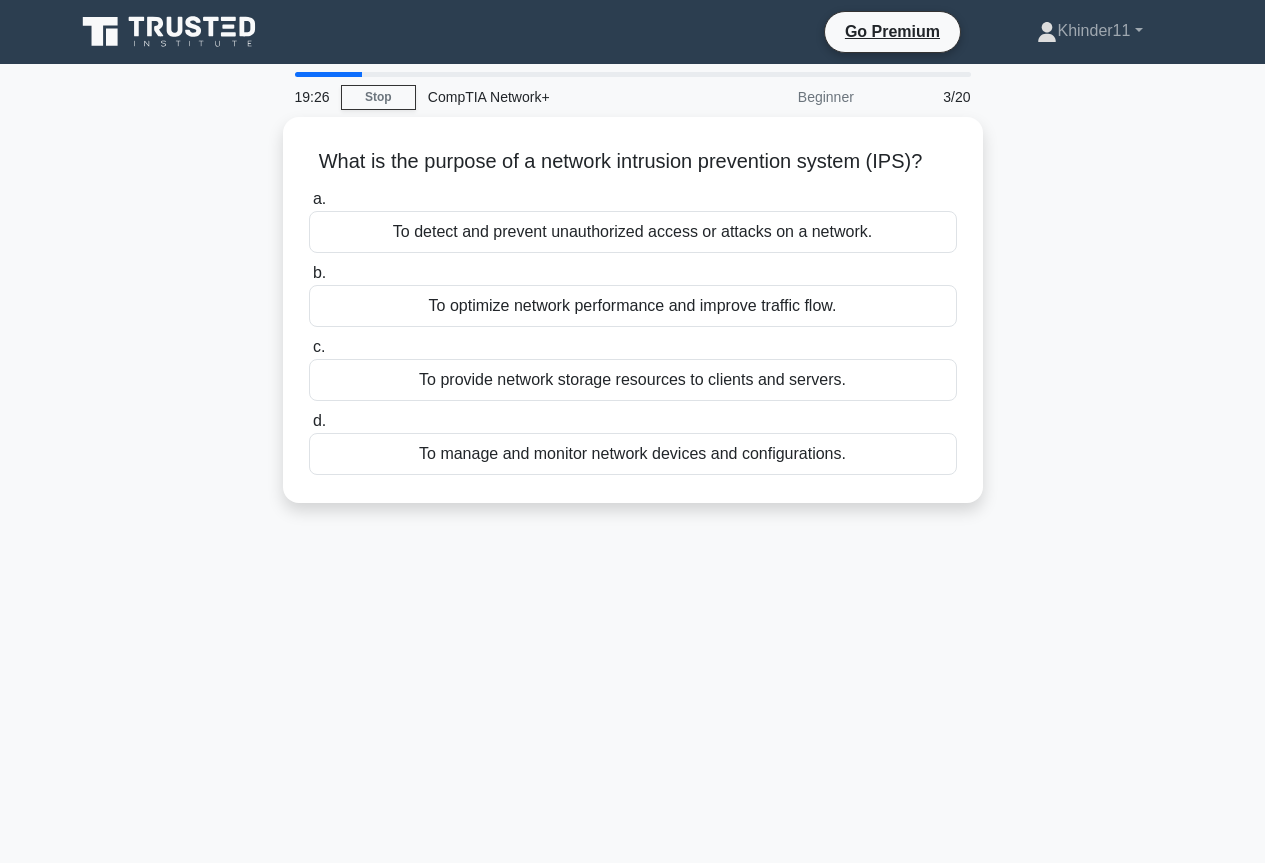 click on "To detect and prevent unauthorized access or attacks on a network." at bounding box center (633, 232) 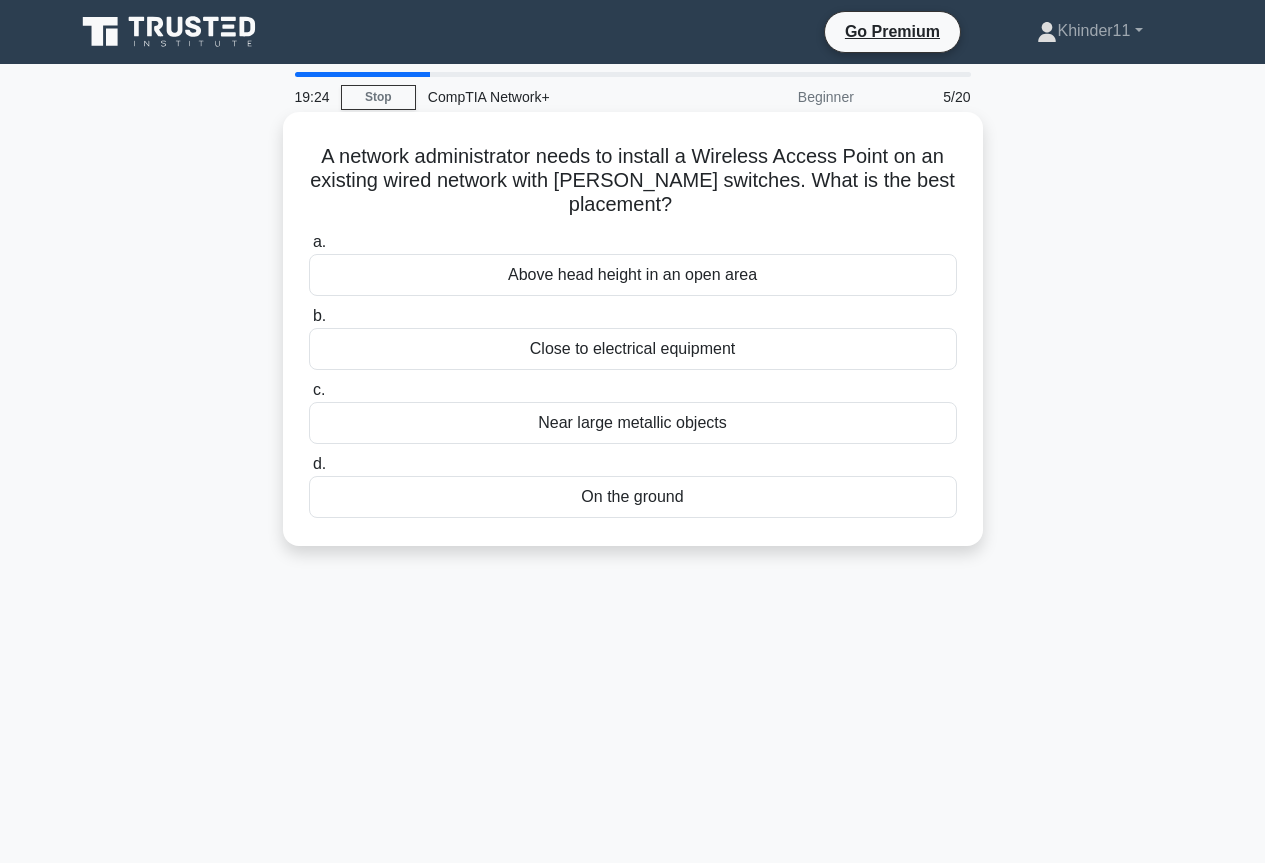 click on "A network administrator needs to install a Wireless Access Point on an existing wired network with [PERSON_NAME] switches. What is the best placement?
.spinner_0XTQ{transform-origin:center;animation:spinner_y6GP .75s linear infinite}@keyframes spinner_y6GP{100%{transform:rotate(360deg)}}" at bounding box center [633, 181] 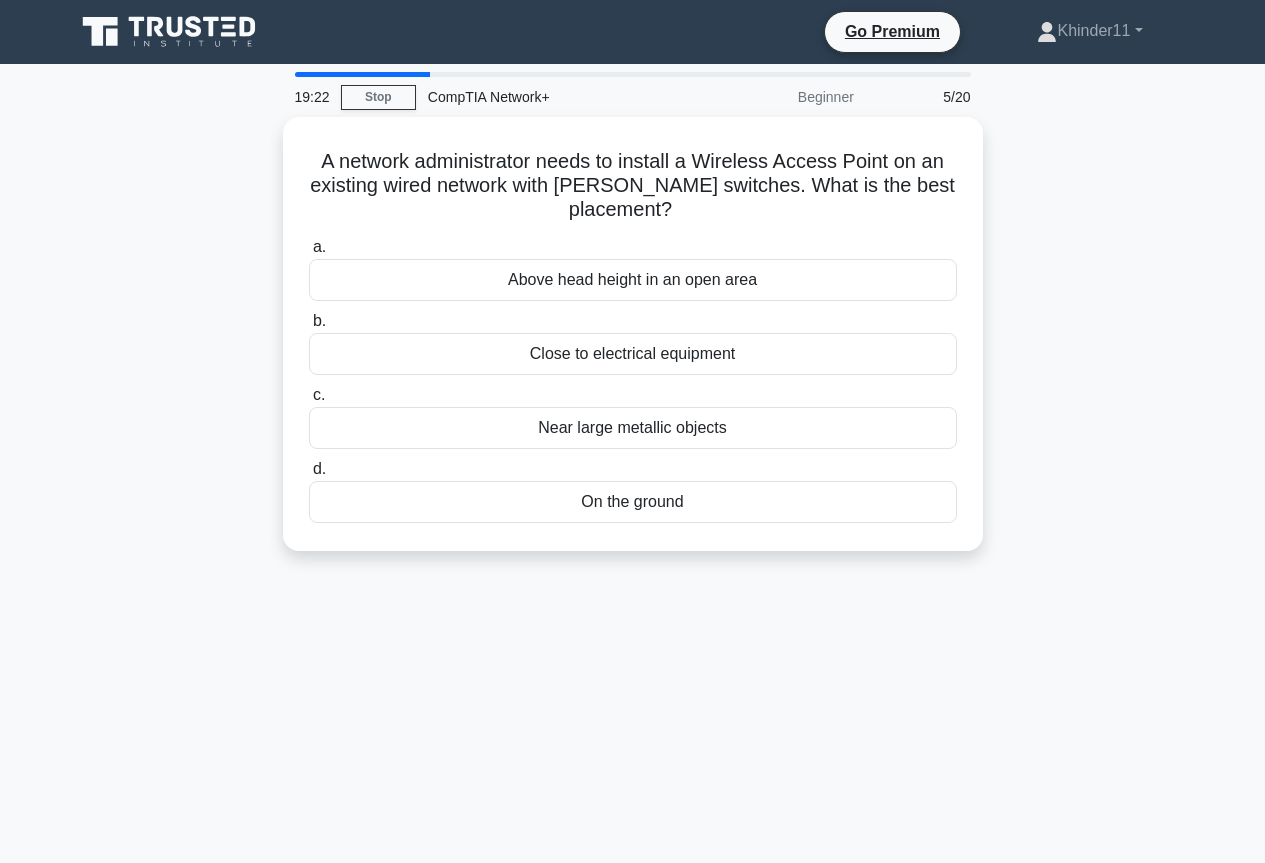 click on "Go Premium
Khinder11
Profile" at bounding box center [632, 540] 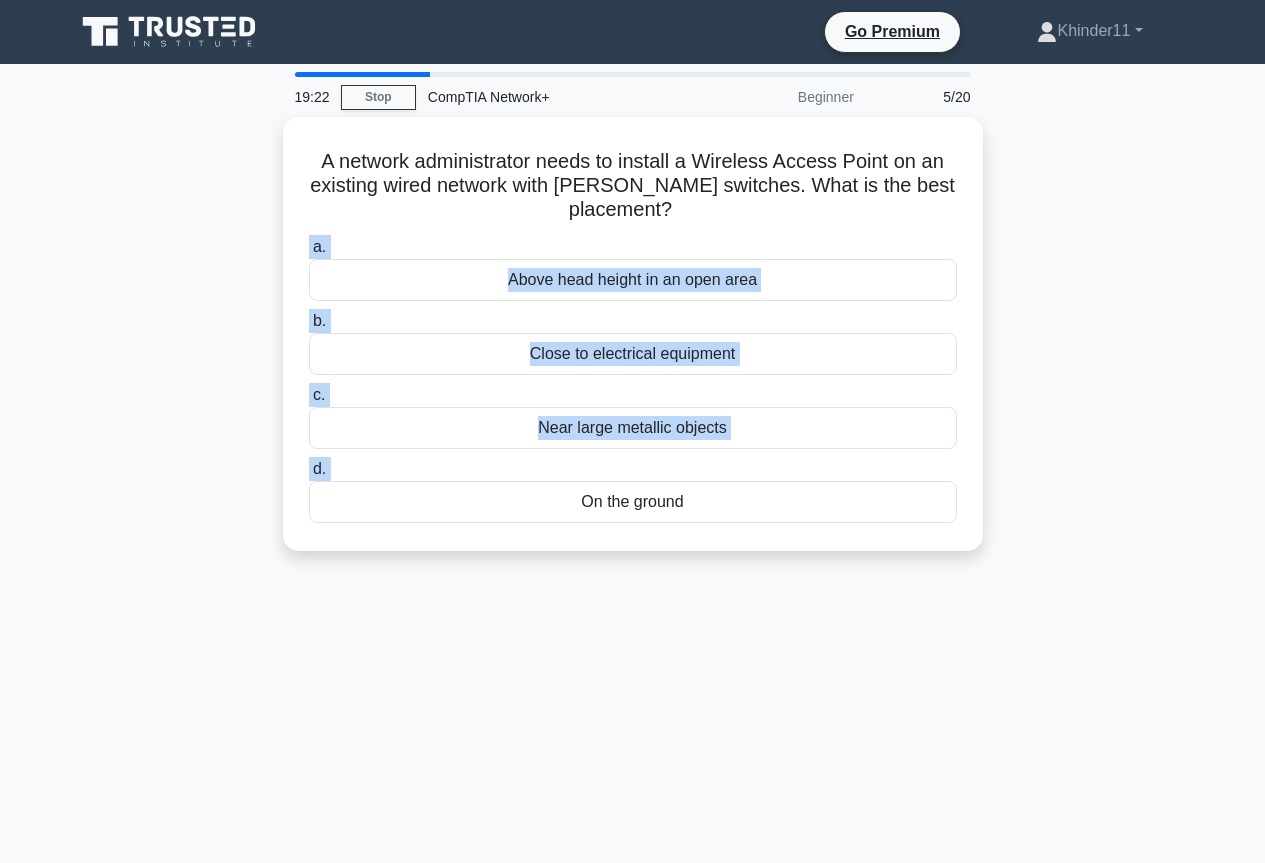 scroll, scrollTop: 60, scrollLeft: 0, axis: vertical 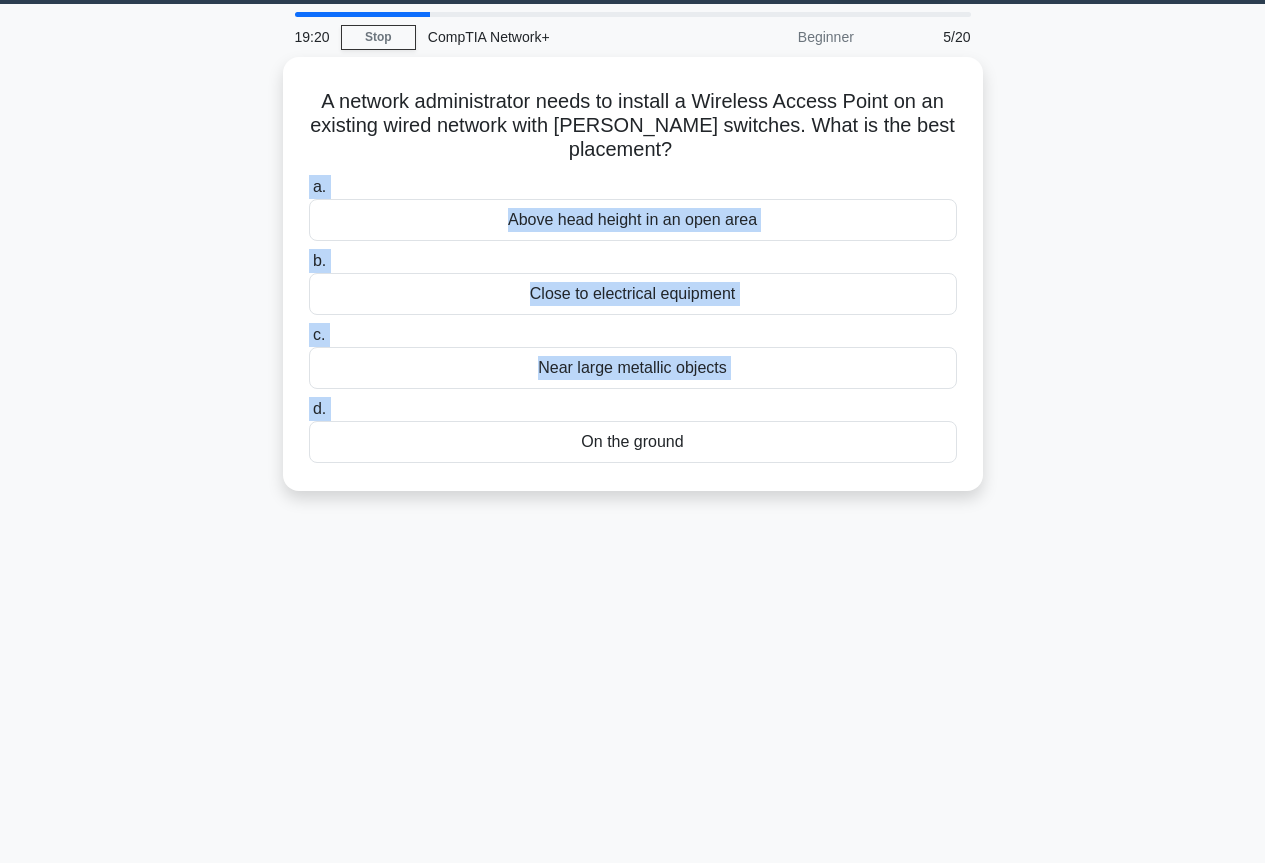 click on "19:20
Stop
CompTIA Network+
Beginner
5/20
A network administrator needs to install a Wireless Access Point on an existing wired network with [PERSON_NAME] switches. What is the best placement?
.spinner_0XTQ{transform-origin:center;animation:spinner_y6GP .75s linear infinite}@keyframes spinner_y6GP{100%{transform:rotate(360deg)}}
a.
b. c." at bounding box center (632, 512) 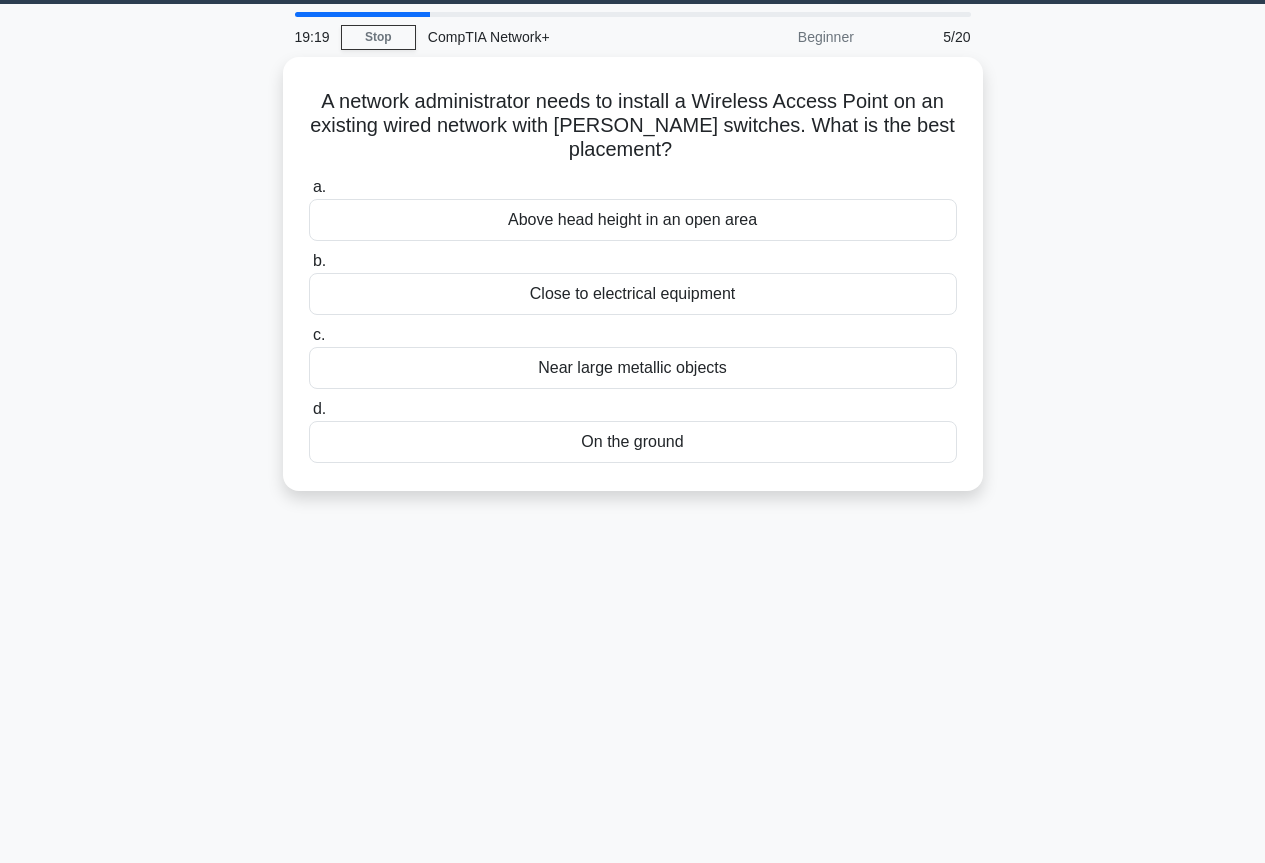 scroll, scrollTop: 0, scrollLeft: 0, axis: both 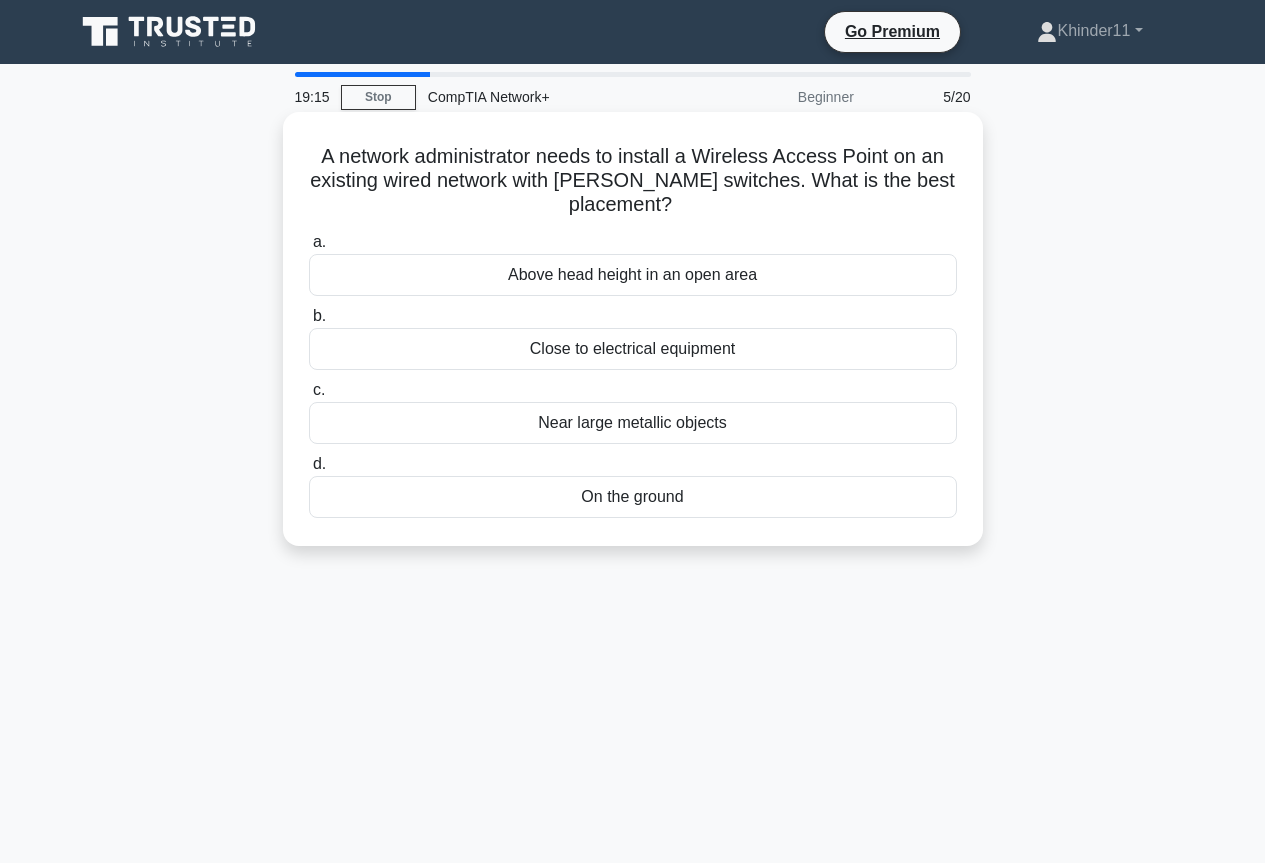 click on "Above head height in an open area" at bounding box center [633, 275] 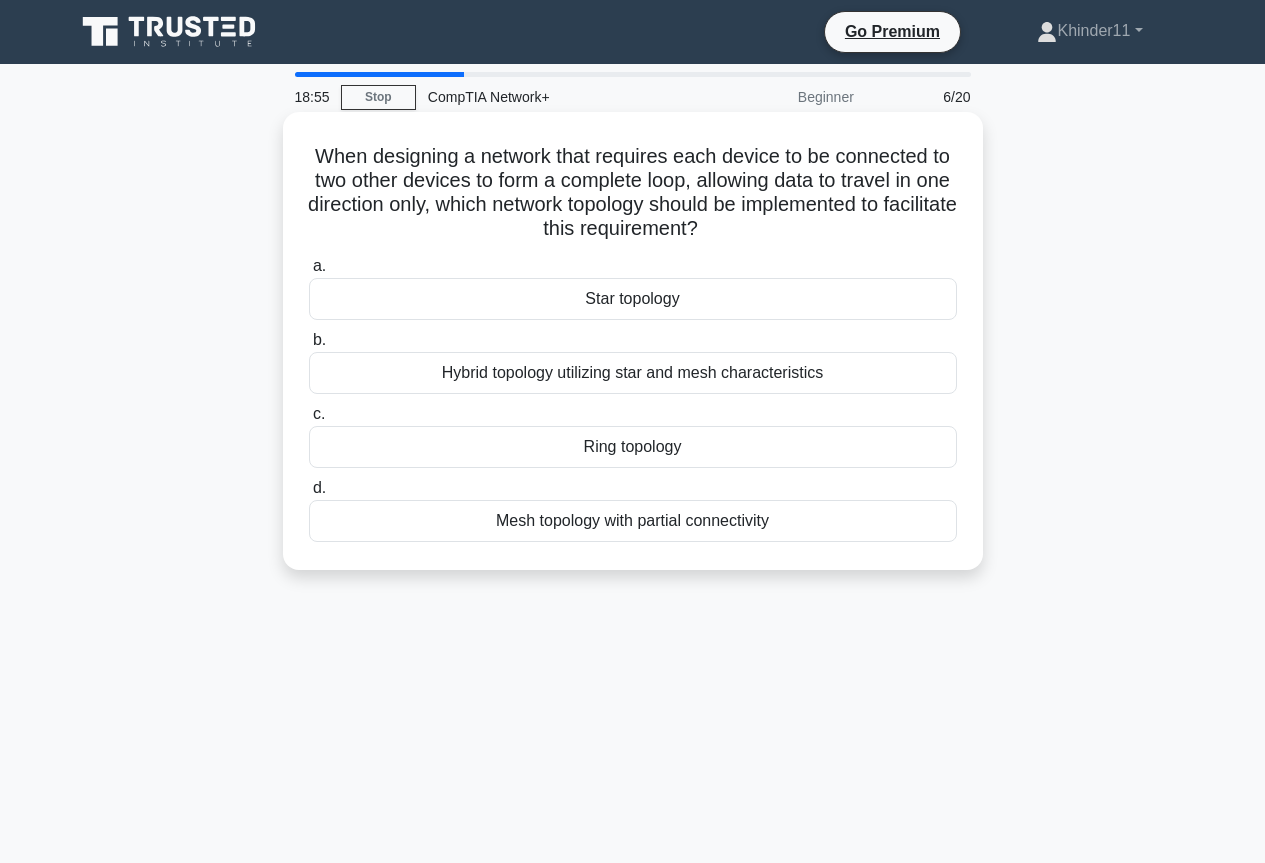 click on "Ring topology" at bounding box center [633, 447] 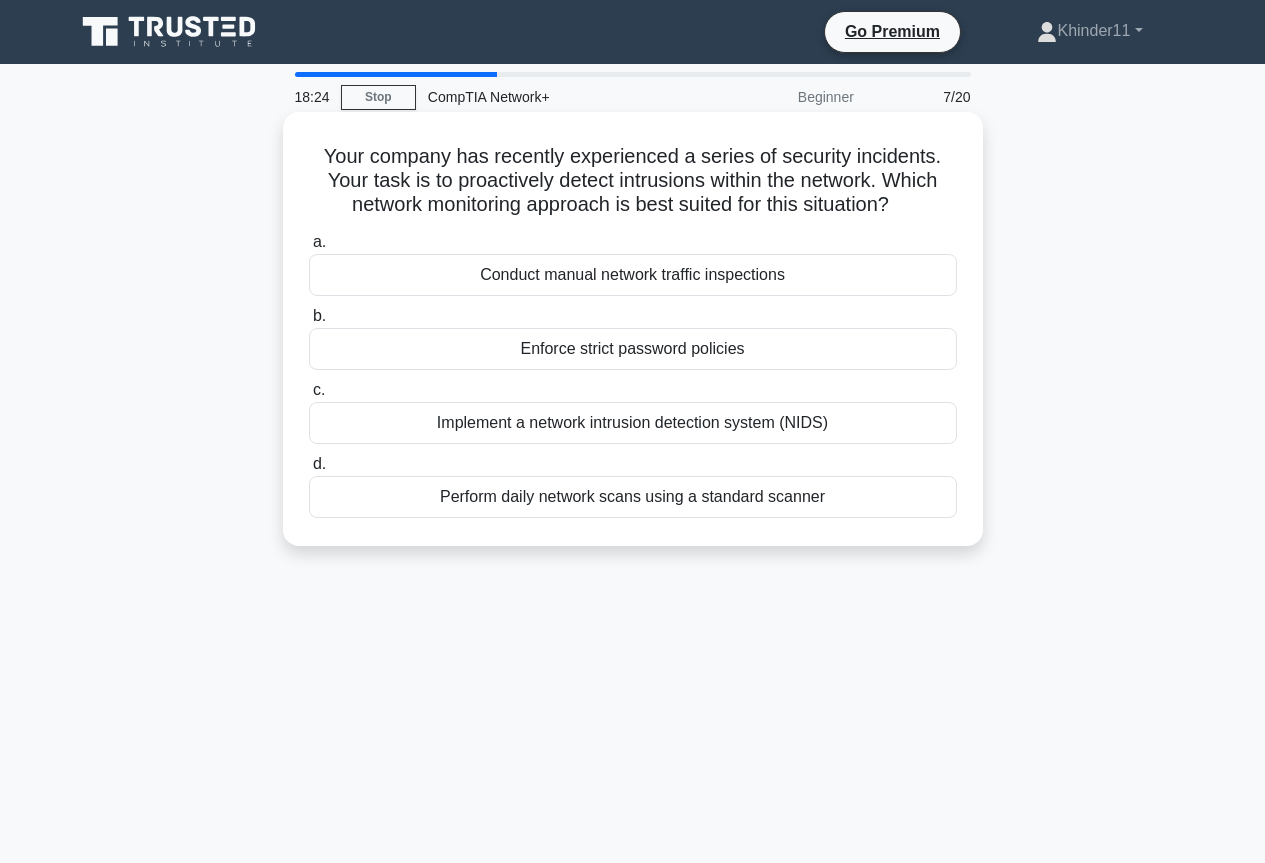 click on "Implement a network intrusion detection system (NIDS)" at bounding box center [633, 423] 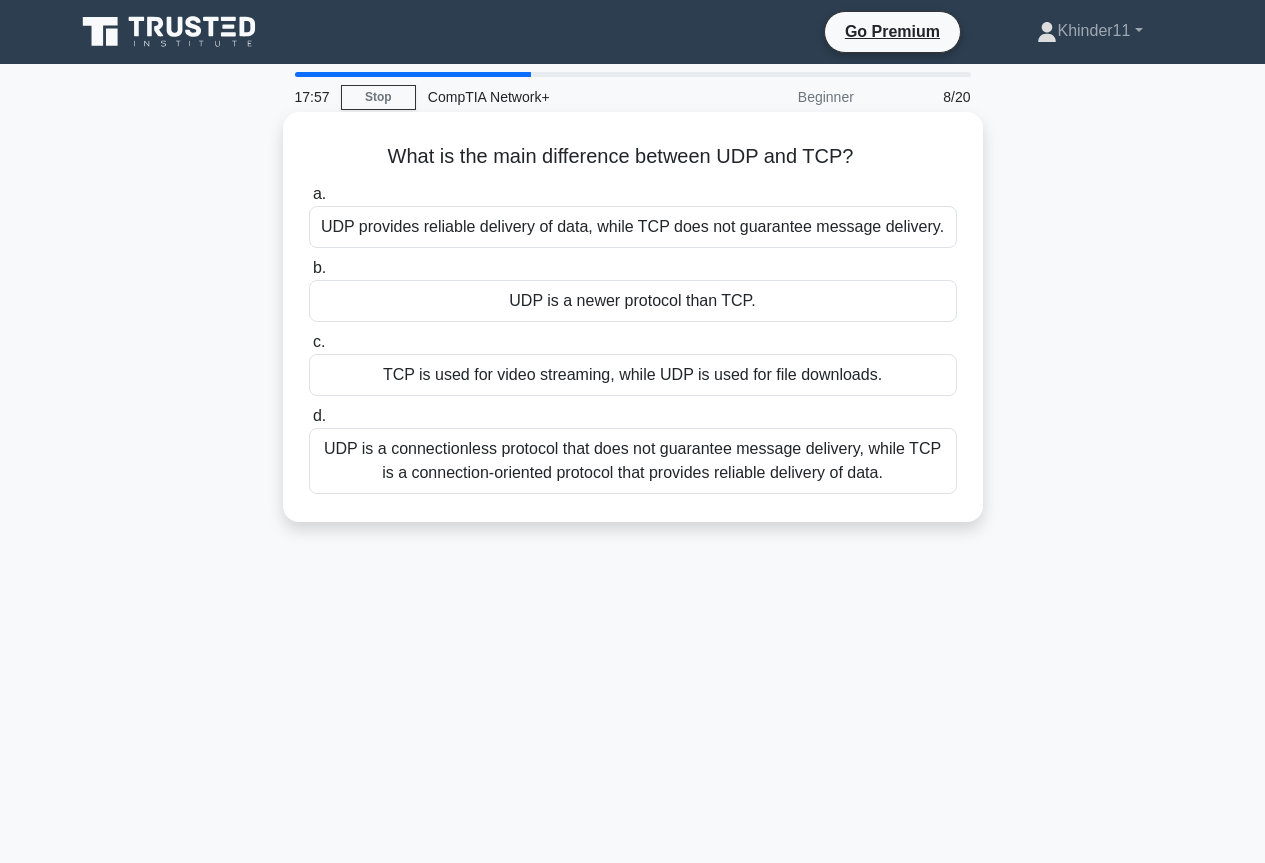 click on "UDP is a connectionless protocol that does not guarantee message delivery, while TCP is a connection-oriented protocol that provides reliable delivery of data." at bounding box center [633, 461] 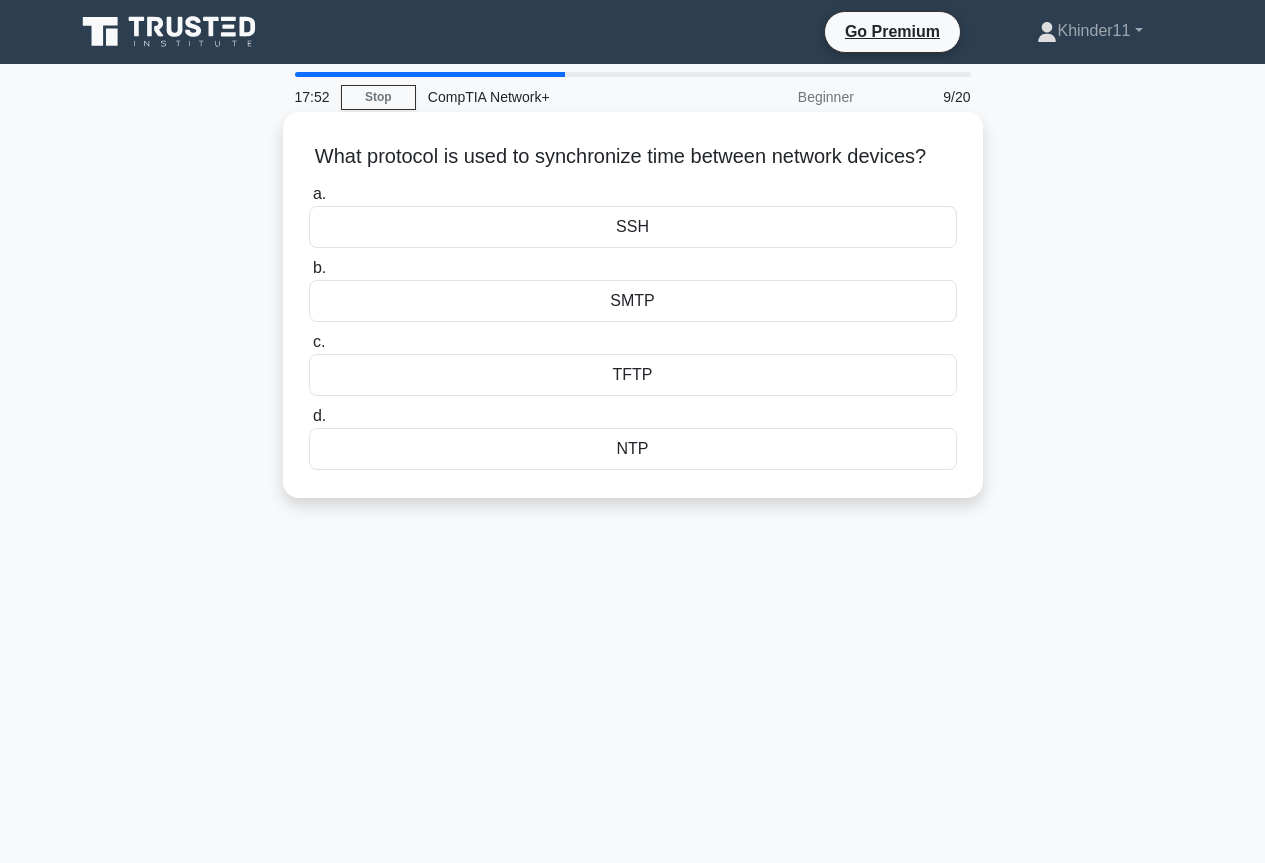 click on "NTP" at bounding box center [633, 449] 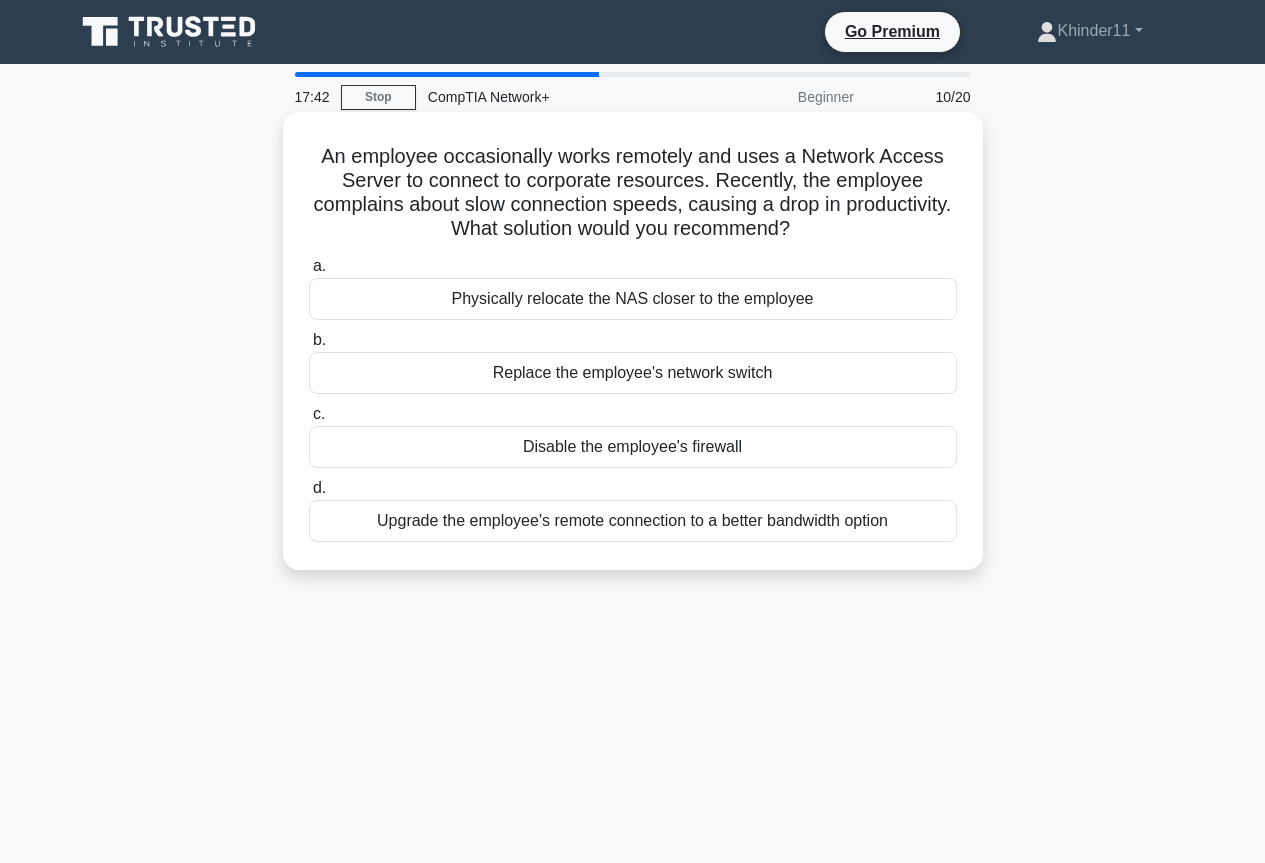 click on "Upgrade the employee's remote connection to a better bandwidth option" at bounding box center (633, 521) 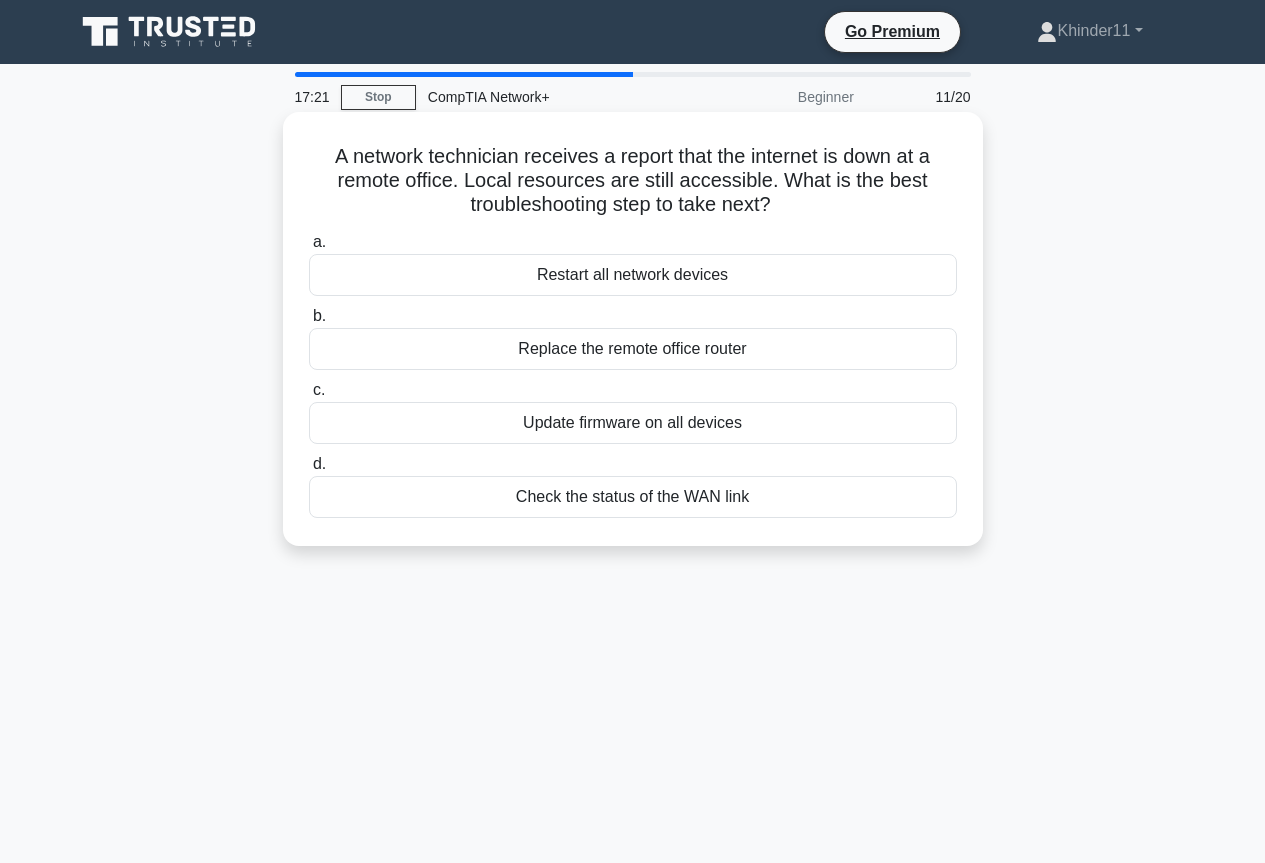 click on "A network technician receives a report that the internet is down at a remote office. Local resources are still accessible. What is the best troubleshooting step to take next?
.spinner_0XTQ{transform-origin:center;animation:spinner_y6GP .75s linear infinite}@keyframes spinner_y6GP{100%{transform:rotate(360deg)}}" at bounding box center (633, 181) 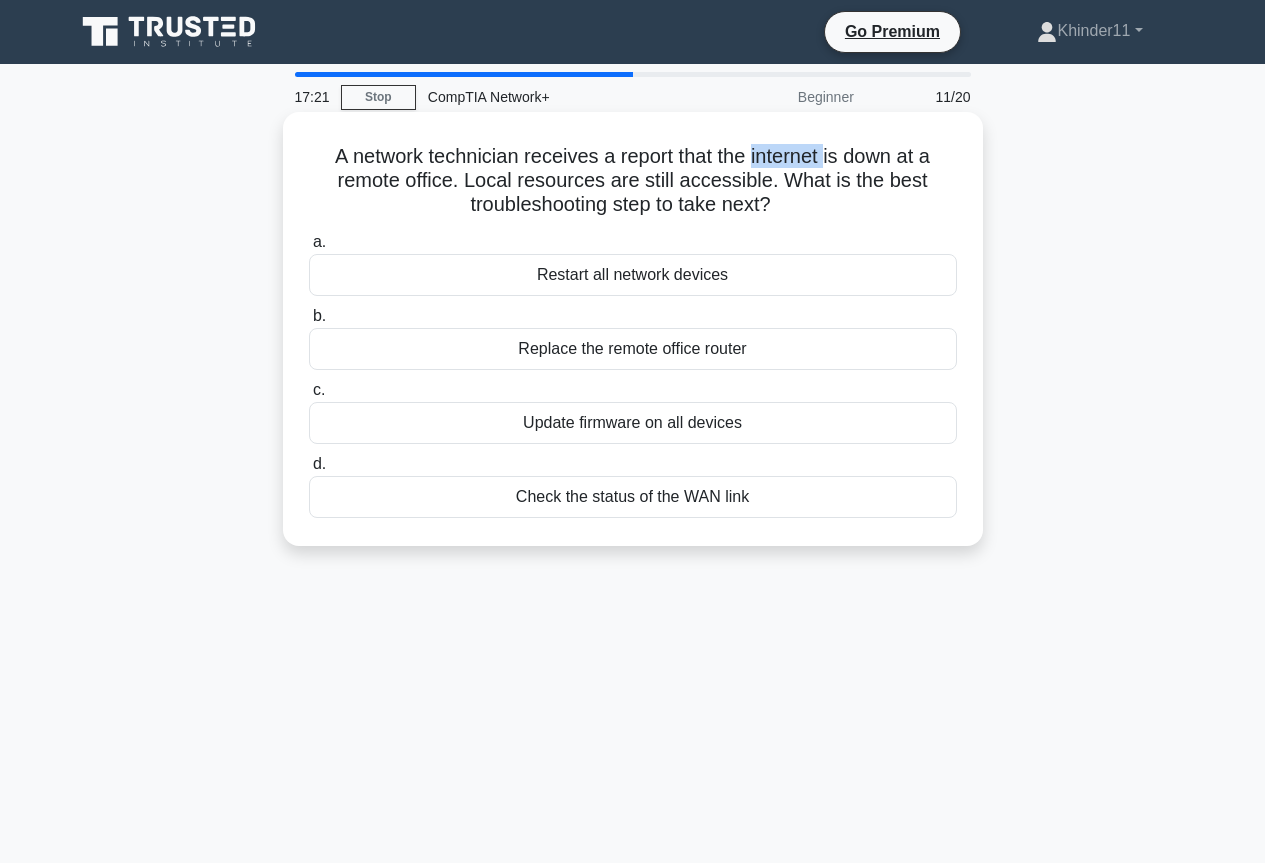 click on "A network technician receives a report that the internet is down at a remote office. Local resources are still accessible. What is the best troubleshooting step to take next?
.spinner_0XTQ{transform-origin:center;animation:spinner_y6GP .75s linear infinite}@keyframes spinner_y6GP{100%{transform:rotate(360deg)}}" at bounding box center (633, 181) 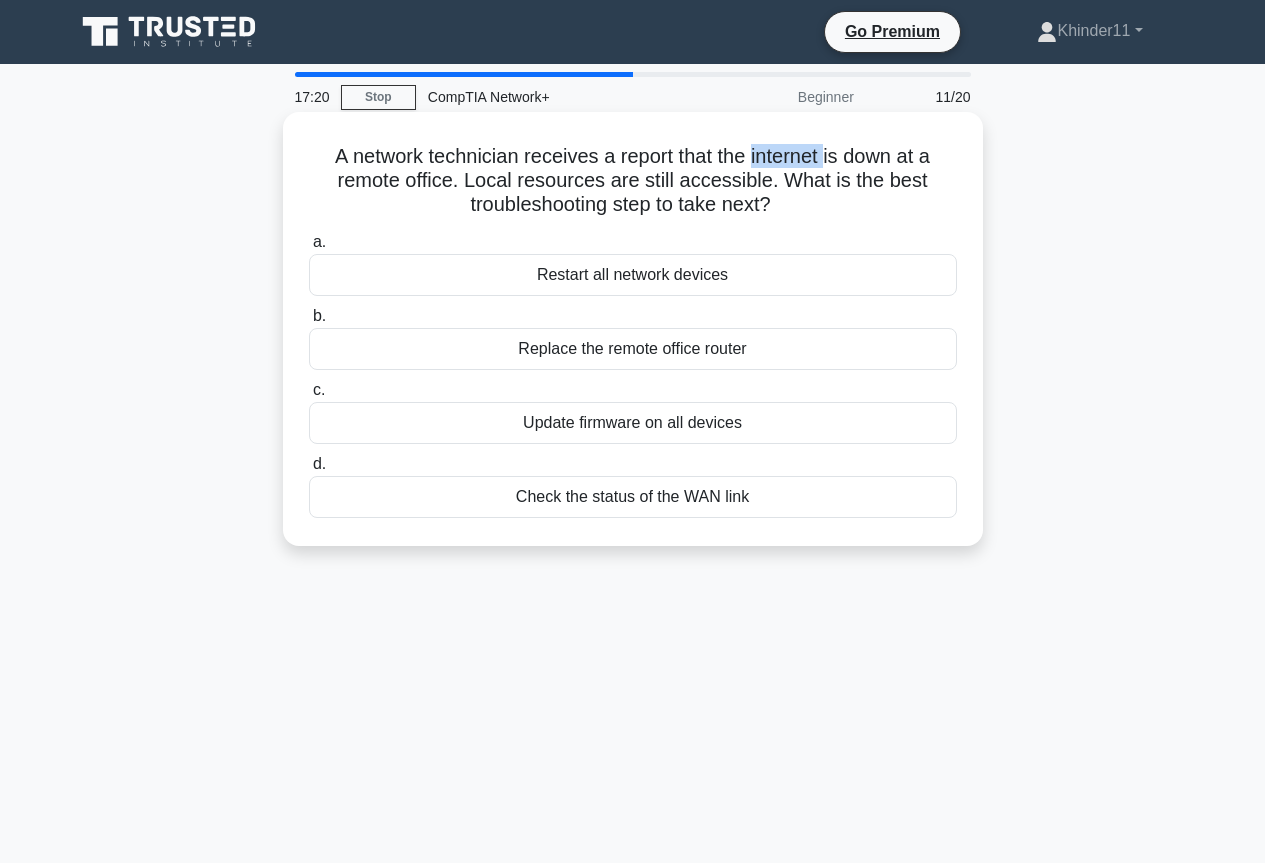 click on "A network technician receives a report that the internet is down at a remote office. Local resources are still accessible. What is the best troubleshooting step to take next?
.spinner_0XTQ{transform-origin:center;animation:spinner_y6GP .75s linear infinite}@keyframes spinner_y6GP{100%{transform:rotate(360deg)}}" at bounding box center [633, 181] 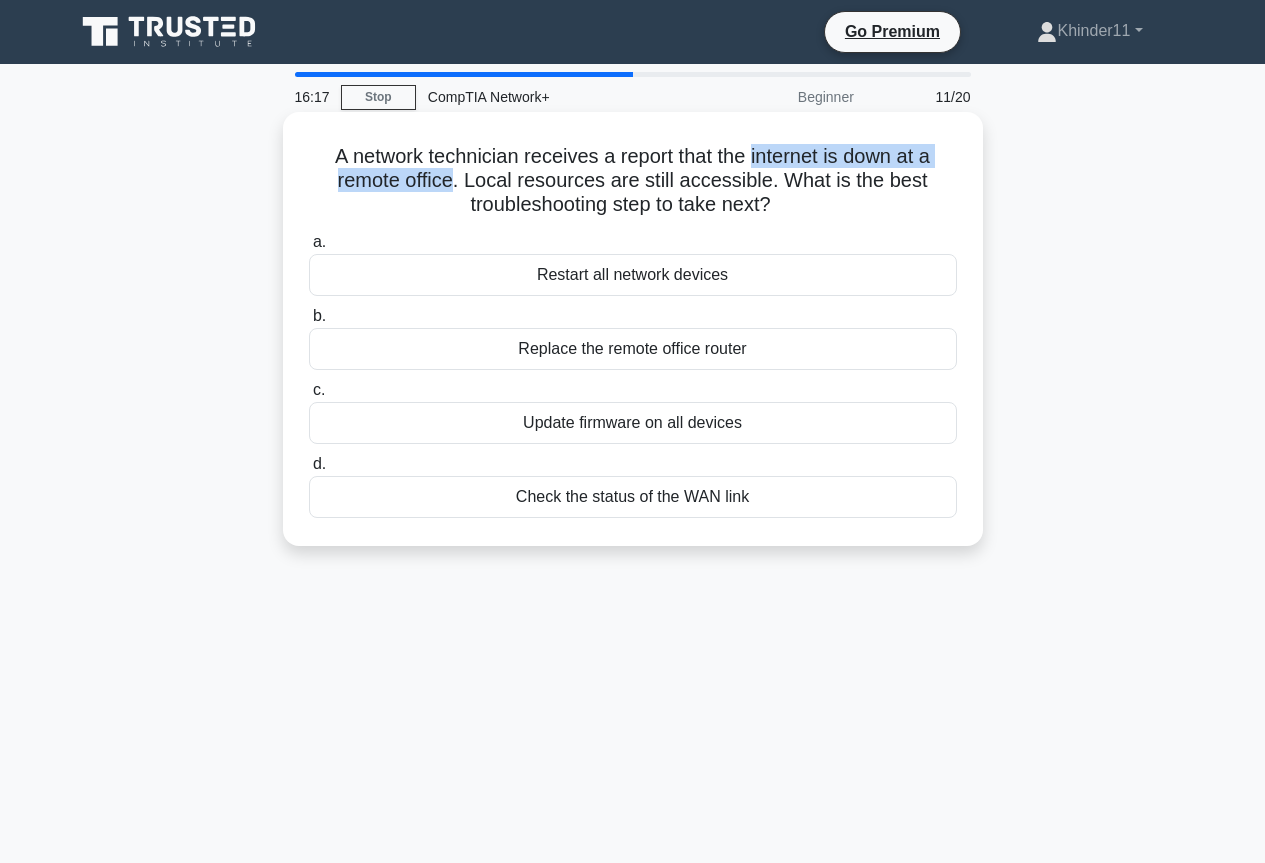 drag, startPoint x: 454, startPoint y: 185, endPoint x: 755, endPoint y: 162, distance: 301.87747 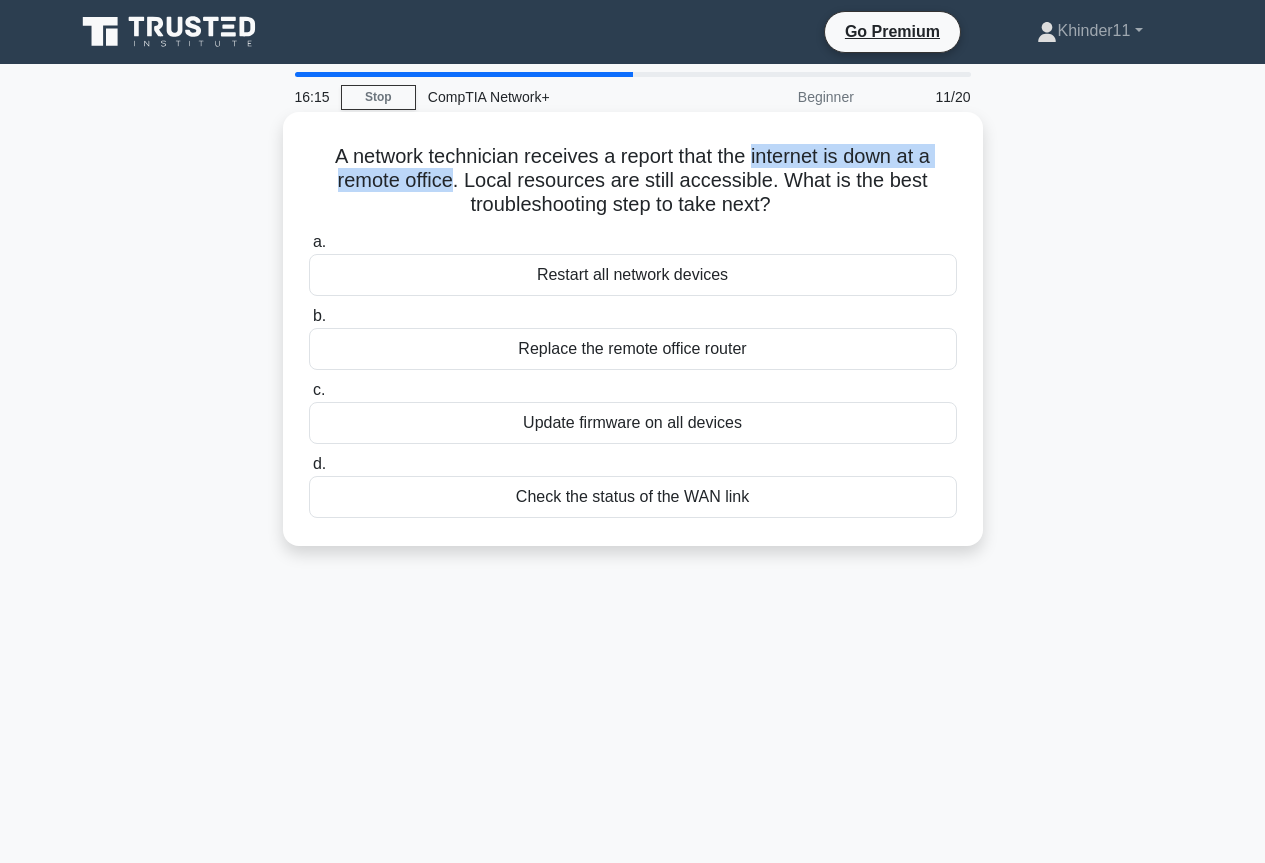click on "A network technician receives a report that the internet is down at a remote office. Local resources are still accessible. What is the best troubleshooting step to take next?
.spinner_0XTQ{transform-origin:center;animation:spinner_y6GP .75s linear infinite}@keyframes spinner_y6GP{100%{transform:rotate(360deg)}}" at bounding box center [633, 181] 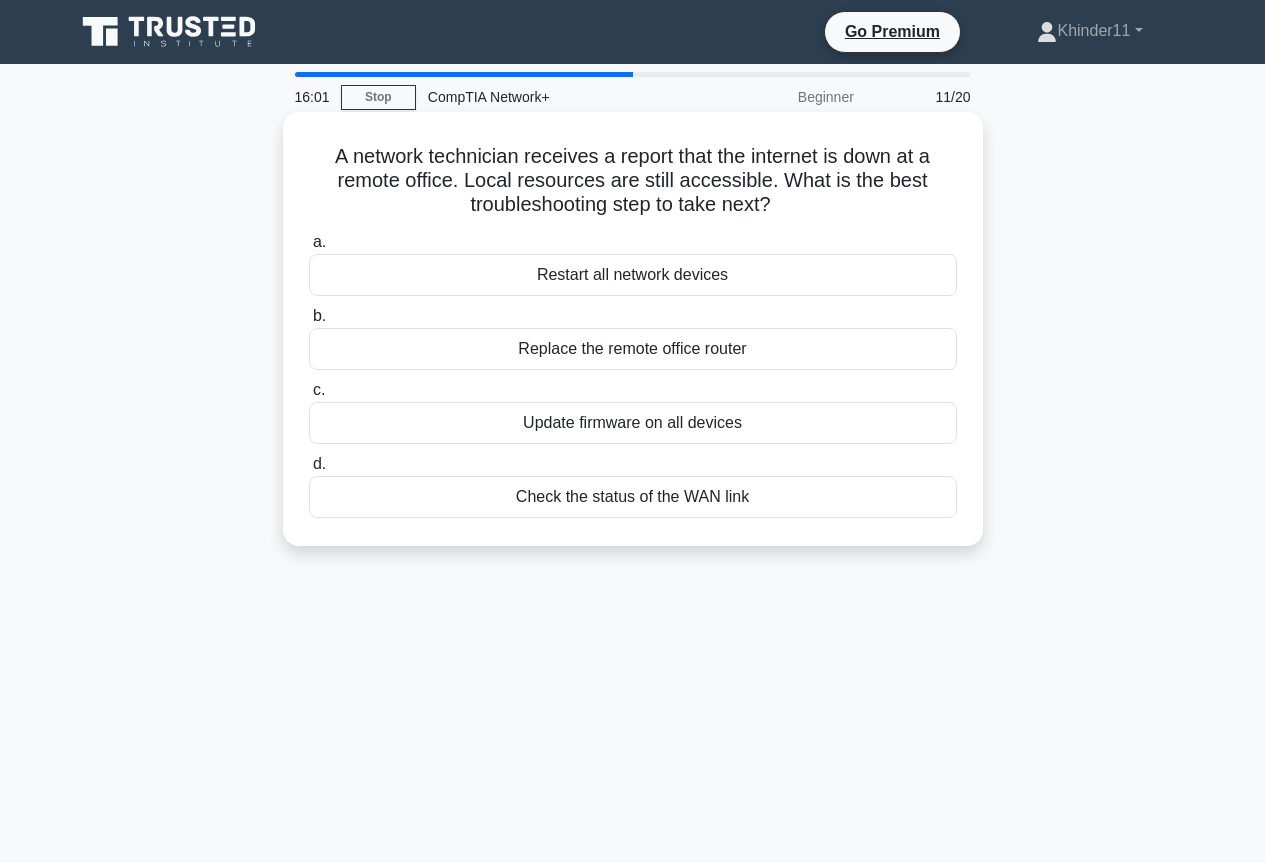 click on "Check the status of the WAN link" at bounding box center (633, 497) 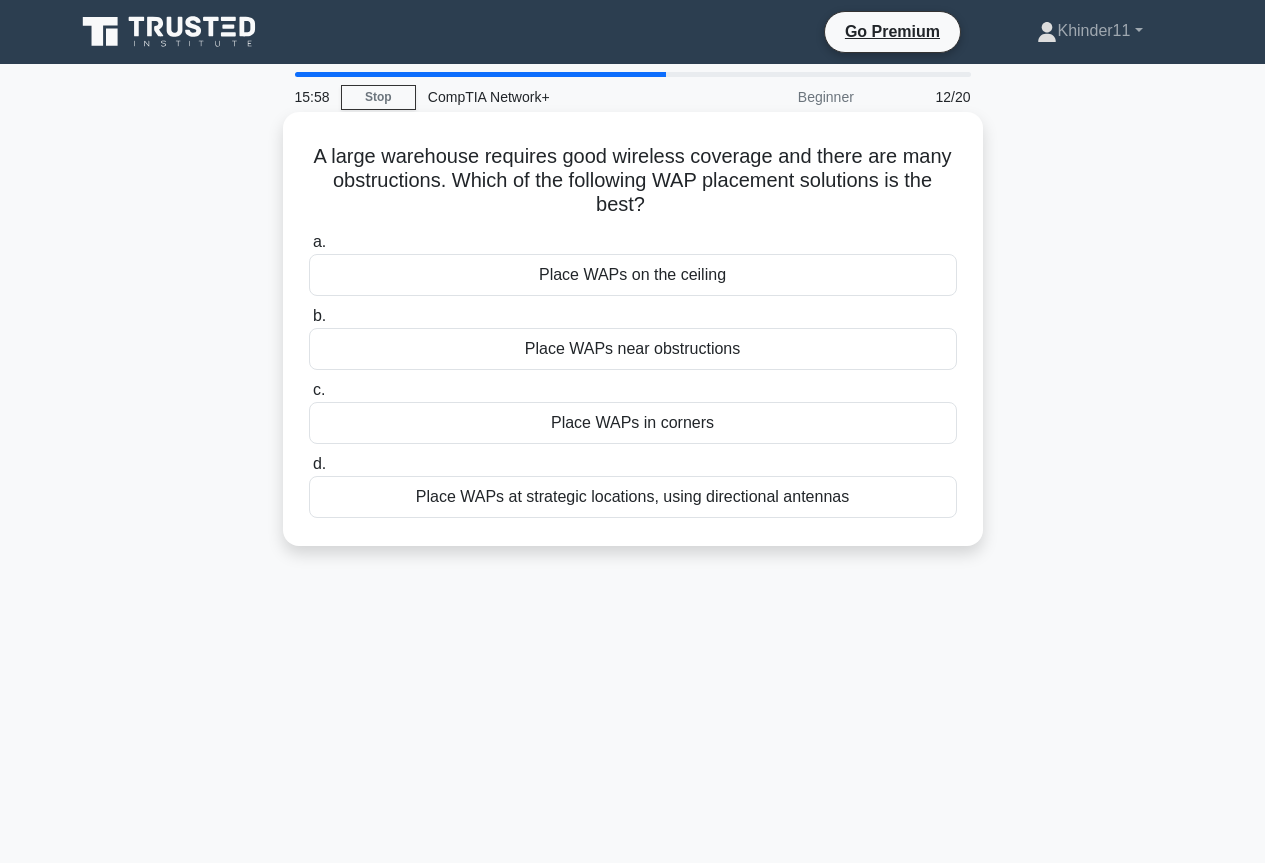 click on "A large warehouse requires good wireless coverage and there are many obstructions. Which of the following WAP placement solutions is the best?
.spinner_0XTQ{transform-origin:center;animation:spinner_y6GP .75s linear infinite}@keyframes spinner_y6GP{100%{transform:rotate(360deg)}}" at bounding box center [633, 181] 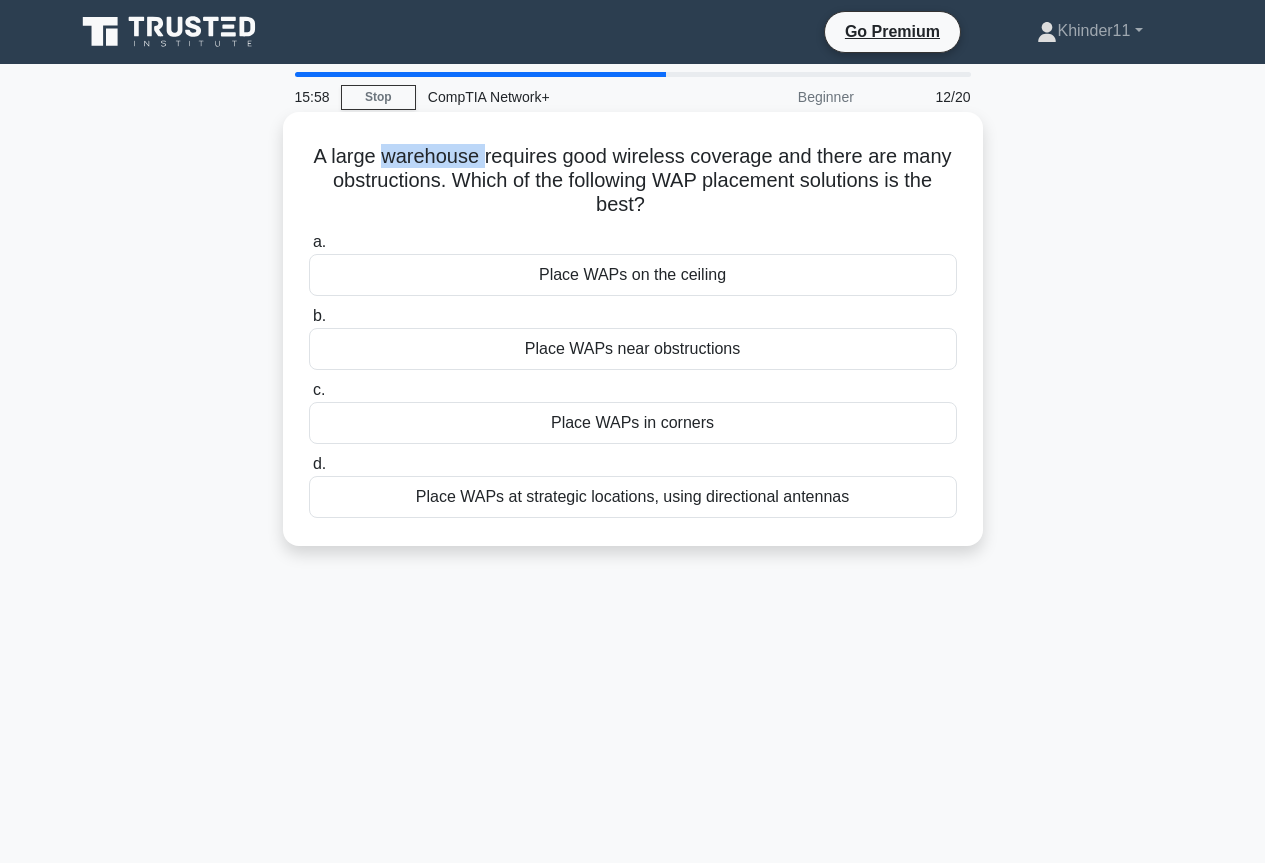 click on "A large warehouse requires good wireless coverage and there are many obstructions. Which of the following WAP placement solutions is the best?
.spinner_0XTQ{transform-origin:center;animation:spinner_y6GP .75s linear infinite}@keyframes spinner_y6GP{100%{transform:rotate(360deg)}}" at bounding box center [633, 181] 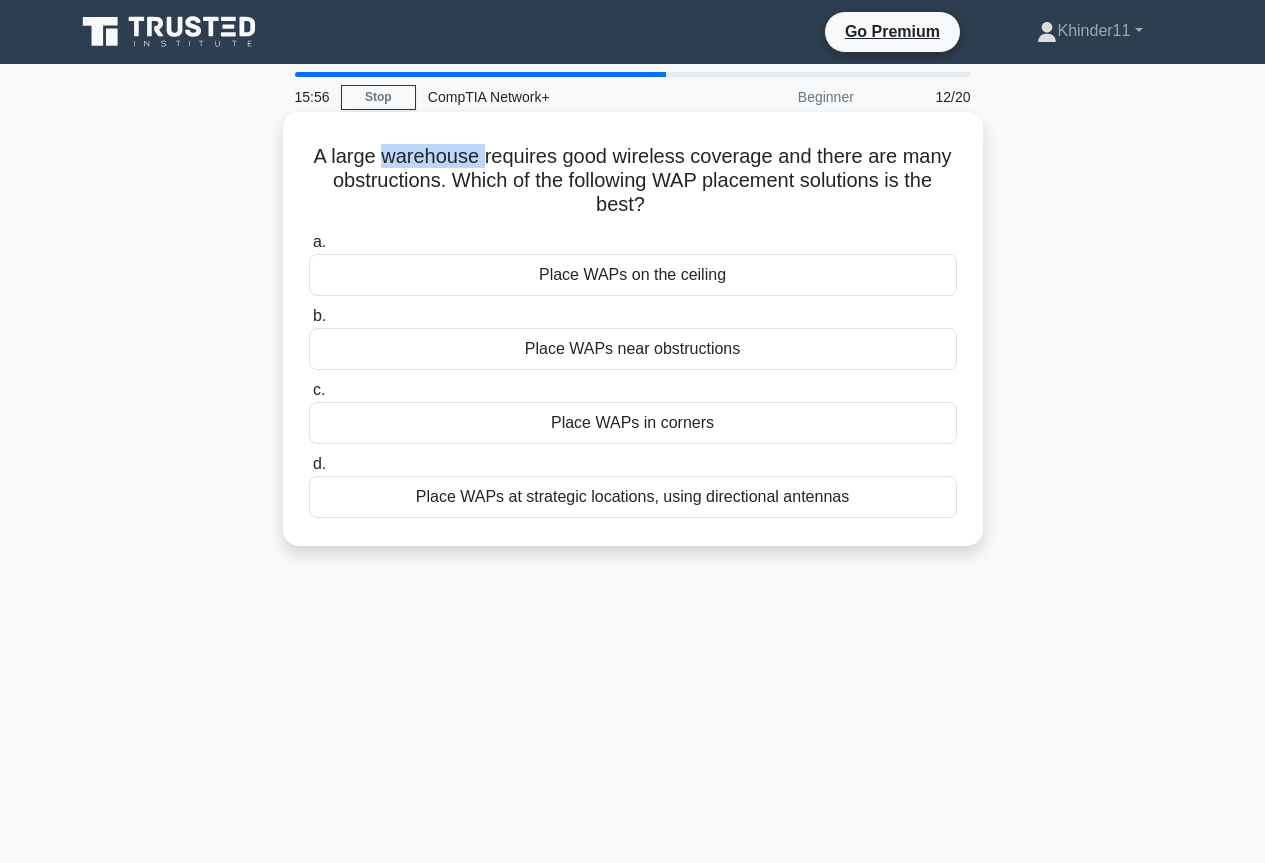 click on "A large warehouse requires good wireless coverage and there are many obstructions. Which of the following WAP placement solutions is the best?
.spinner_0XTQ{transform-origin:center;animation:spinner_y6GP .75s linear infinite}@keyframes spinner_y6GP{100%{transform:rotate(360deg)}}" at bounding box center [633, 181] 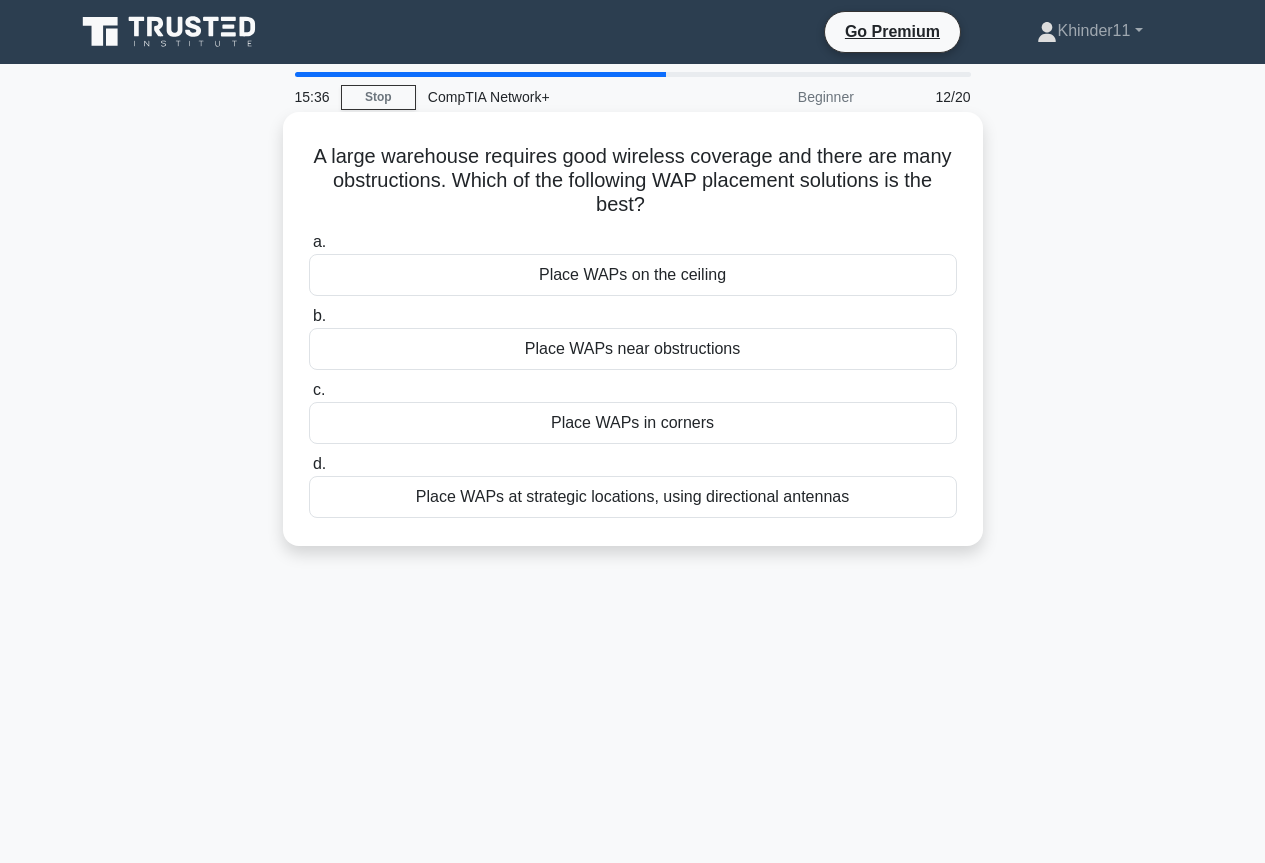 click on "A large warehouse requires good wireless coverage and there are many obstructions. Which of the following WAP placement solutions is the best?
.spinner_0XTQ{transform-origin:center;animation:spinner_y6GP .75s linear infinite}@keyframes spinner_y6GP{100%{transform:rotate(360deg)}}" at bounding box center (633, 181) 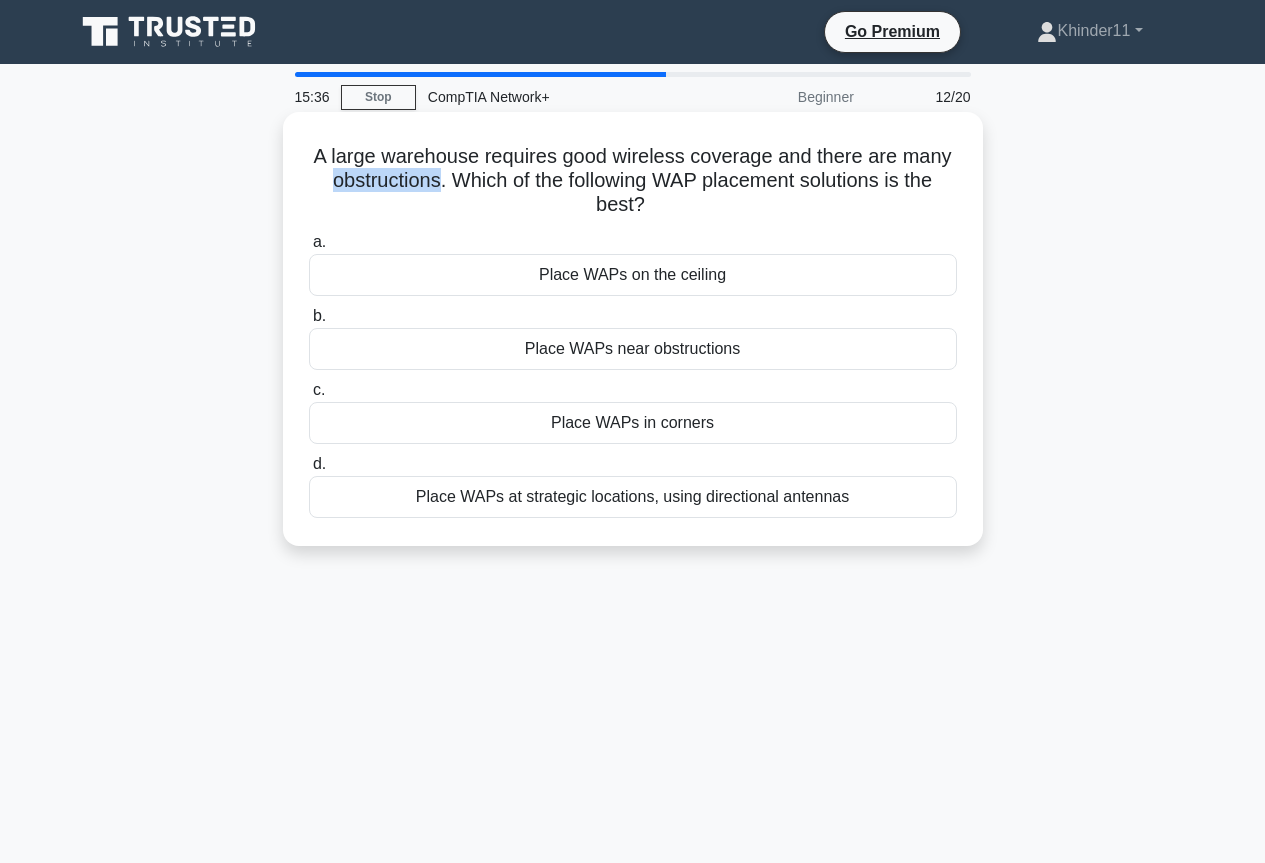 click on "A large warehouse requires good wireless coverage and there are many obstructions. Which of the following WAP placement solutions is the best?
.spinner_0XTQ{transform-origin:center;animation:spinner_y6GP .75s linear infinite}@keyframes spinner_y6GP{100%{transform:rotate(360deg)}}" at bounding box center (633, 181) 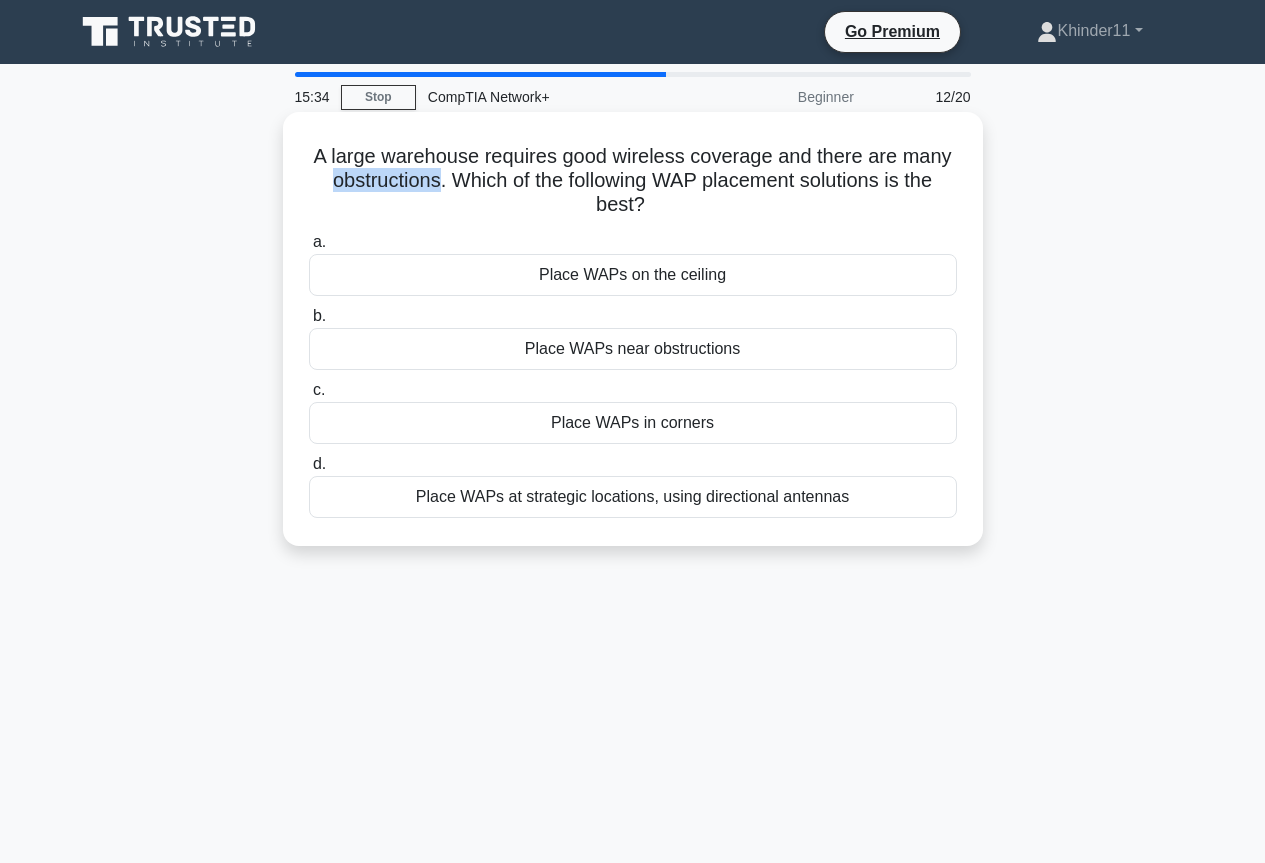 click on "A large warehouse requires good wireless coverage and there are many obstructions. Which of the following WAP placement solutions is the best?
.spinner_0XTQ{transform-origin:center;animation:spinner_y6GP .75s linear infinite}@keyframes spinner_y6GP{100%{transform:rotate(360deg)}}" at bounding box center [633, 181] 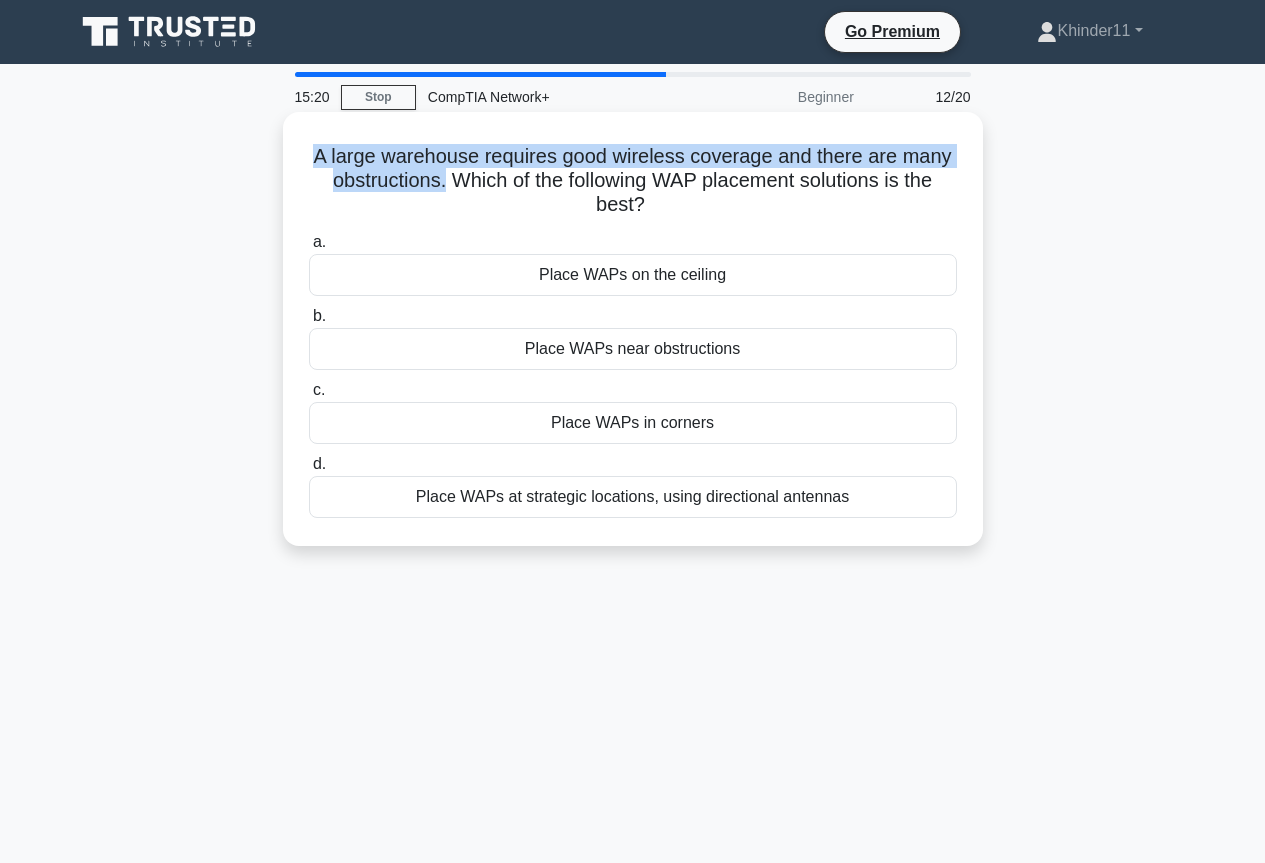 drag, startPoint x: 304, startPoint y: 150, endPoint x: 438, endPoint y: 191, distance: 140.13208 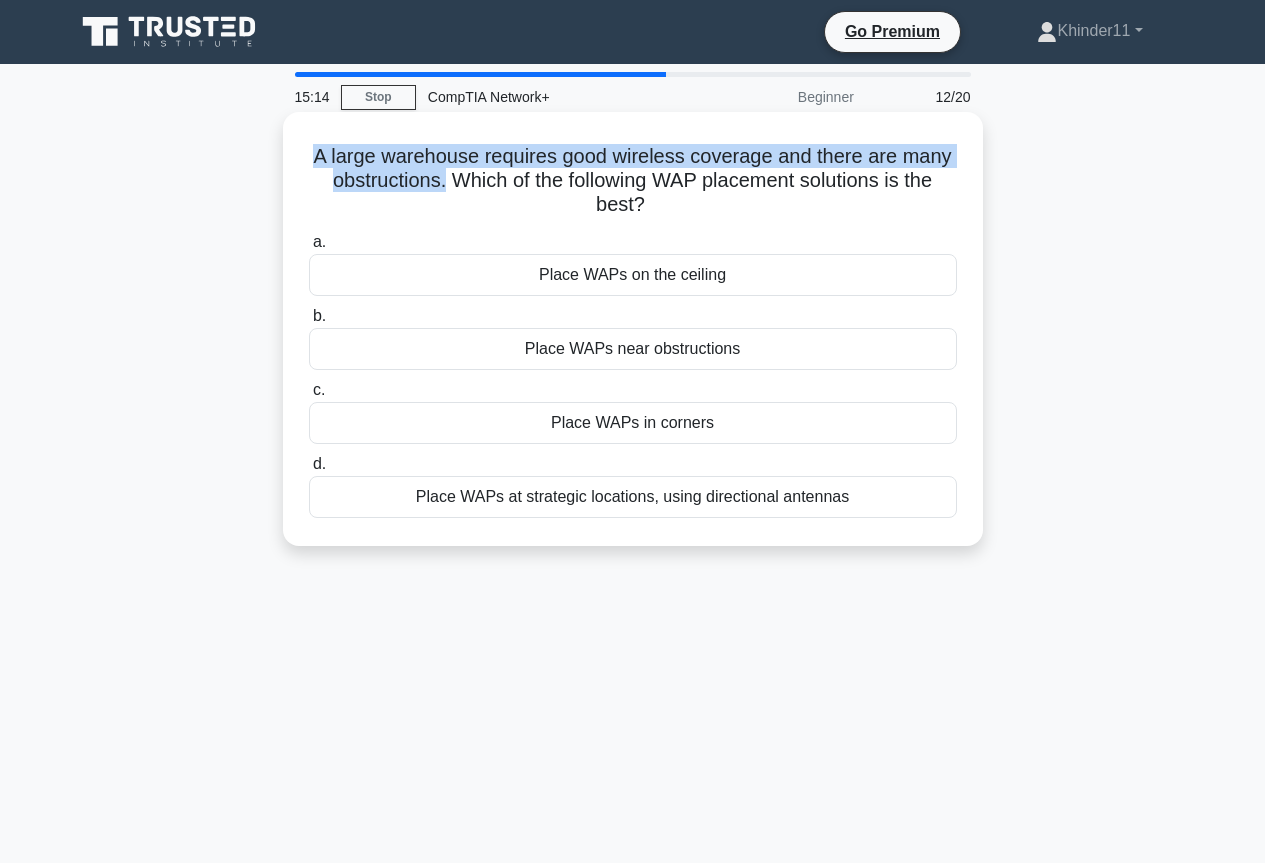 click on "A large warehouse requires good wireless coverage and there are many obstructions. Which of the following WAP placement solutions is the best?
.spinner_0XTQ{transform-origin:center;animation:spinner_y6GP .75s linear infinite}@keyframes spinner_y6GP{100%{transform:rotate(360deg)}}" at bounding box center (633, 181) 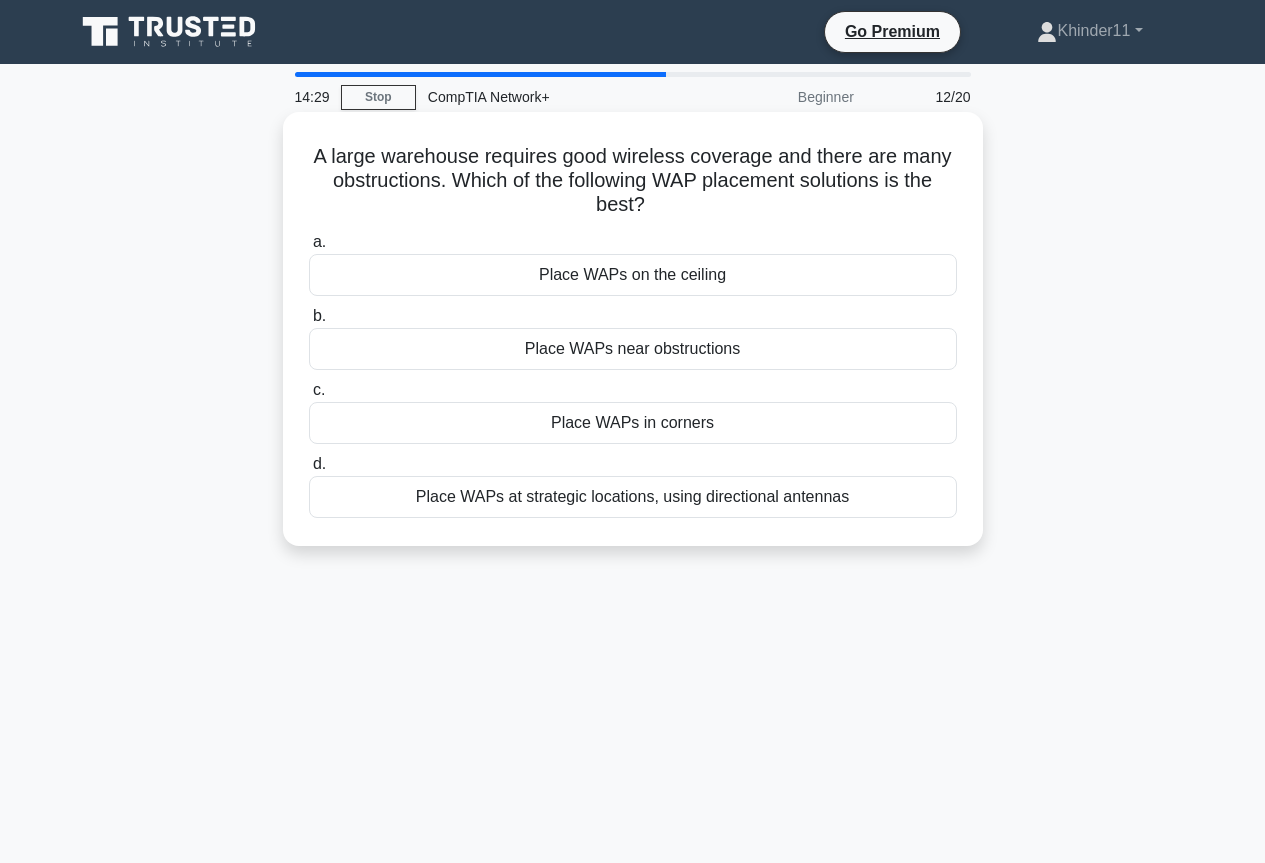click on "A large warehouse requires good wireless coverage and there are many obstructions. Which of the following WAP placement solutions is the best?
.spinner_0XTQ{transform-origin:center;animation:spinner_y6GP .75s linear infinite}@keyframes spinner_y6GP{100%{transform:rotate(360deg)}}" at bounding box center [633, 181] 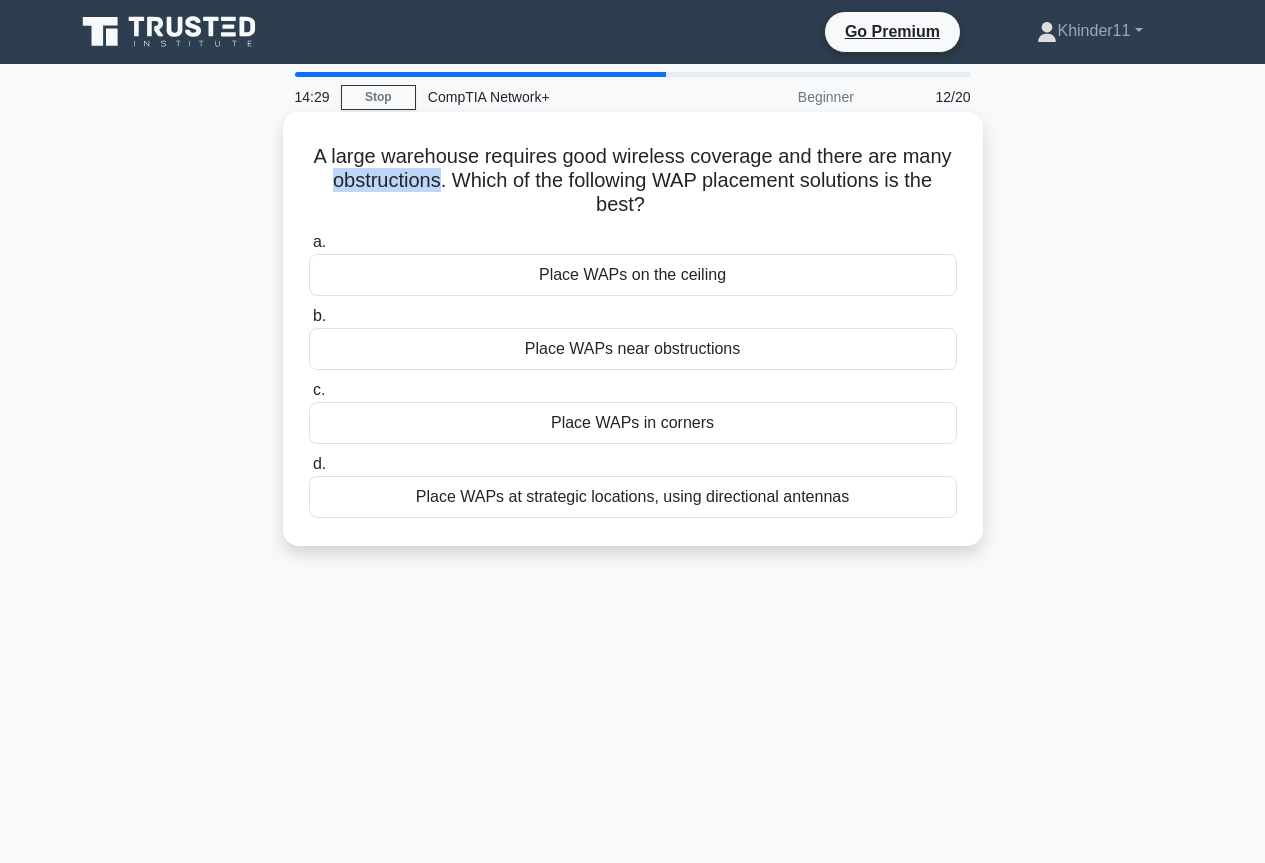 click on "A large warehouse requires good wireless coverage and there are many obstructions. Which of the following WAP placement solutions is the best?
.spinner_0XTQ{transform-origin:center;animation:spinner_y6GP .75s linear infinite}@keyframes spinner_y6GP{100%{transform:rotate(360deg)}}" at bounding box center [633, 181] 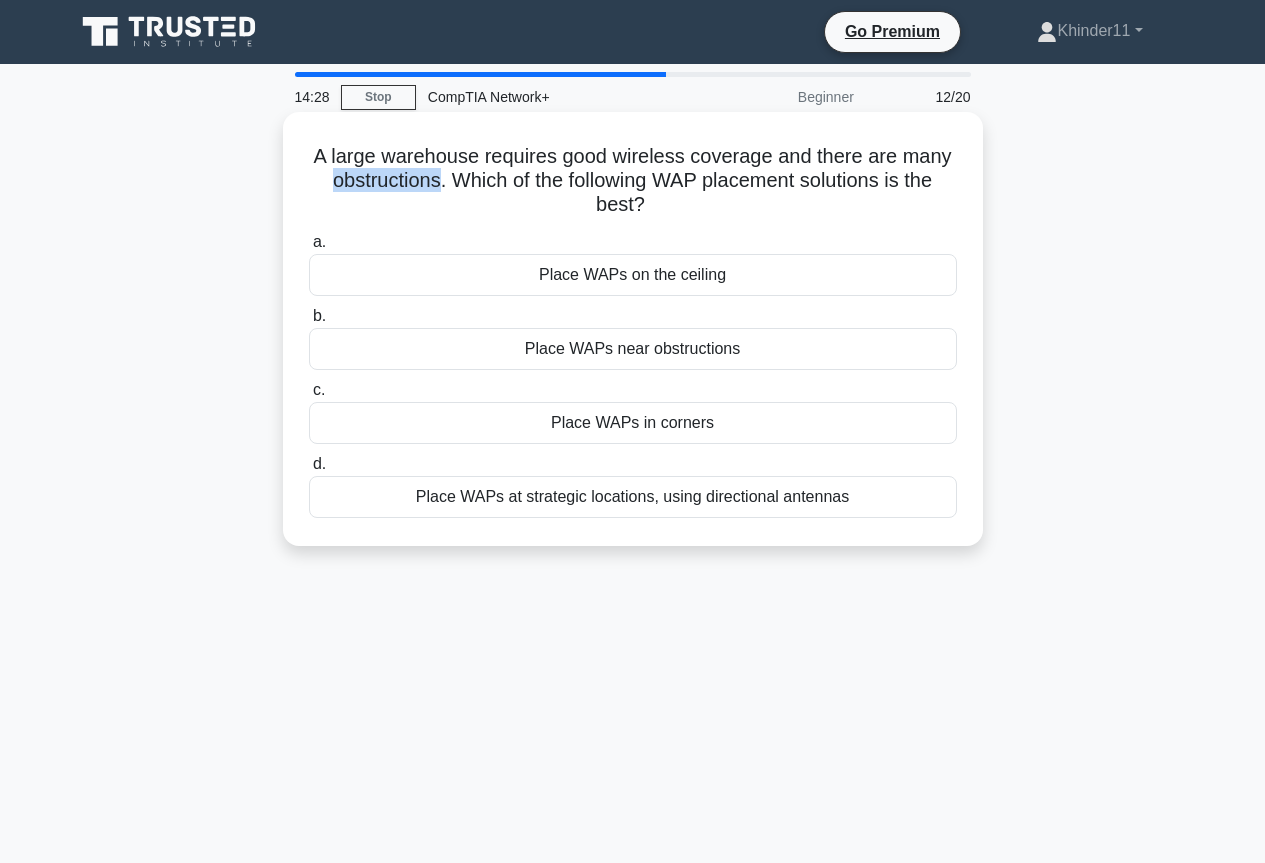 click on "A large warehouse requires good wireless coverage and there are many obstructions. Which of the following WAP placement solutions is the best?
.spinner_0XTQ{transform-origin:center;animation:spinner_y6GP .75s linear infinite}@keyframes spinner_y6GP{100%{transform:rotate(360deg)}}" at bounding box center [633, 181] 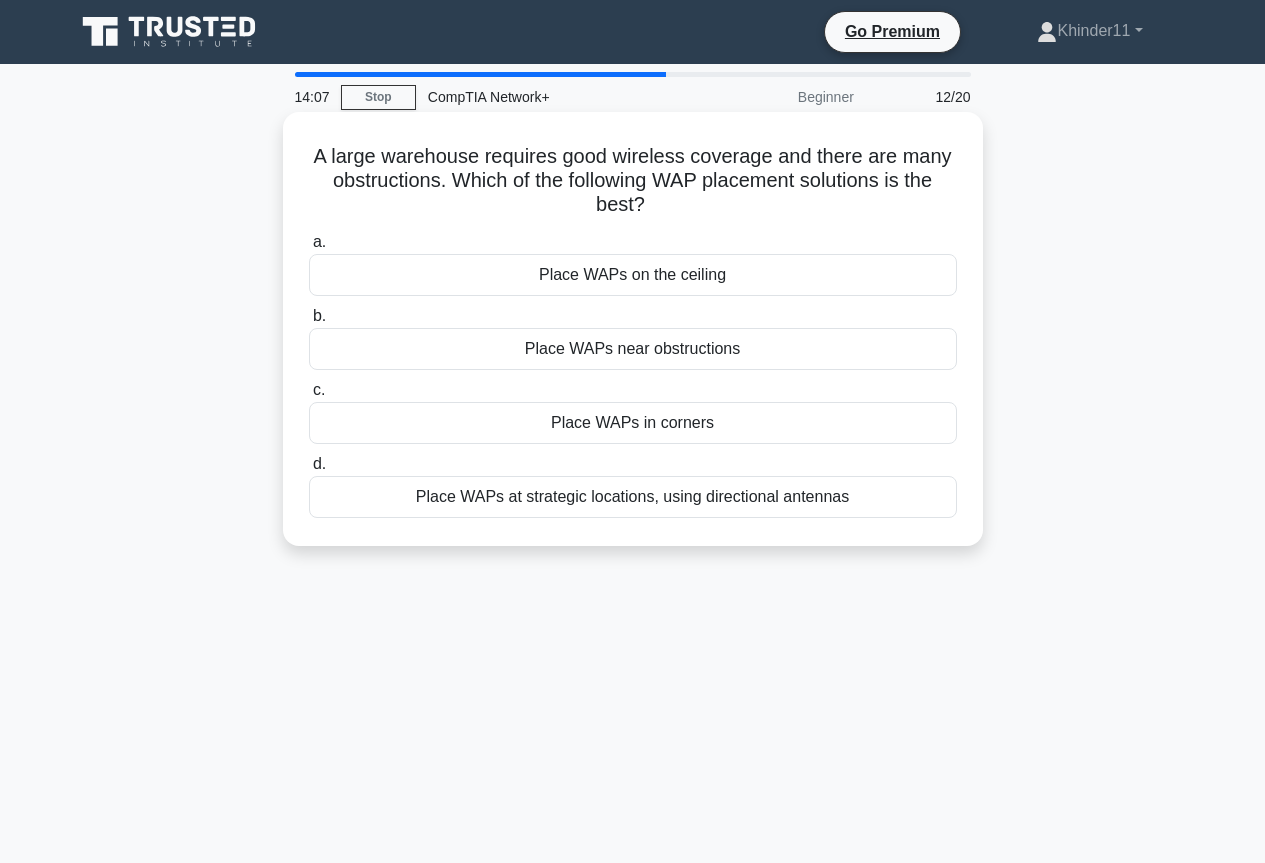 click on "Place WAPs on the ceiling" at bounding box center (633, 275) 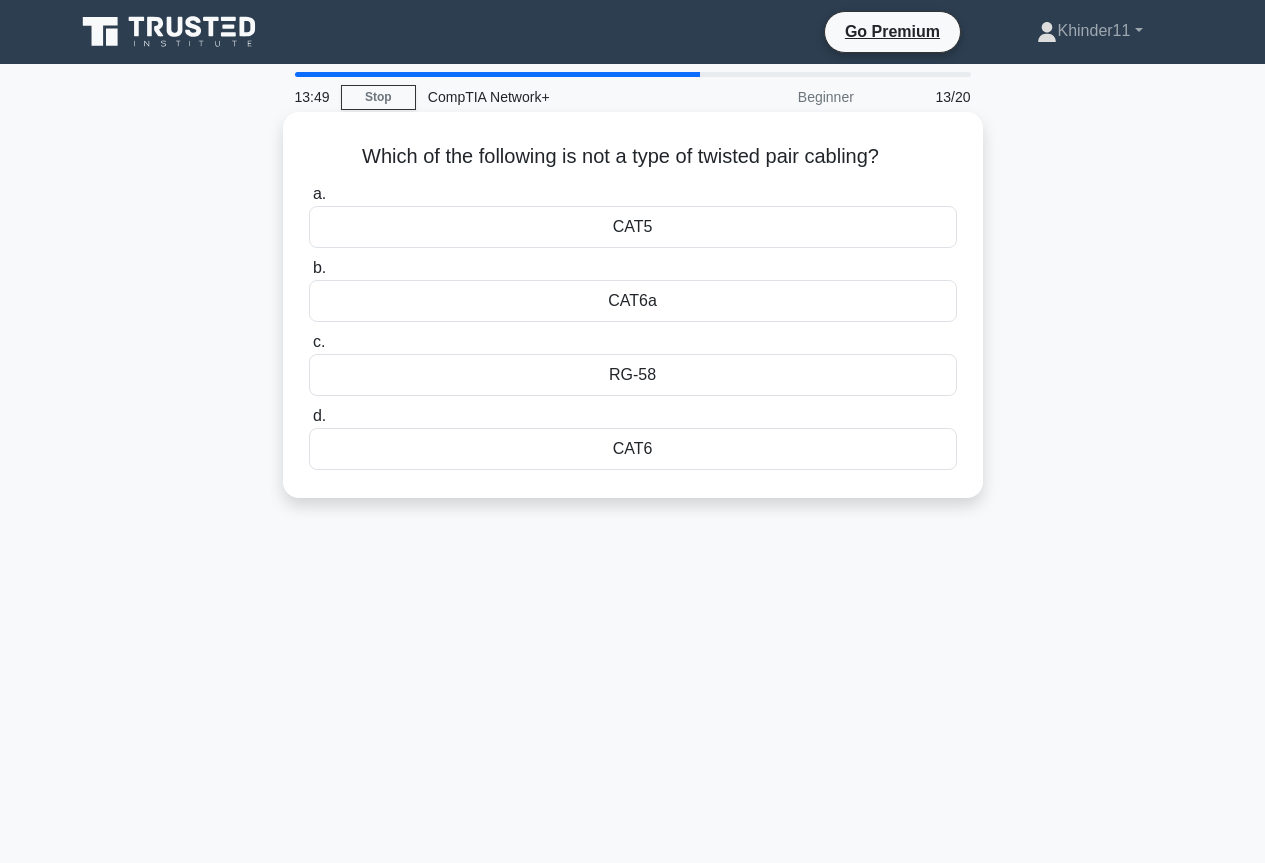 click on "CAT6a" at bounding box center (633, 301) 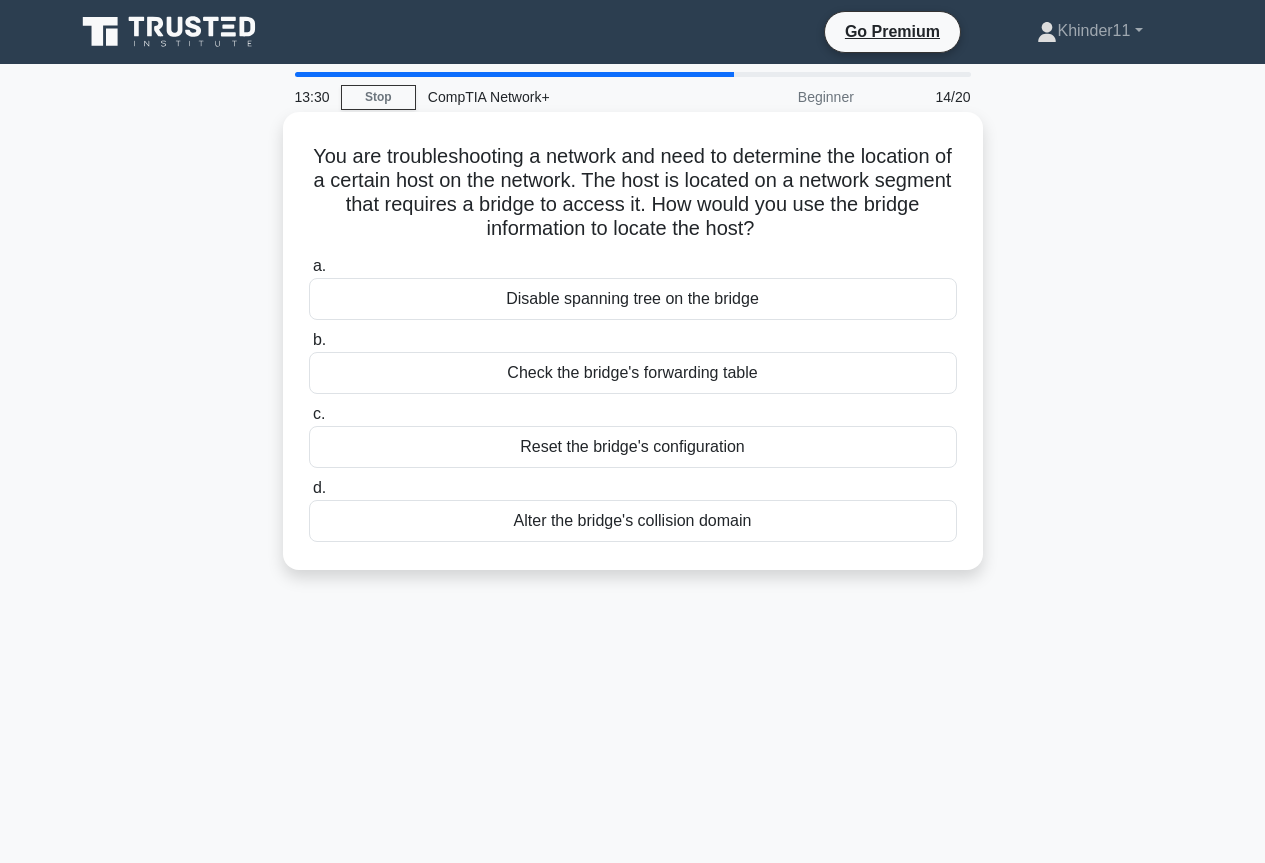 click on "Check the bridge's forwarding table" at bounding box center (633, 373) 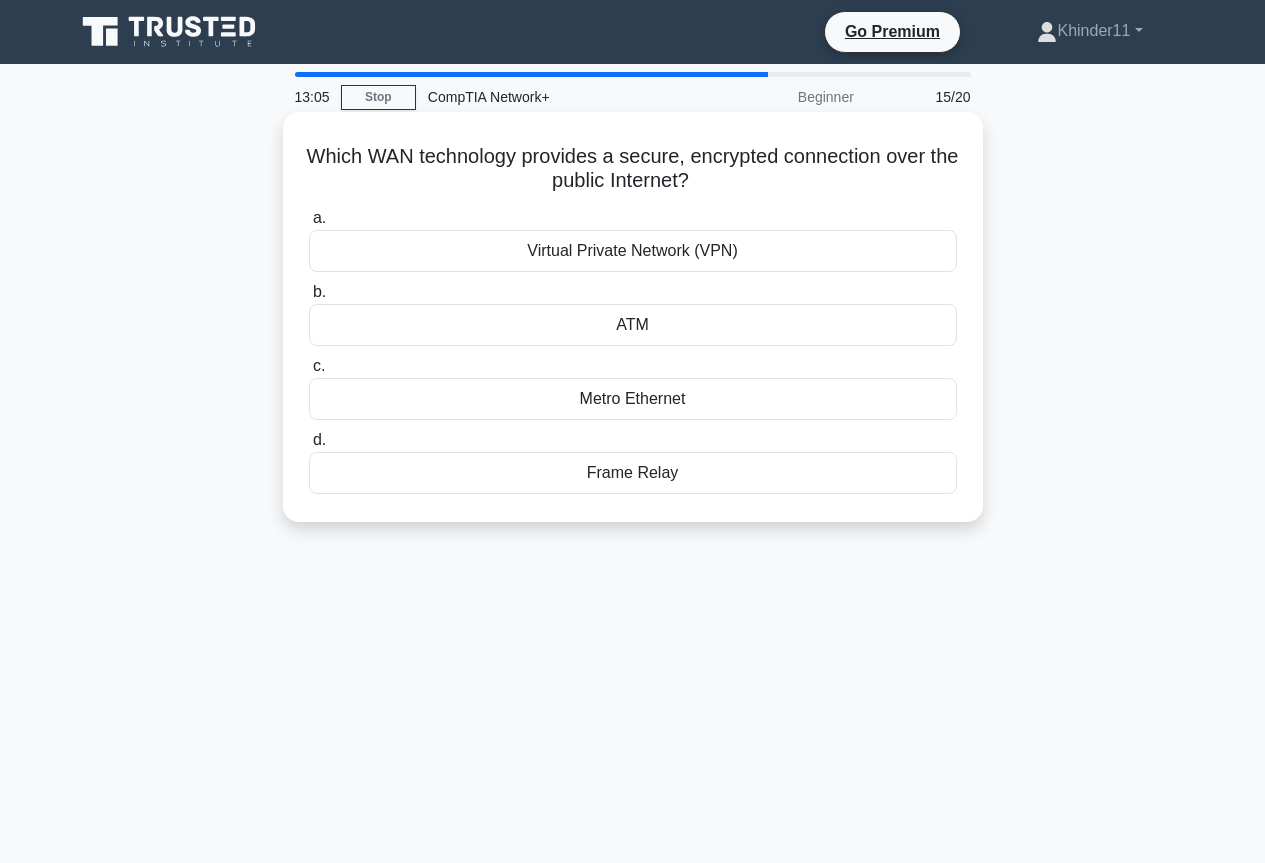 click on "Virtual Private Network (VPN)" at bounding box center (633, 251) 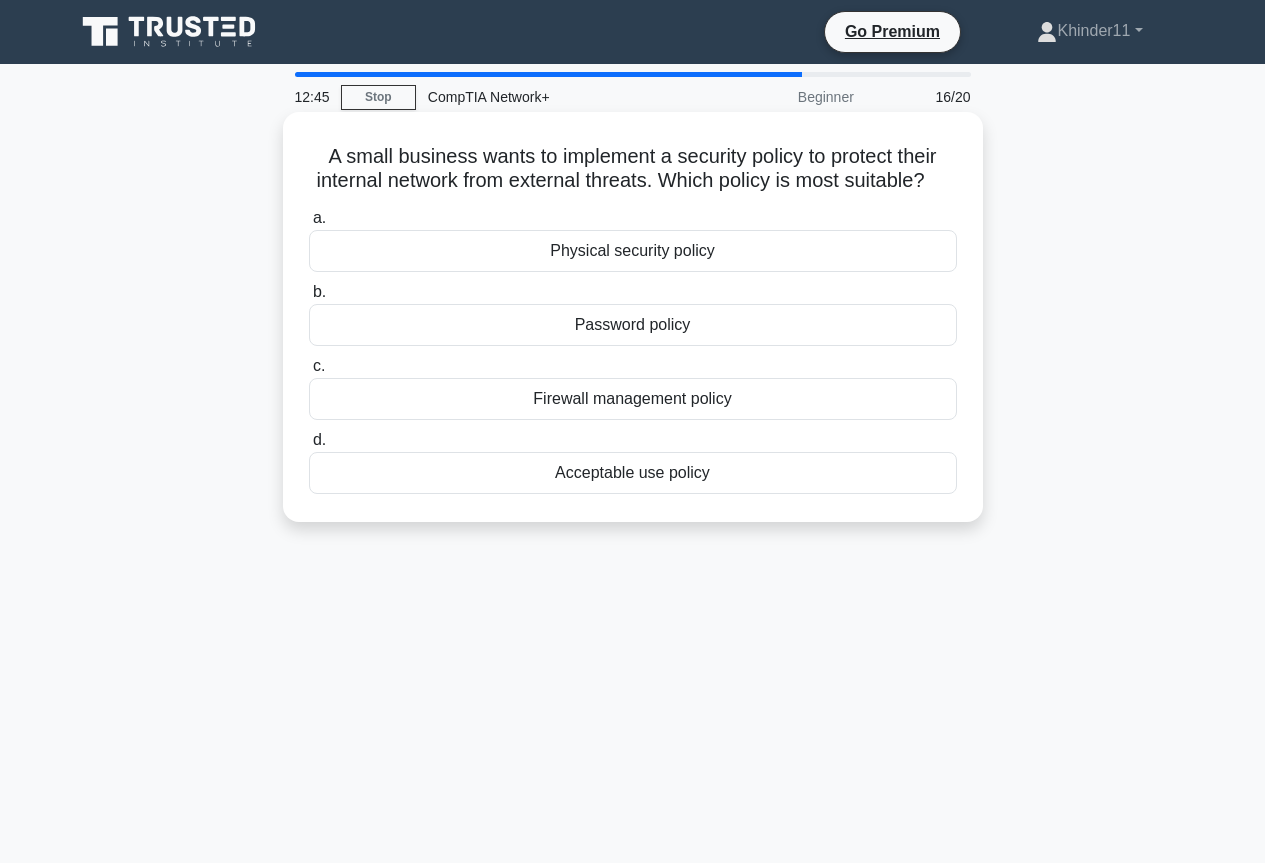 click on "Firewall management policy" at bounding box center [633, 399] 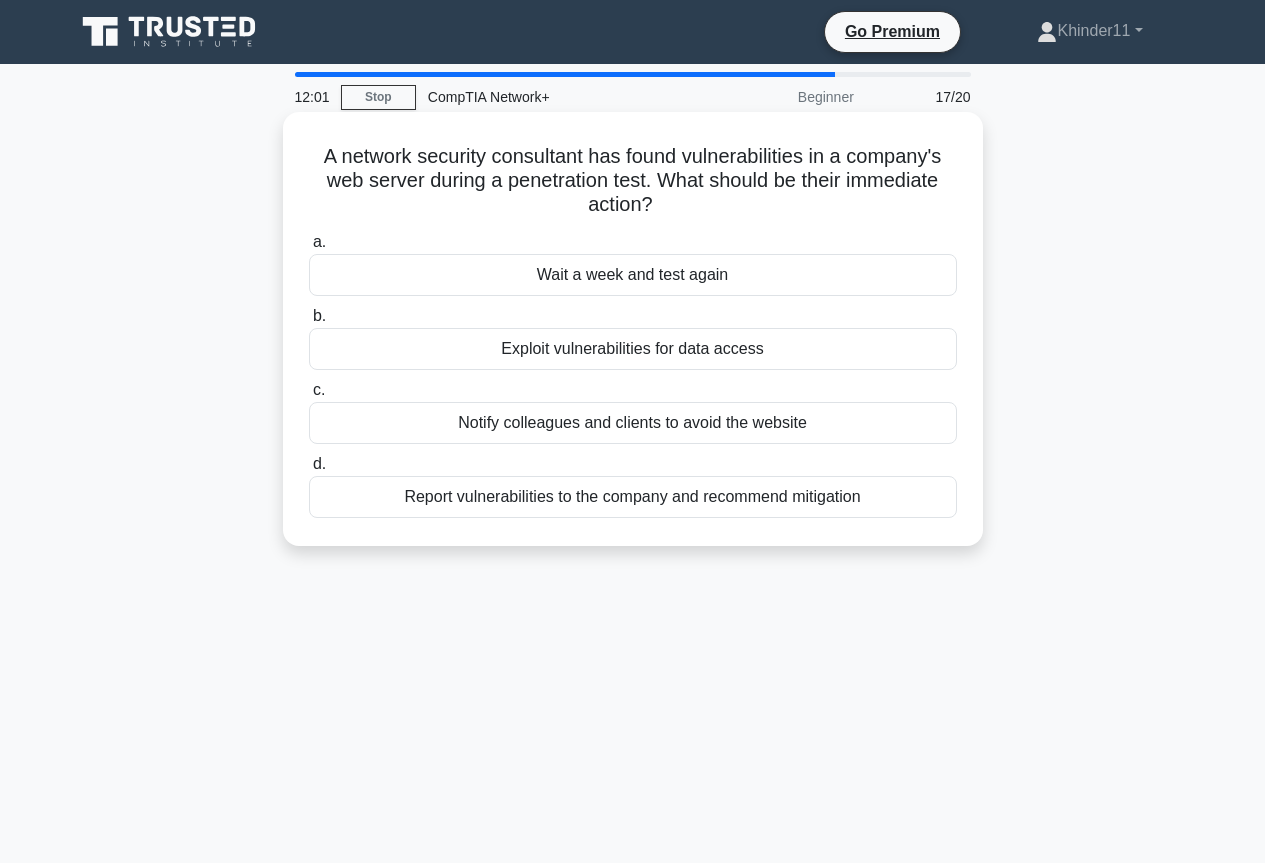 click on "Report vulnerabilities to the company and recommend mitigation" at bounding box center [633, 497] 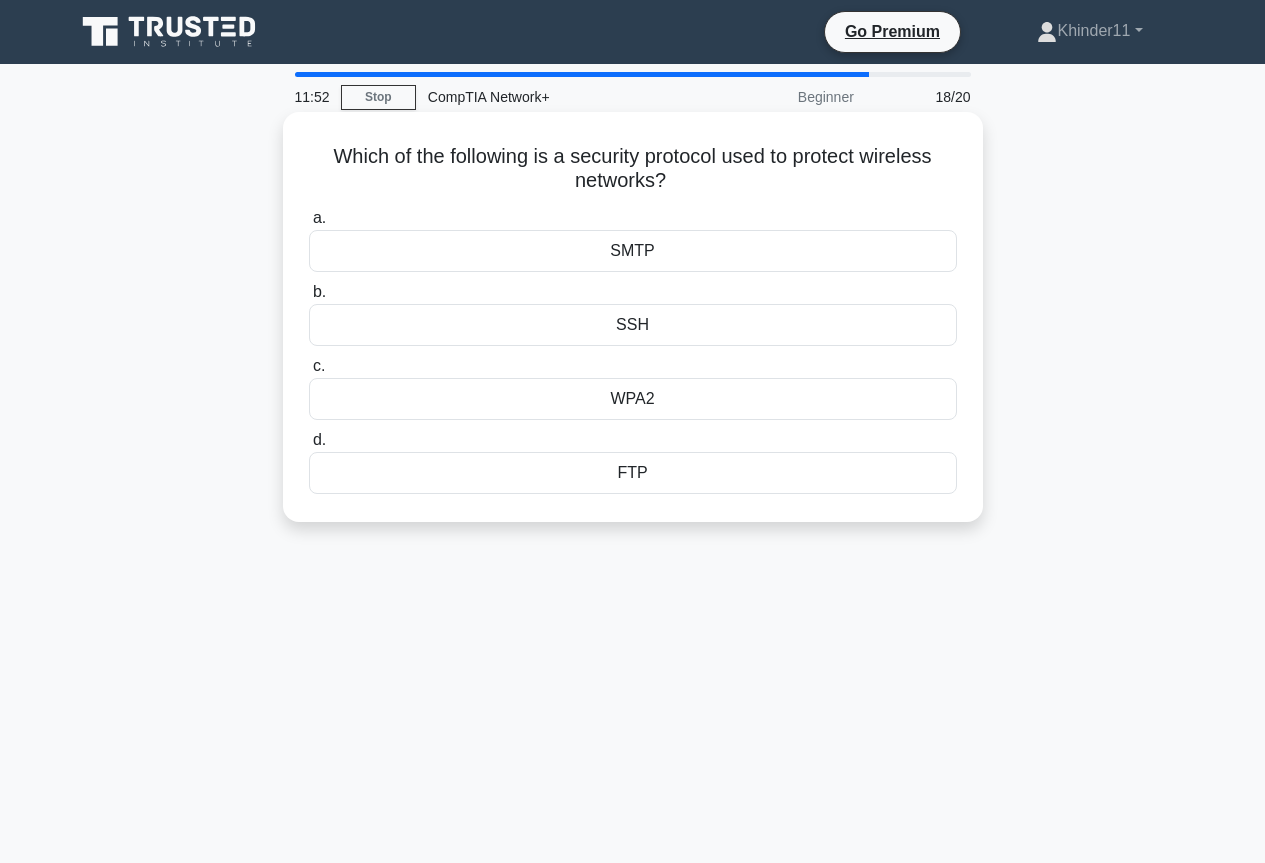 click on "WPA2" at bounding box center (633, 399) 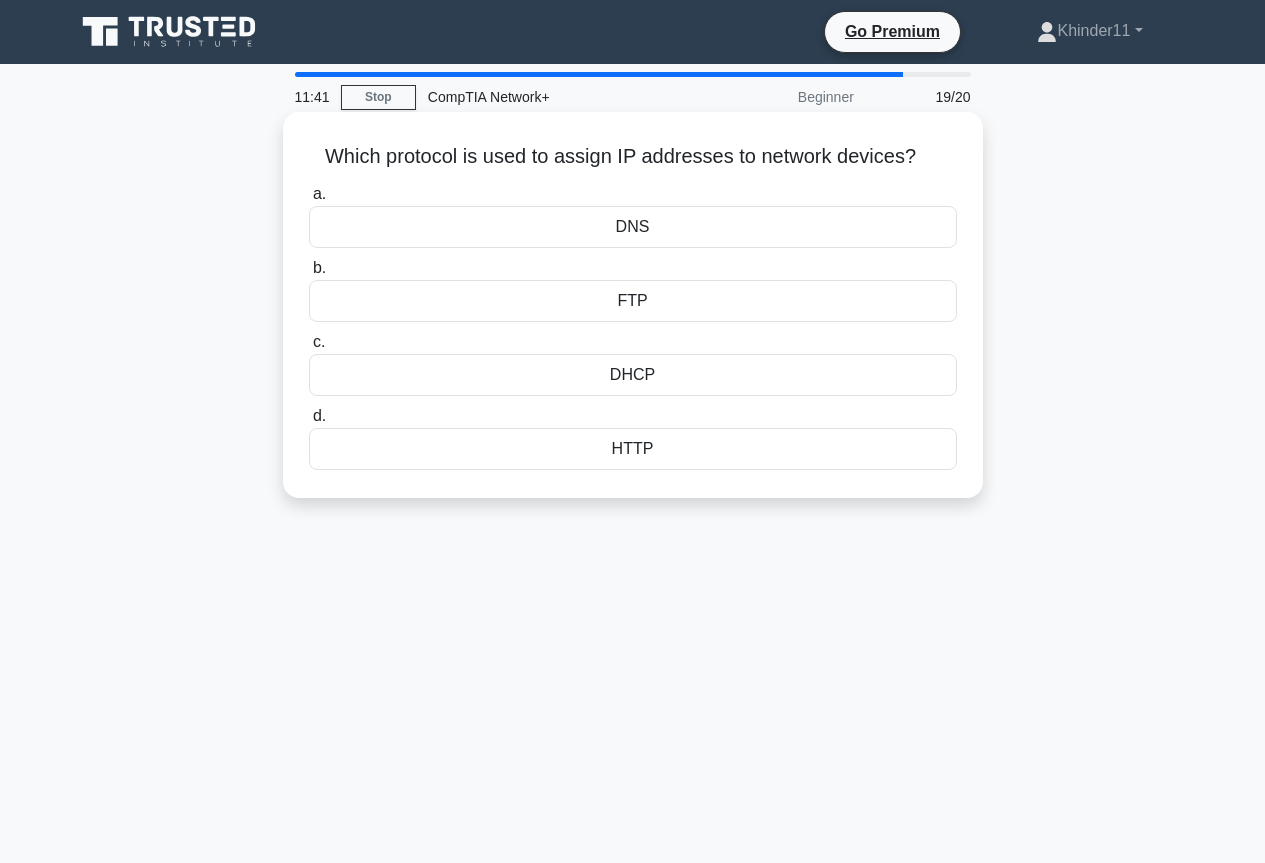 click on "DHCP" at bounding box center (633, 375) 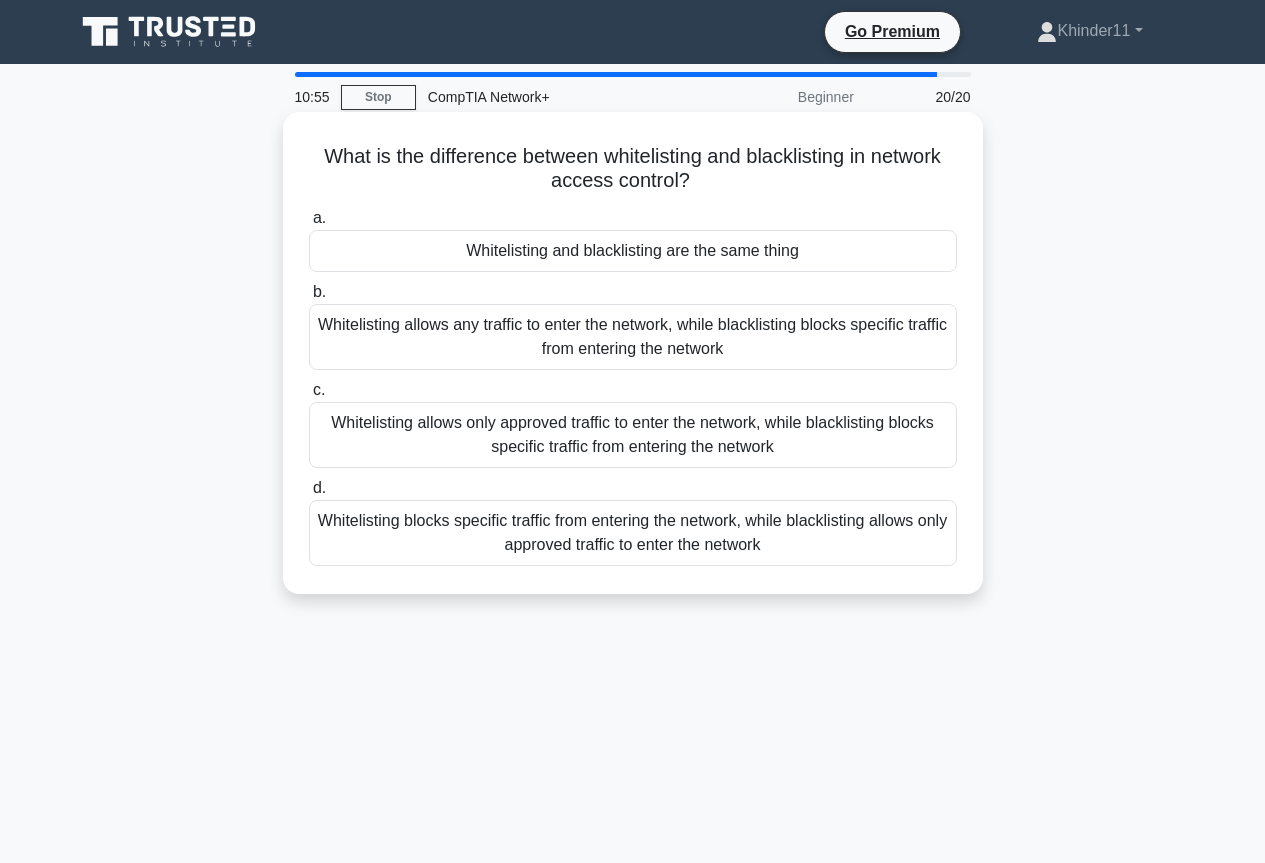 click on "Whitelisting allows only approved traffic to enter the network, while blacklisting blocks specific traffic from entering the network" at bounding box center [633, 435] 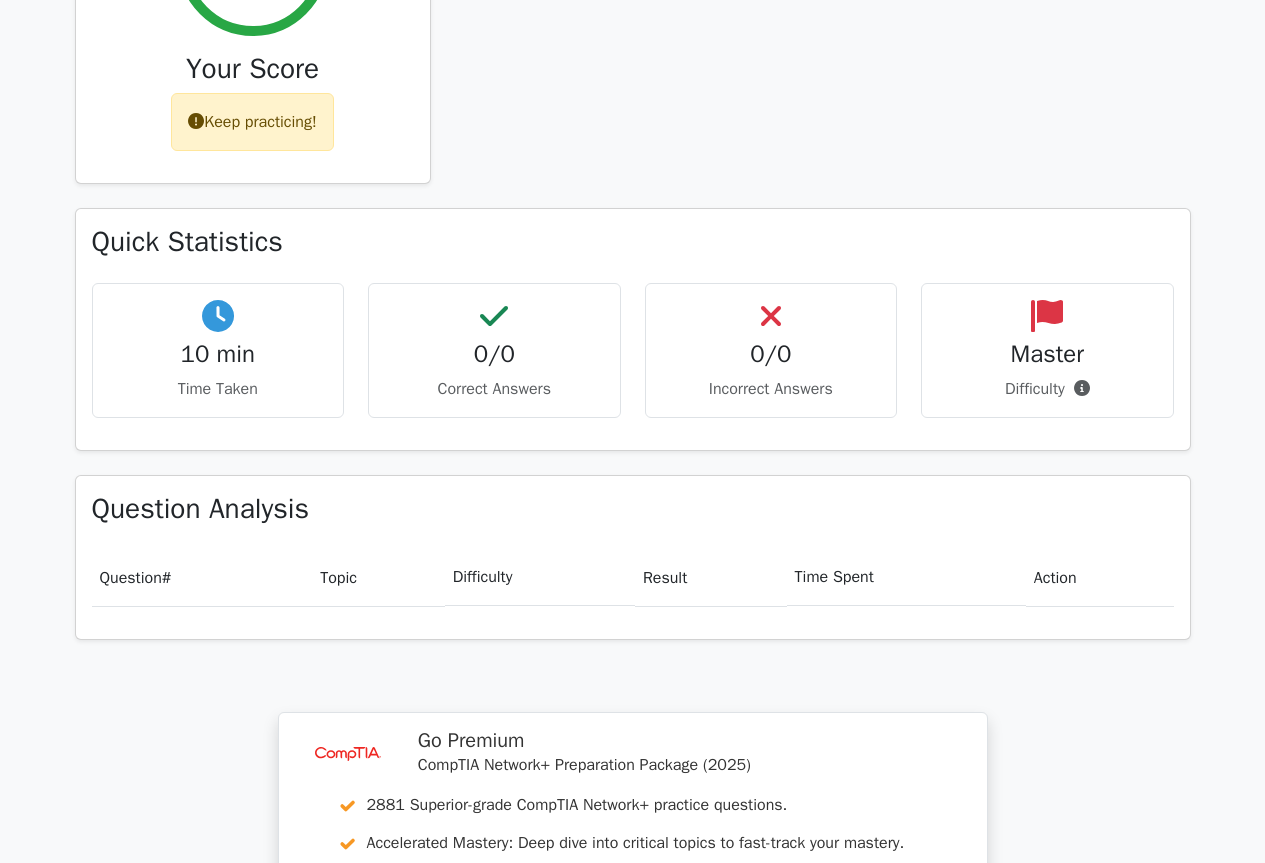 scroll, scrollTop: 0, scrollLeft: 0, axis: both 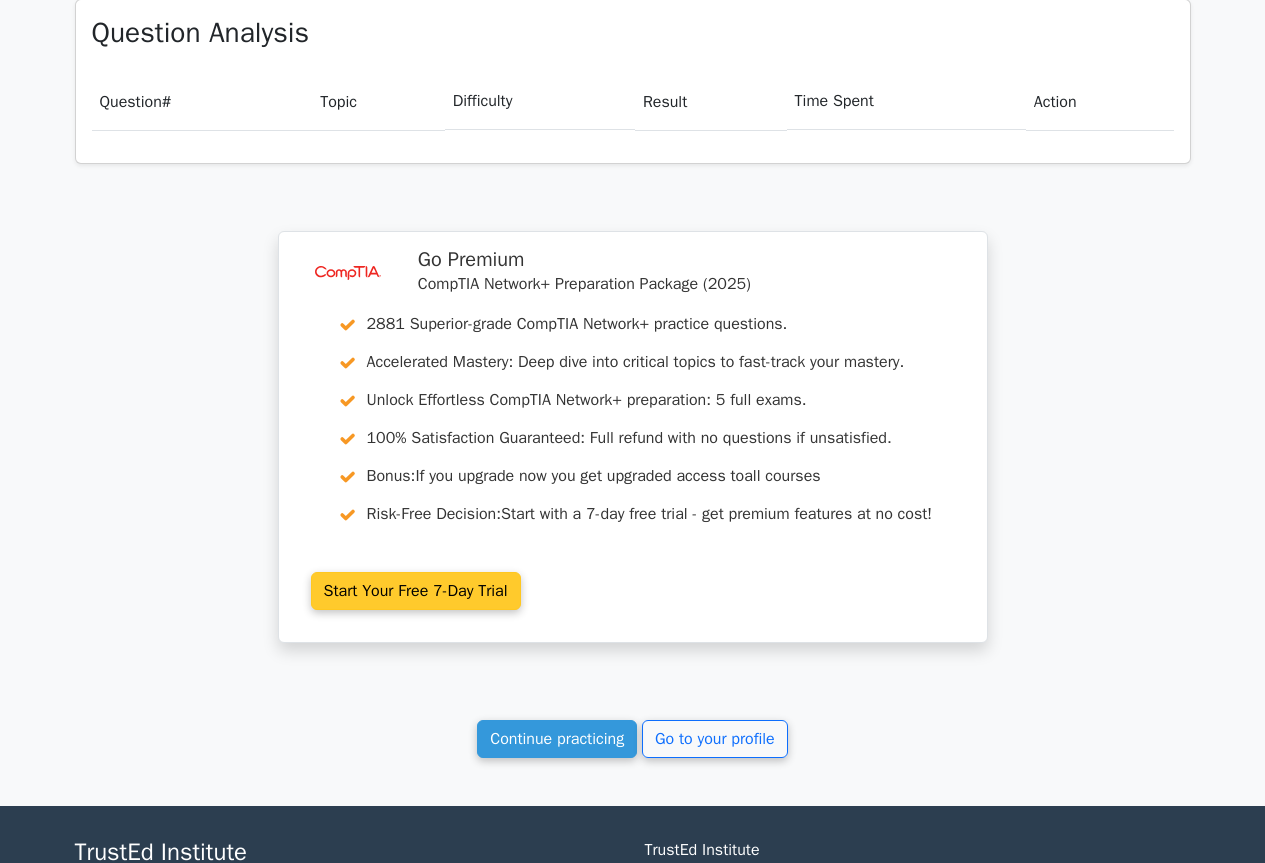 click on "Start Your Free 7-Day Trial" at bounding box center (416, 591) 